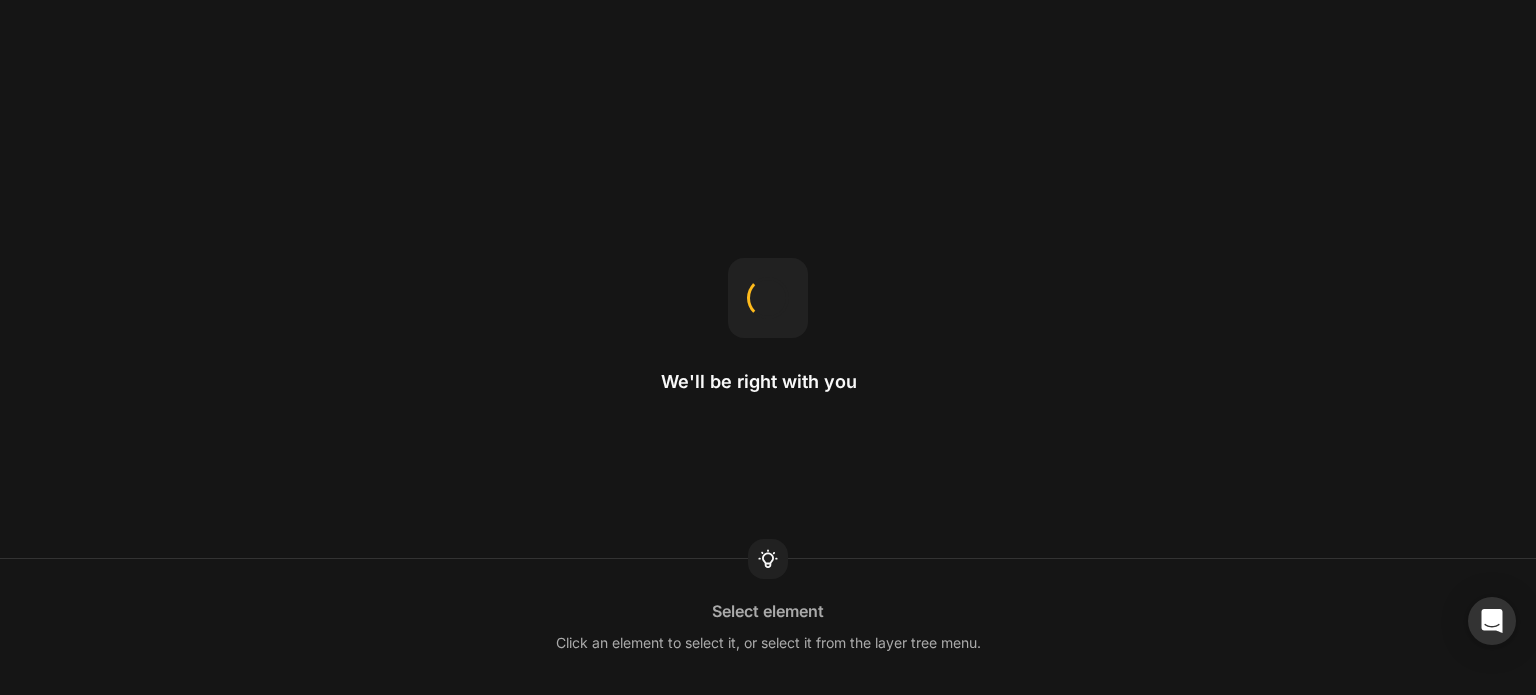 scroll, scrollTop: 0, scrollLeft: 0, axis: both 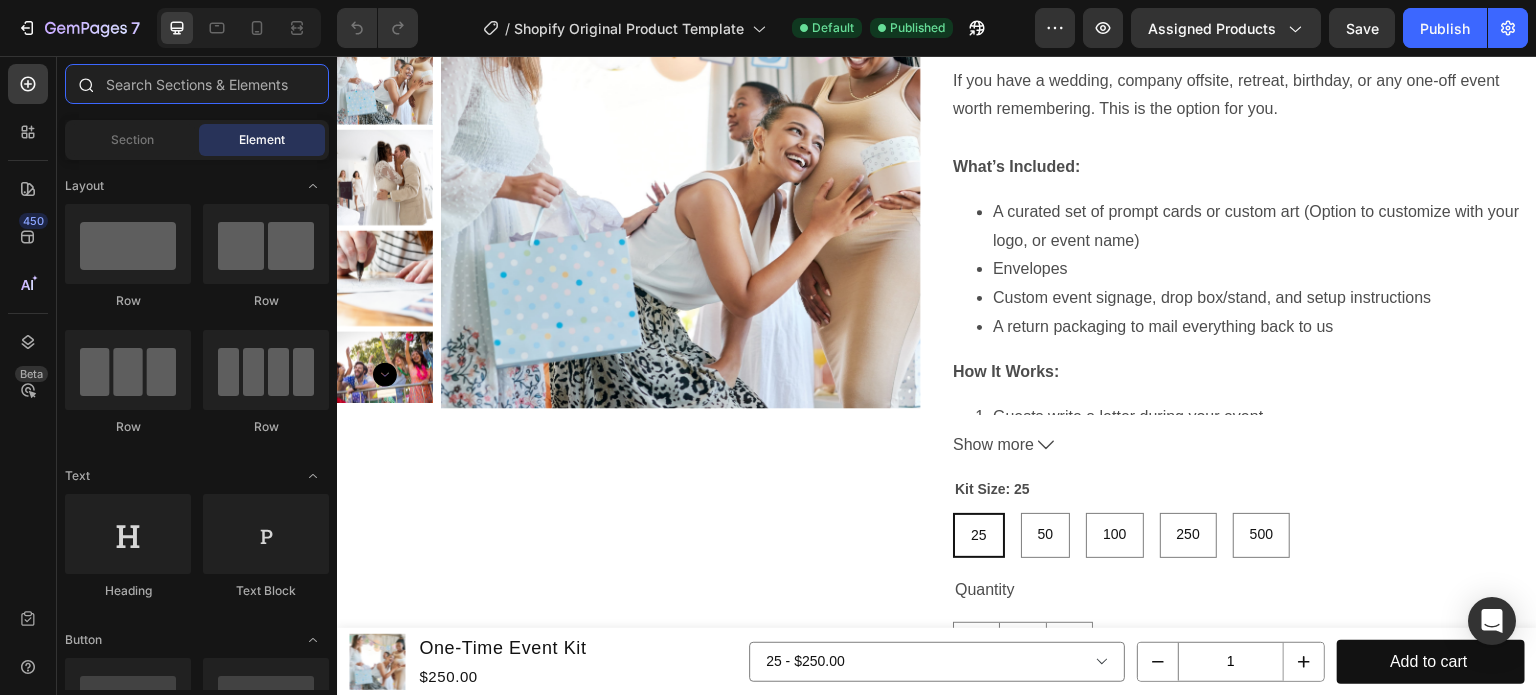click at bounding box center (197, 84) 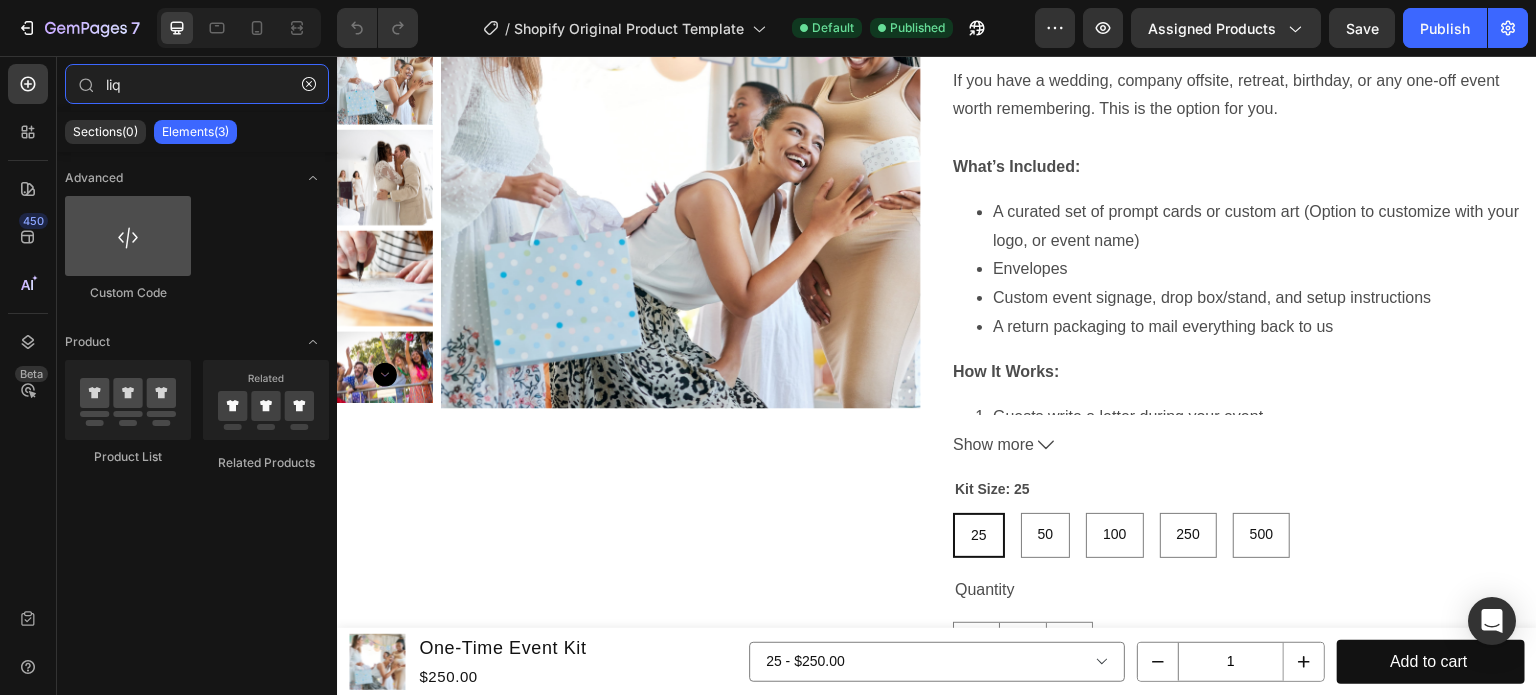 type on "liq" 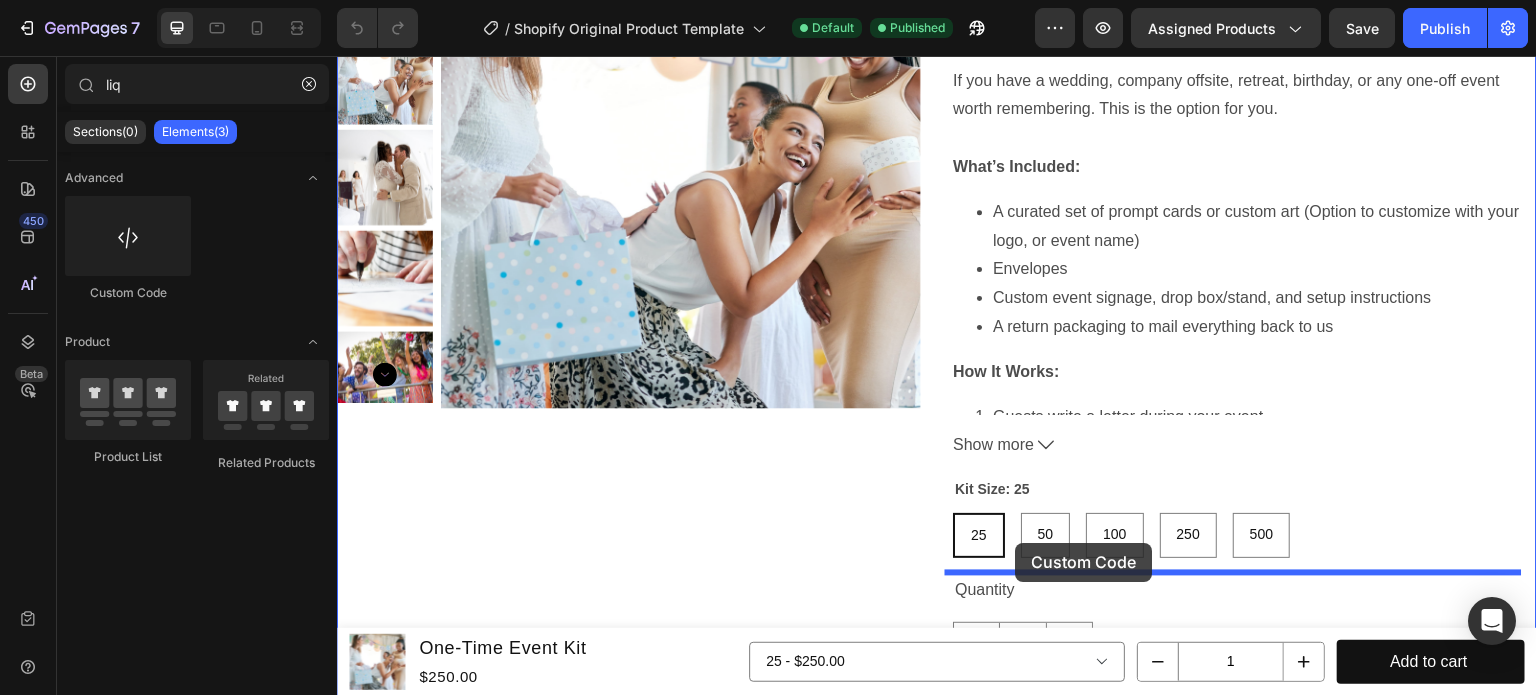 drag, startPoint x: 444, startPoint y: 304, endPoint x: 1016, endPoint y: 543, distance: 619.9234 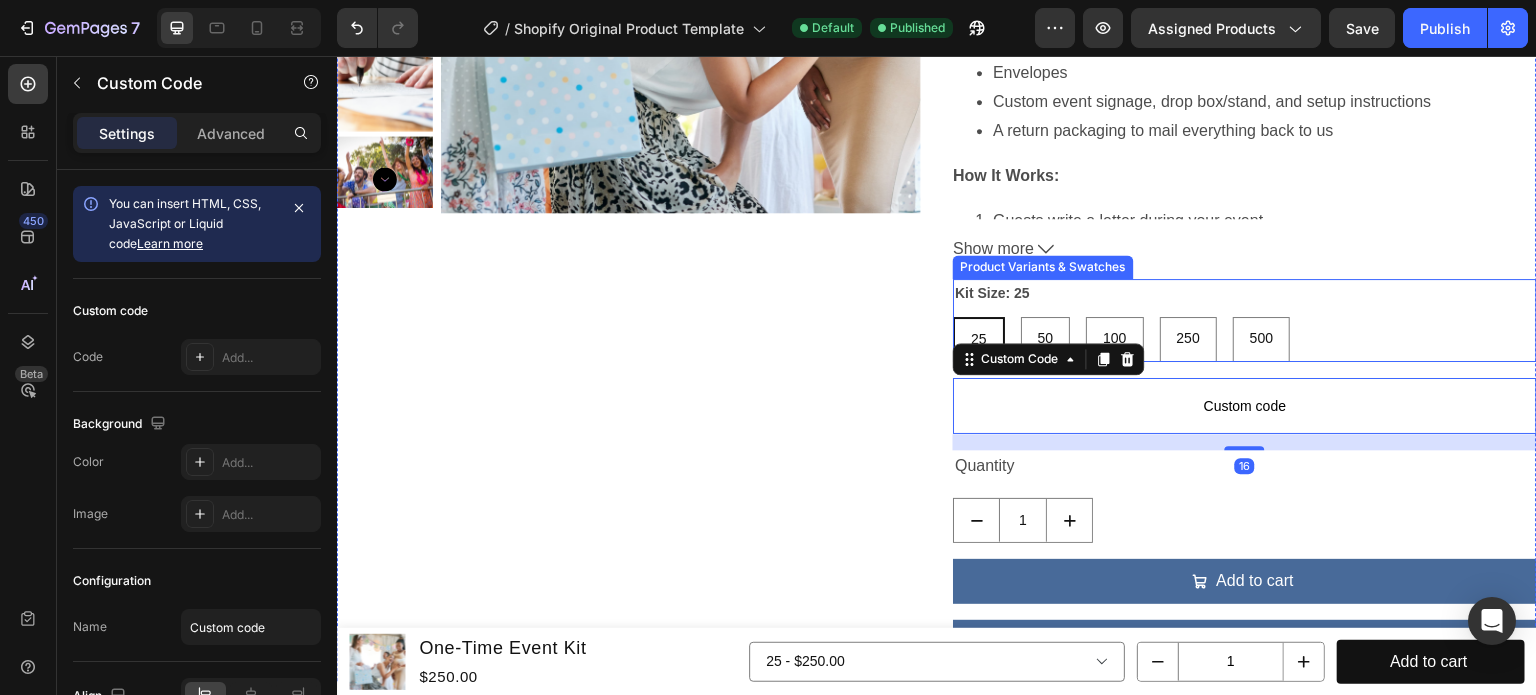 scroll, scrollTop: 400, scrollLeft: 0, axis: vertical 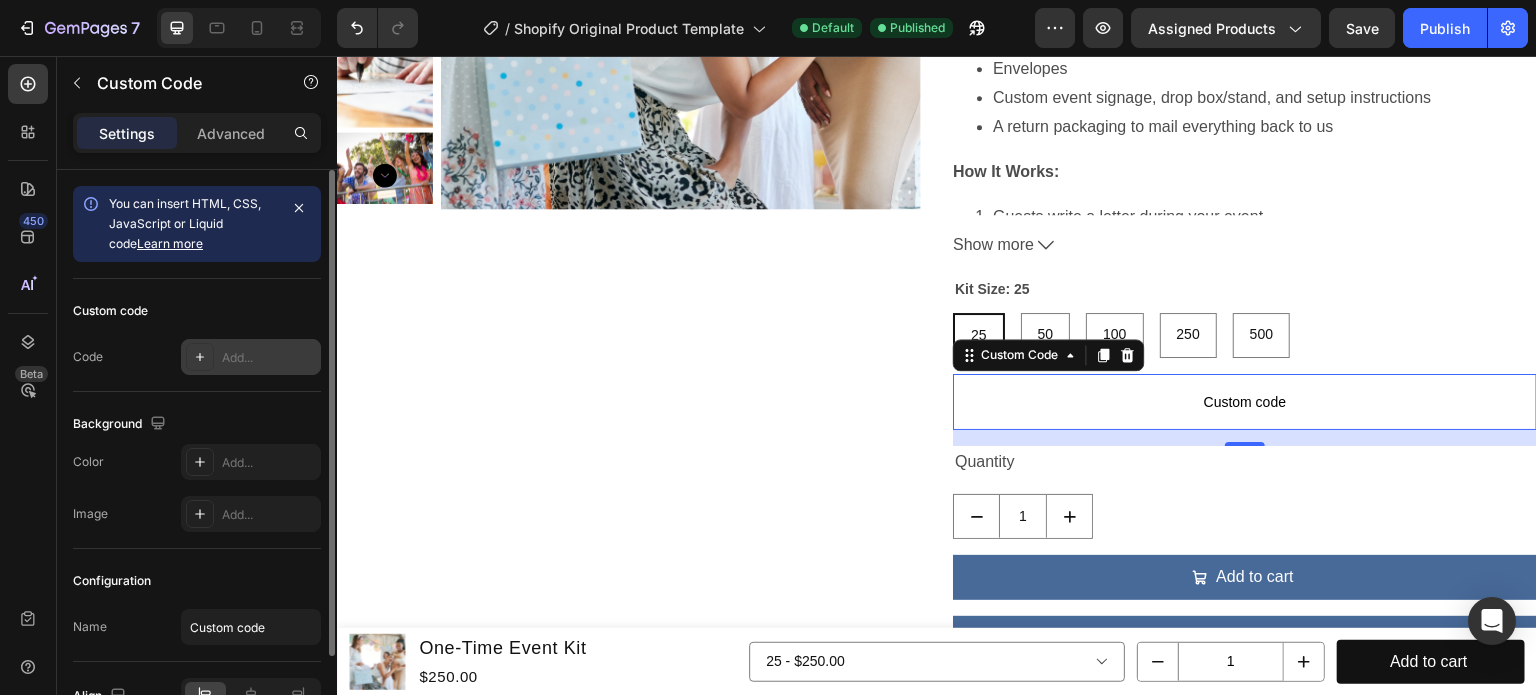 click on "Add..." at bounding box center [251, 357] 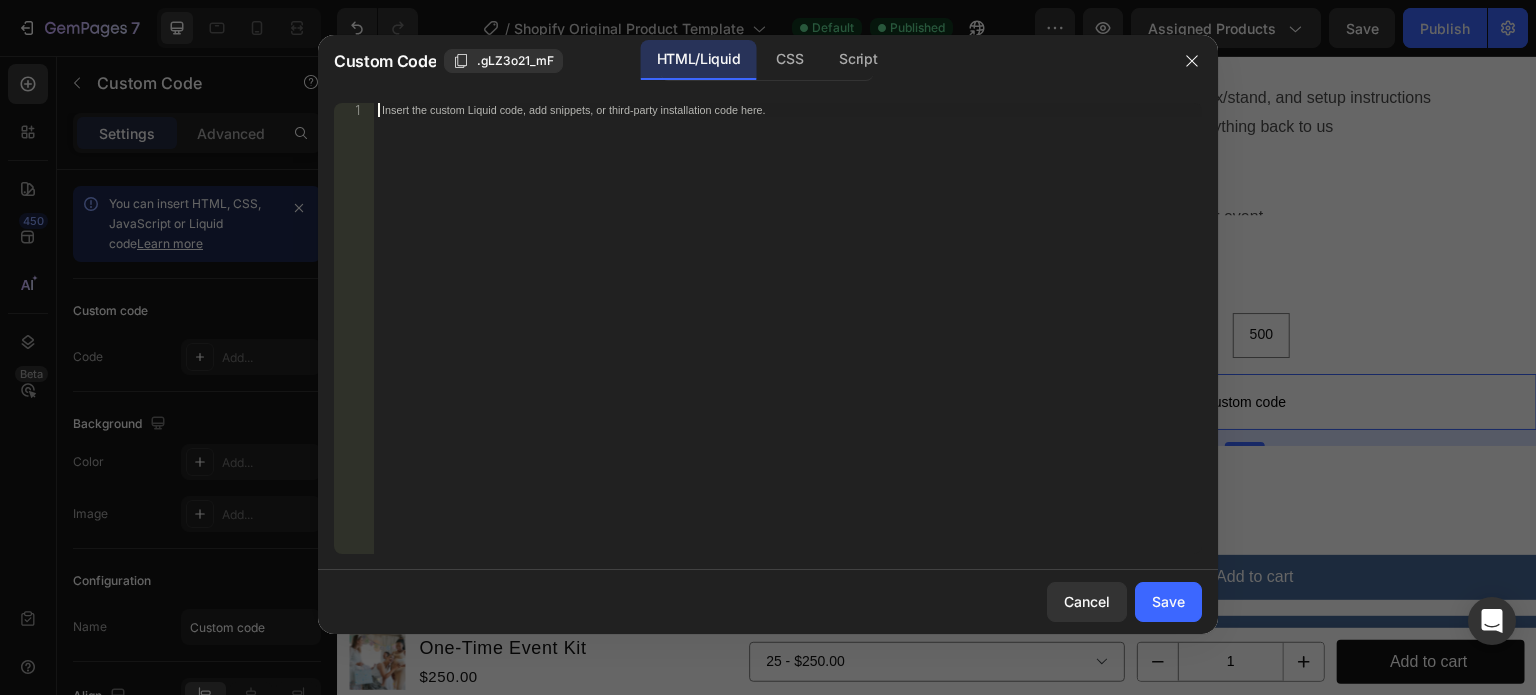 click on "Insert the custom Liquid code, add snippets, or third-party installation code here." at bounding box center (788, 342) 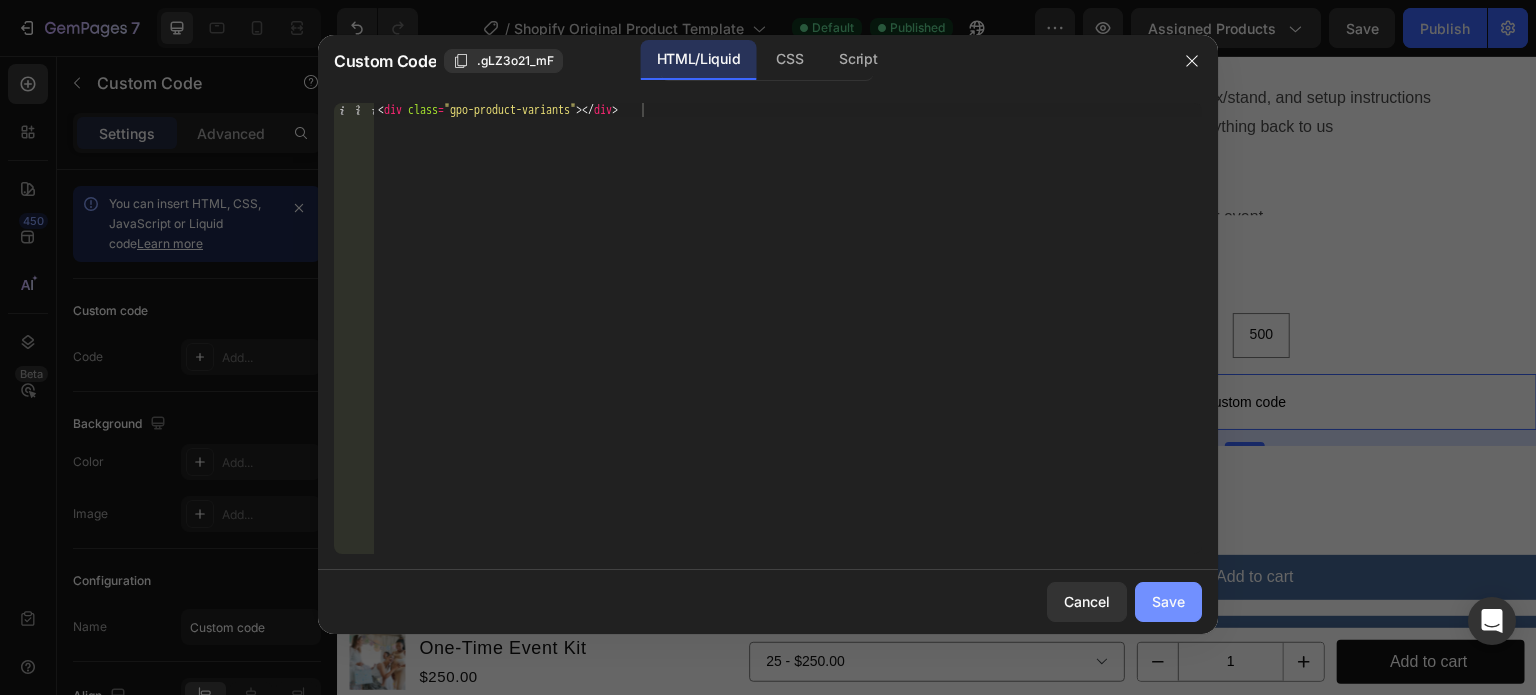 click on "Save" at bounding box center (1168, 601) 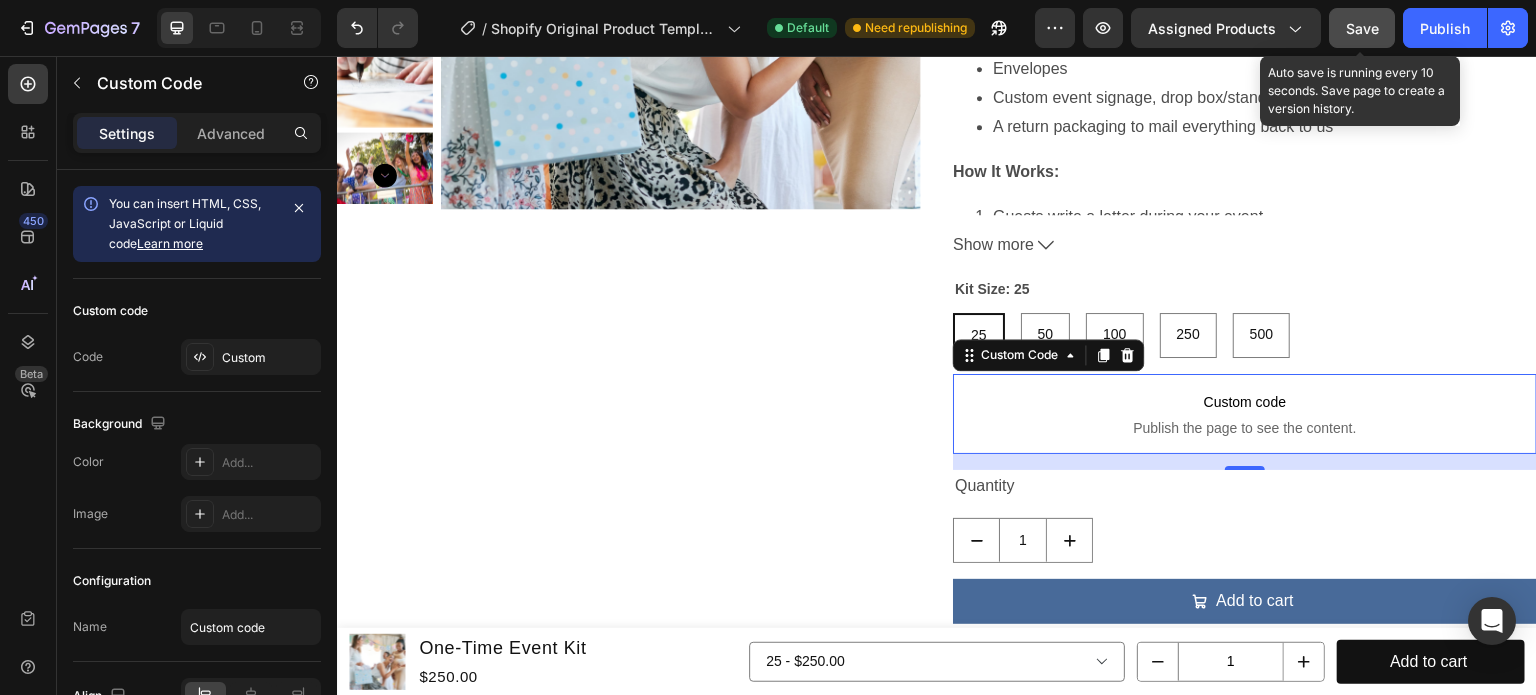 click on "Save" at bounding box center (1362, 28) 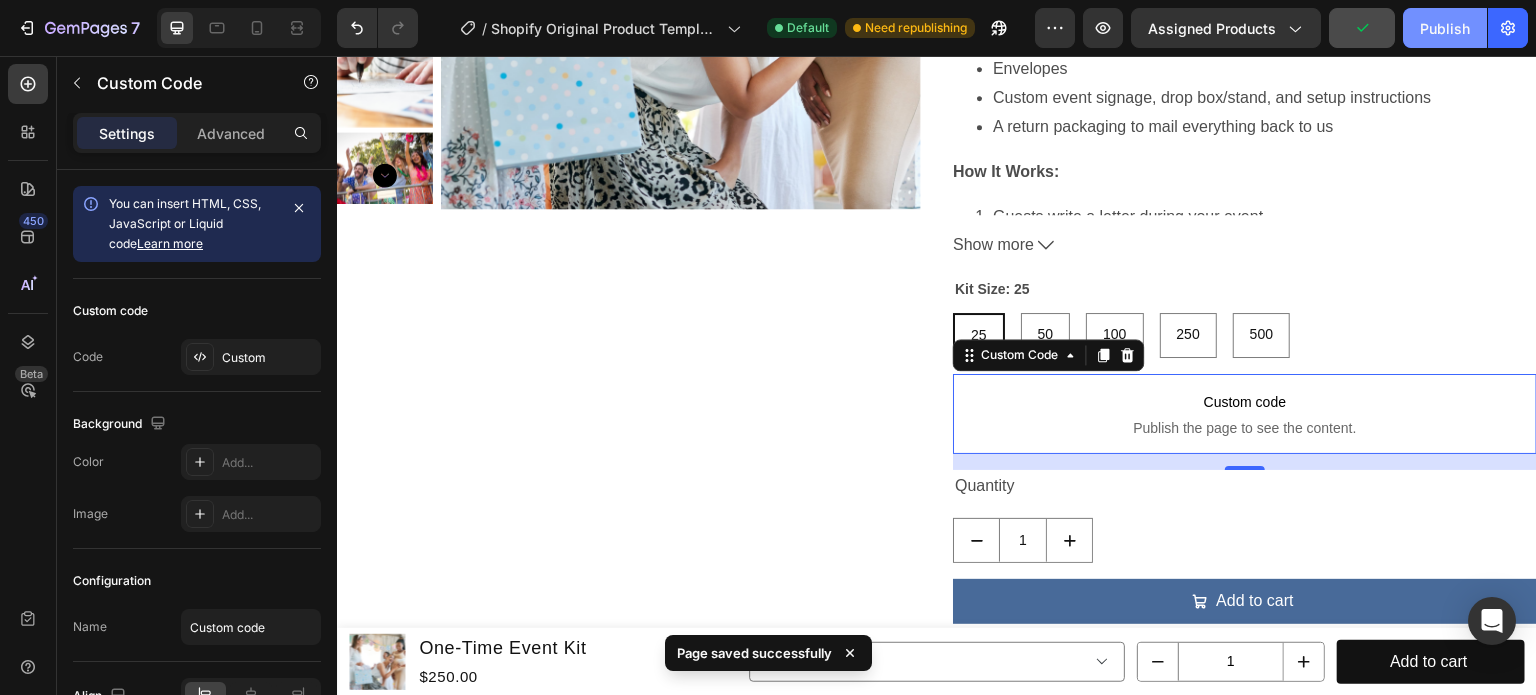 click on "Publish" at bounding box center [1445, 28] 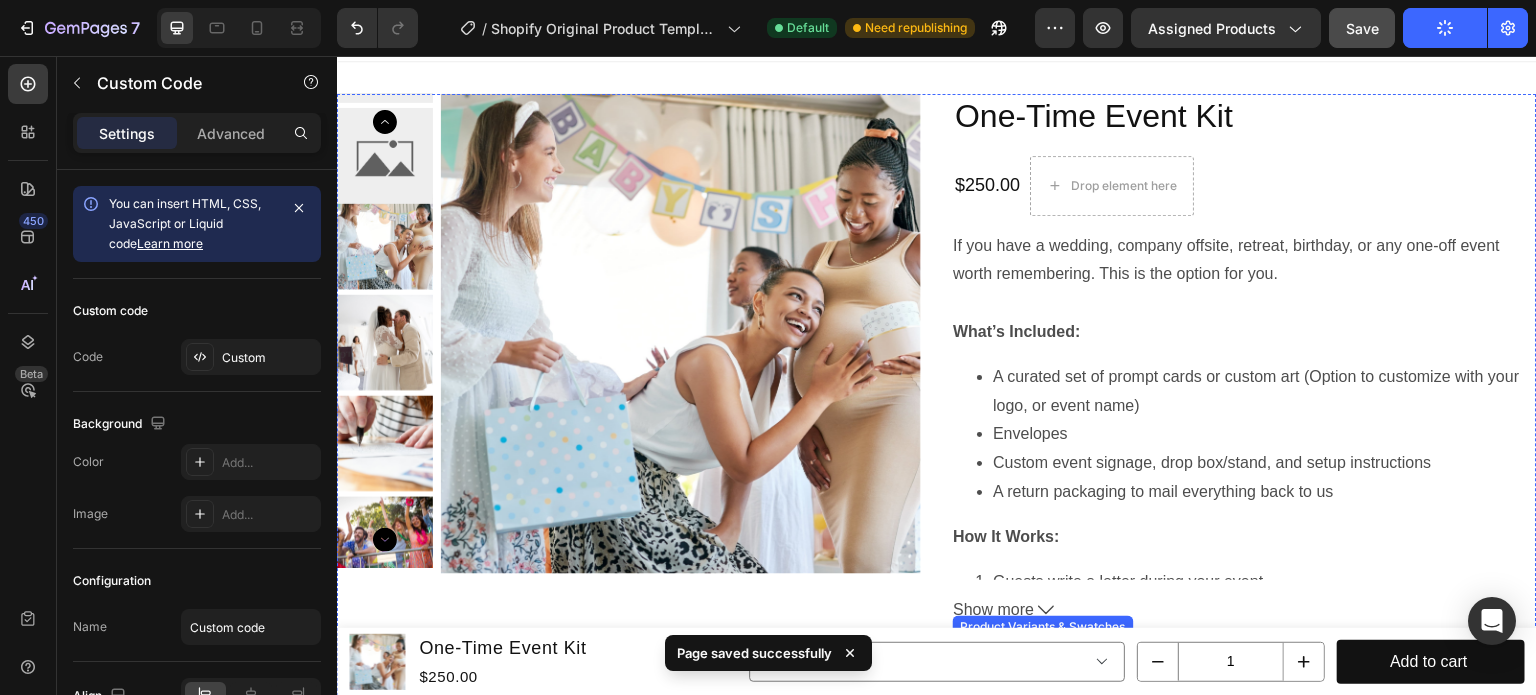scroll, scrollTop: 0, scrollLeft: 0, axis: both 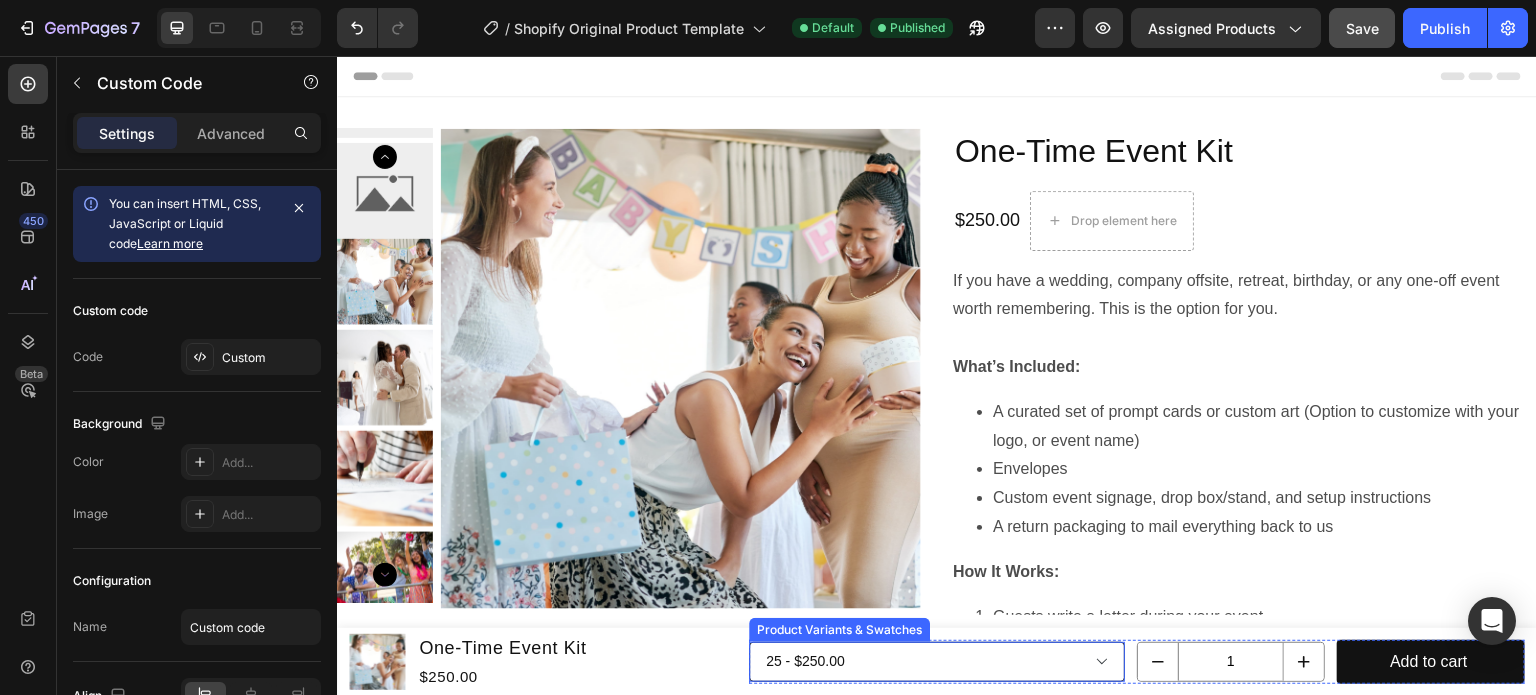 click on "25 - $250.00  50 - $500.00  100 - $950.00  250 - $2,250.00  500 - $4,250.00" at bounding box center [937, 662] 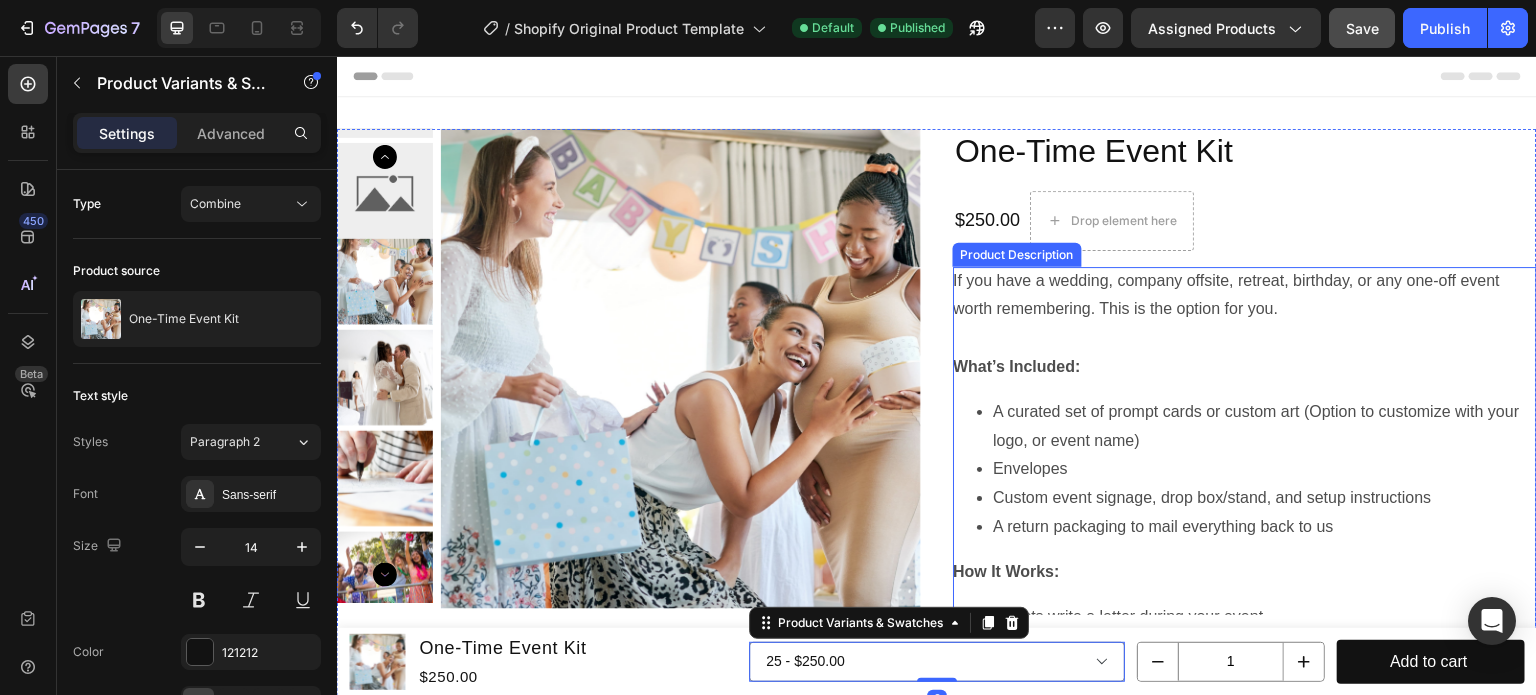 click on "A curated set of prompt cards or custom art (Option to customize with your logo, or event name)" at bounding box center (1256, 426) 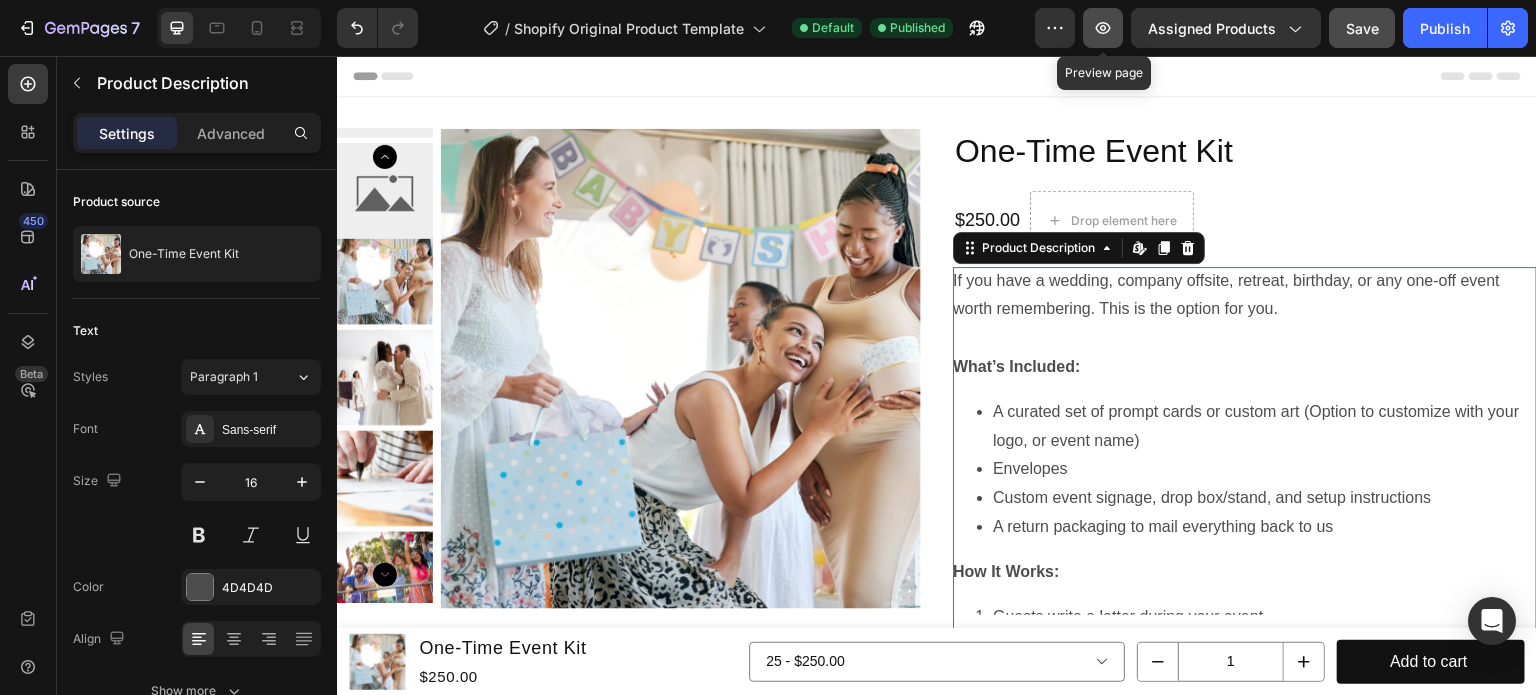 click 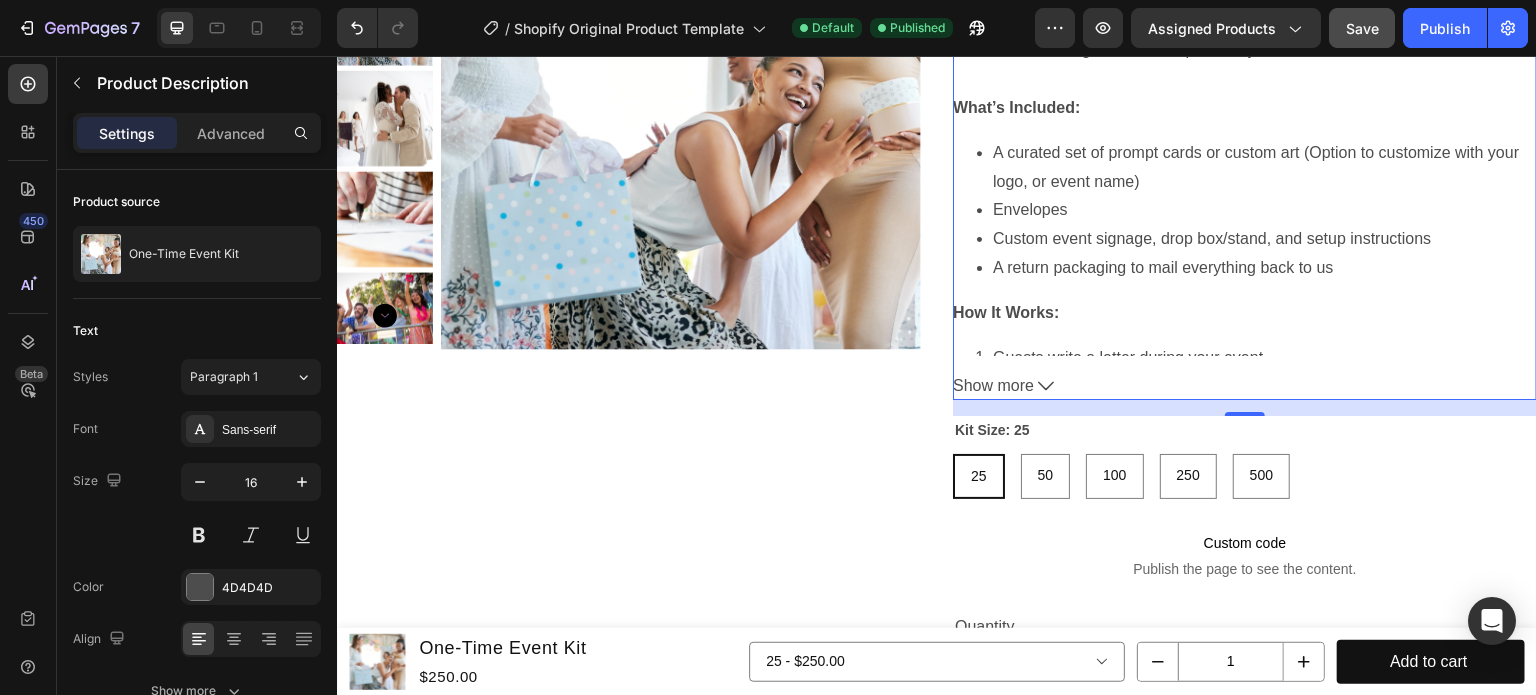 scroll, scrollTop: 300, scrollLeft: 0, axis: vertical 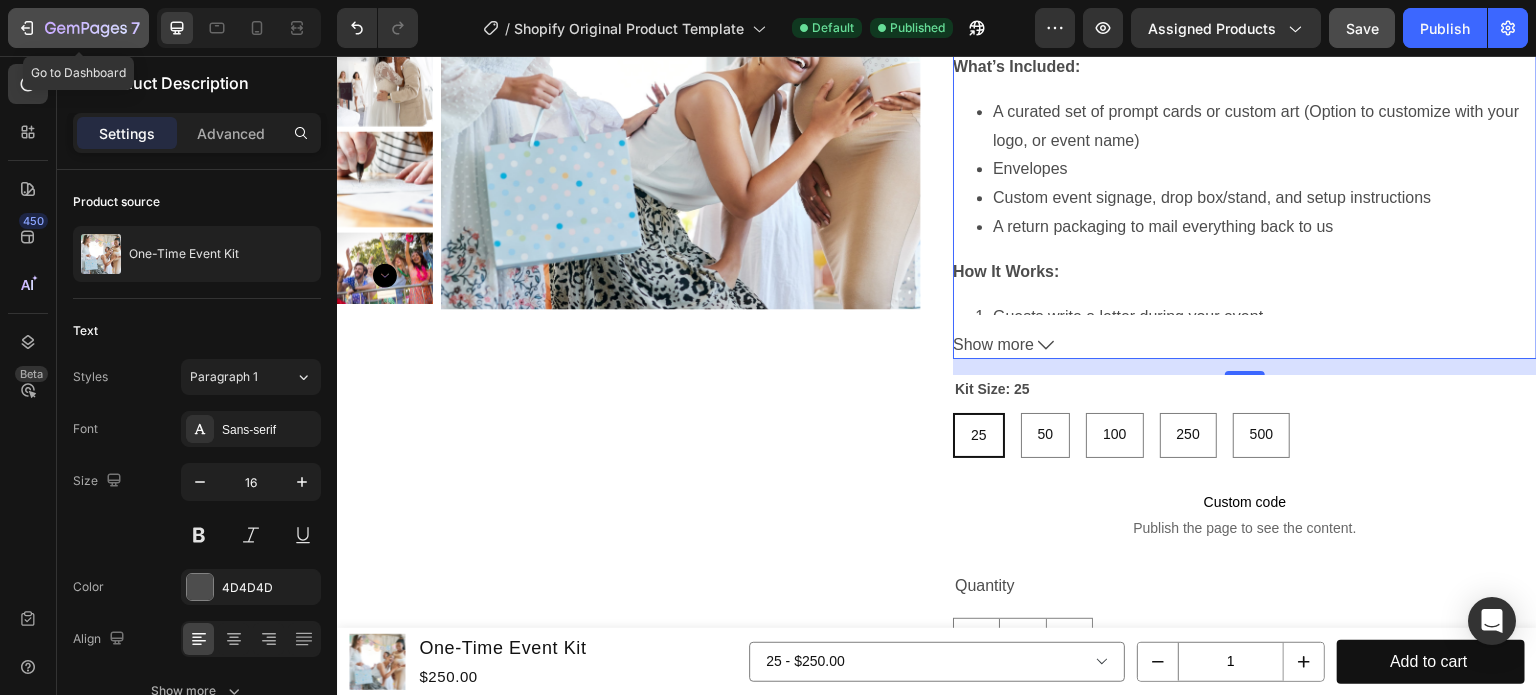 click 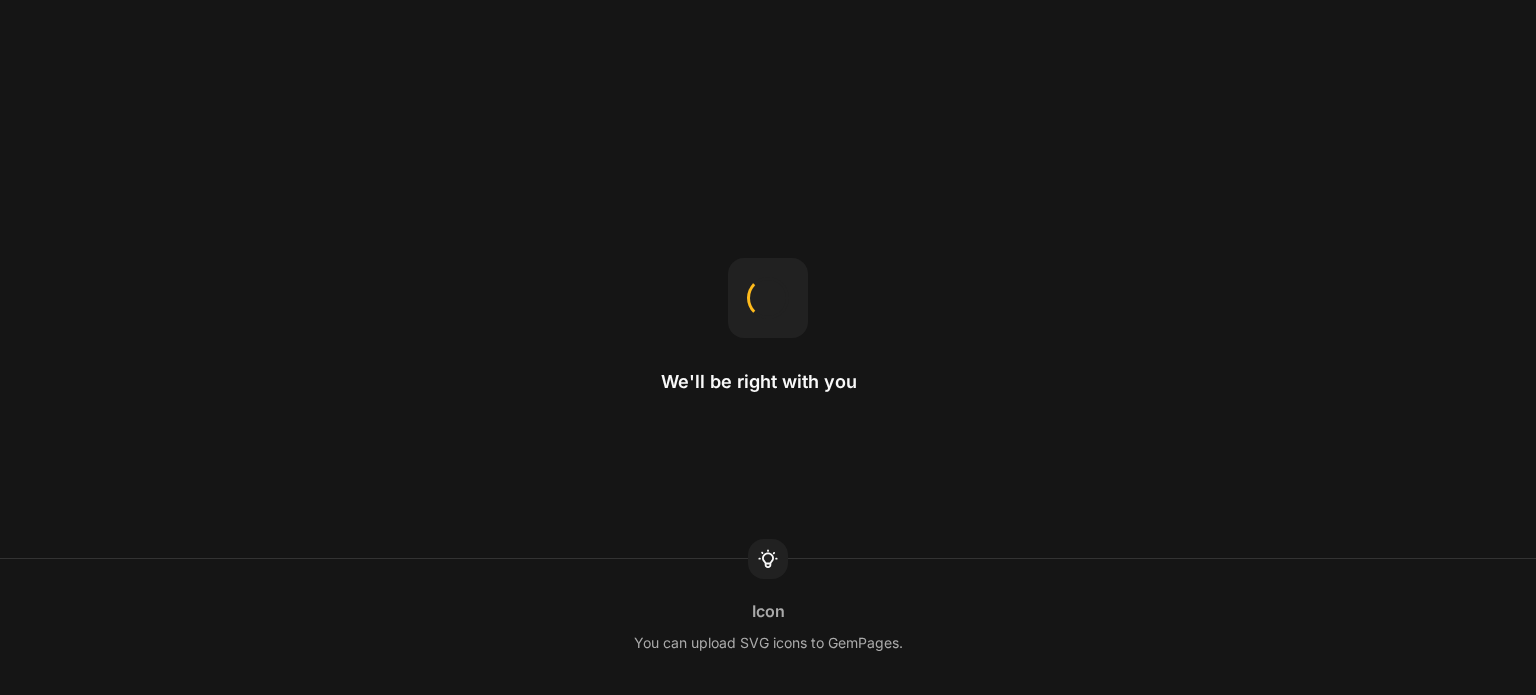 scroll, scrollTop: 0, scrollLeft: 0, axis: both 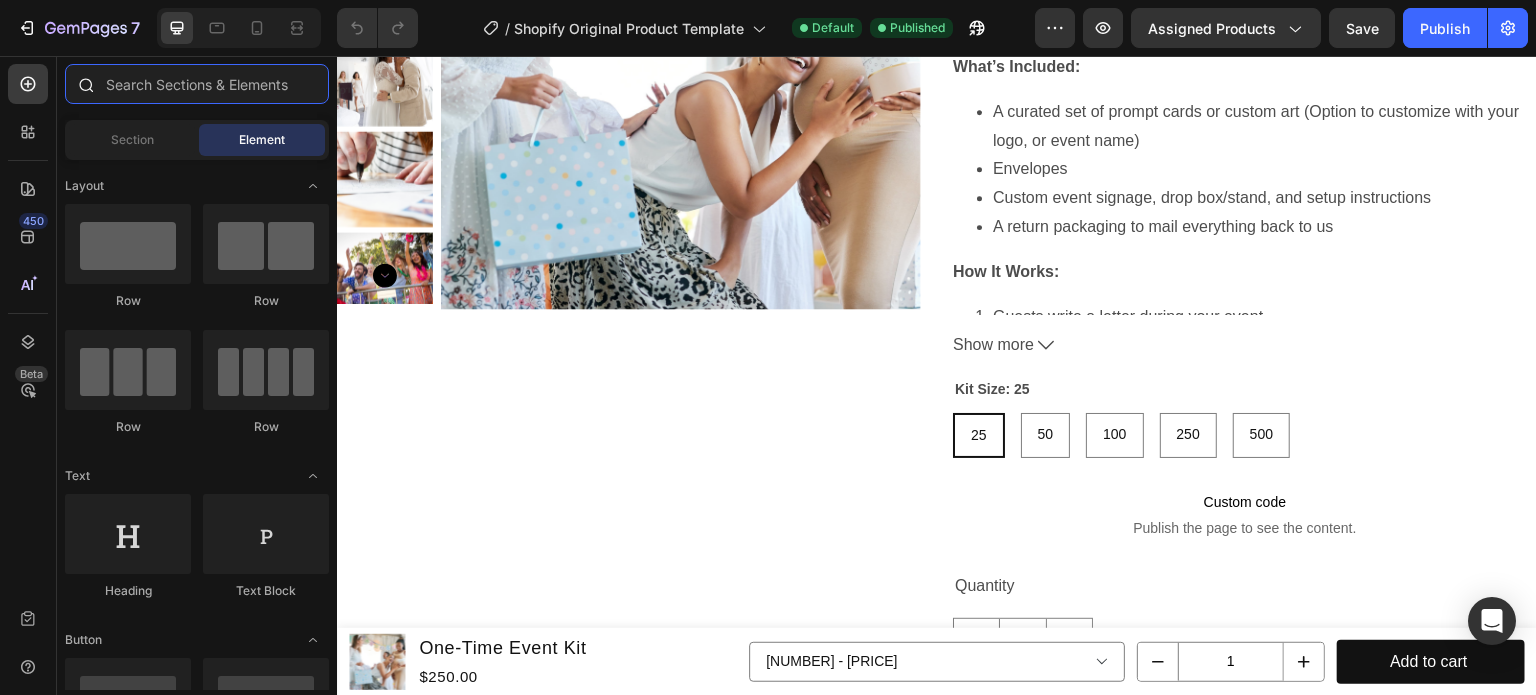 click at bounding box center [197, 84] 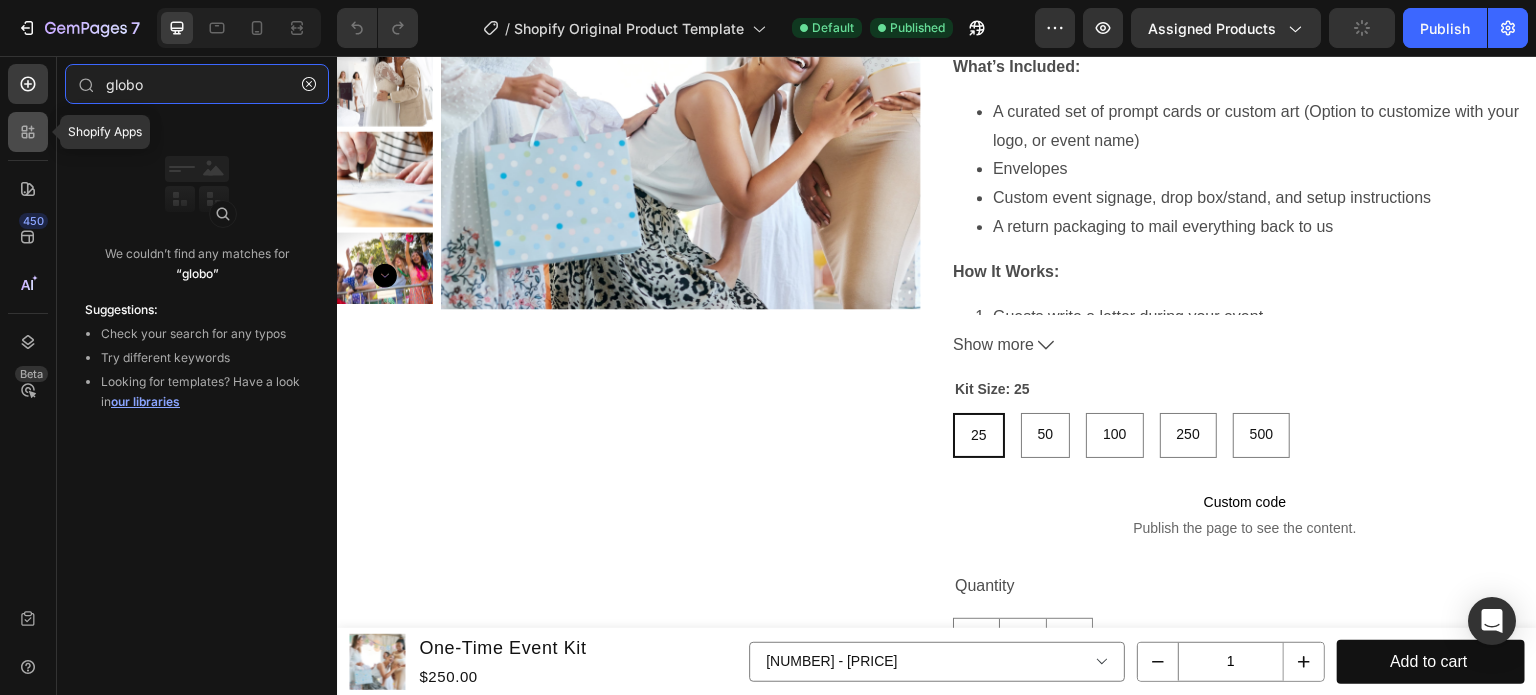 type on "globo" 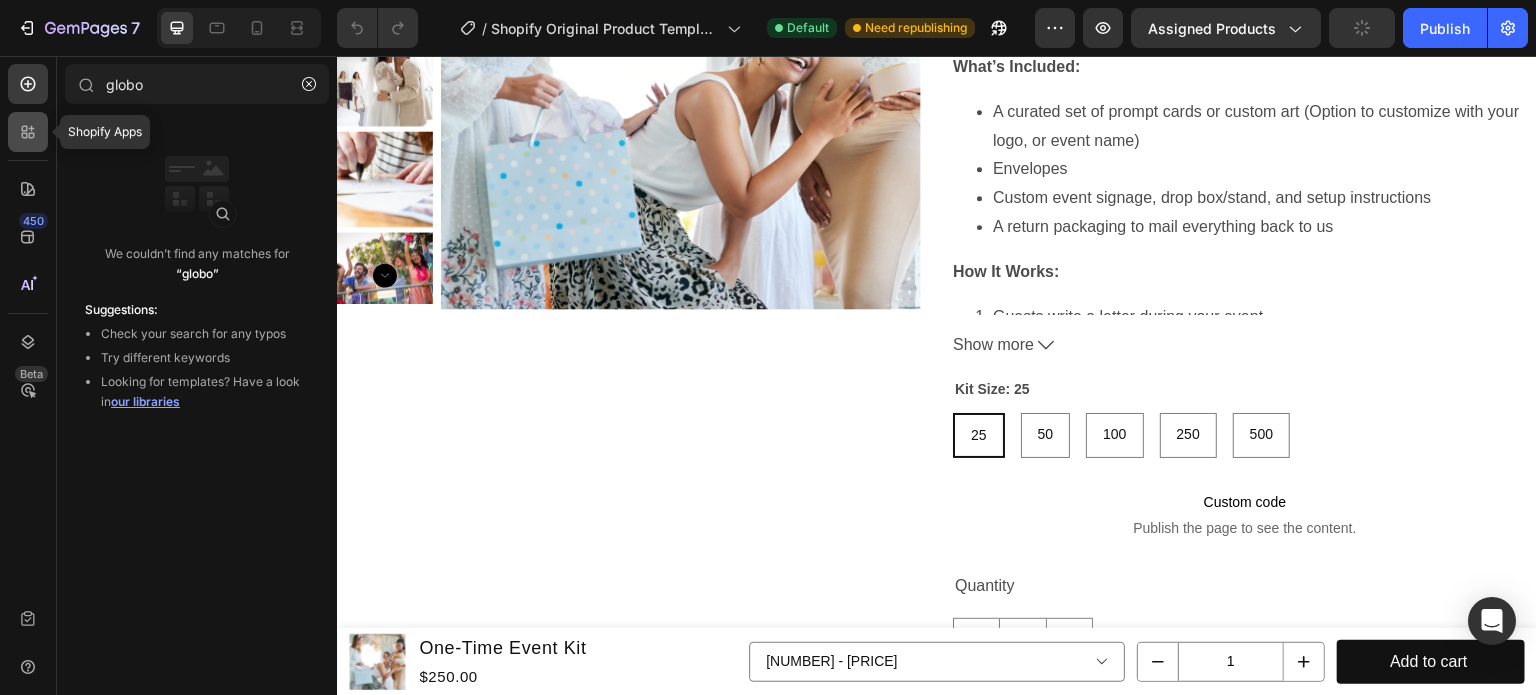 click 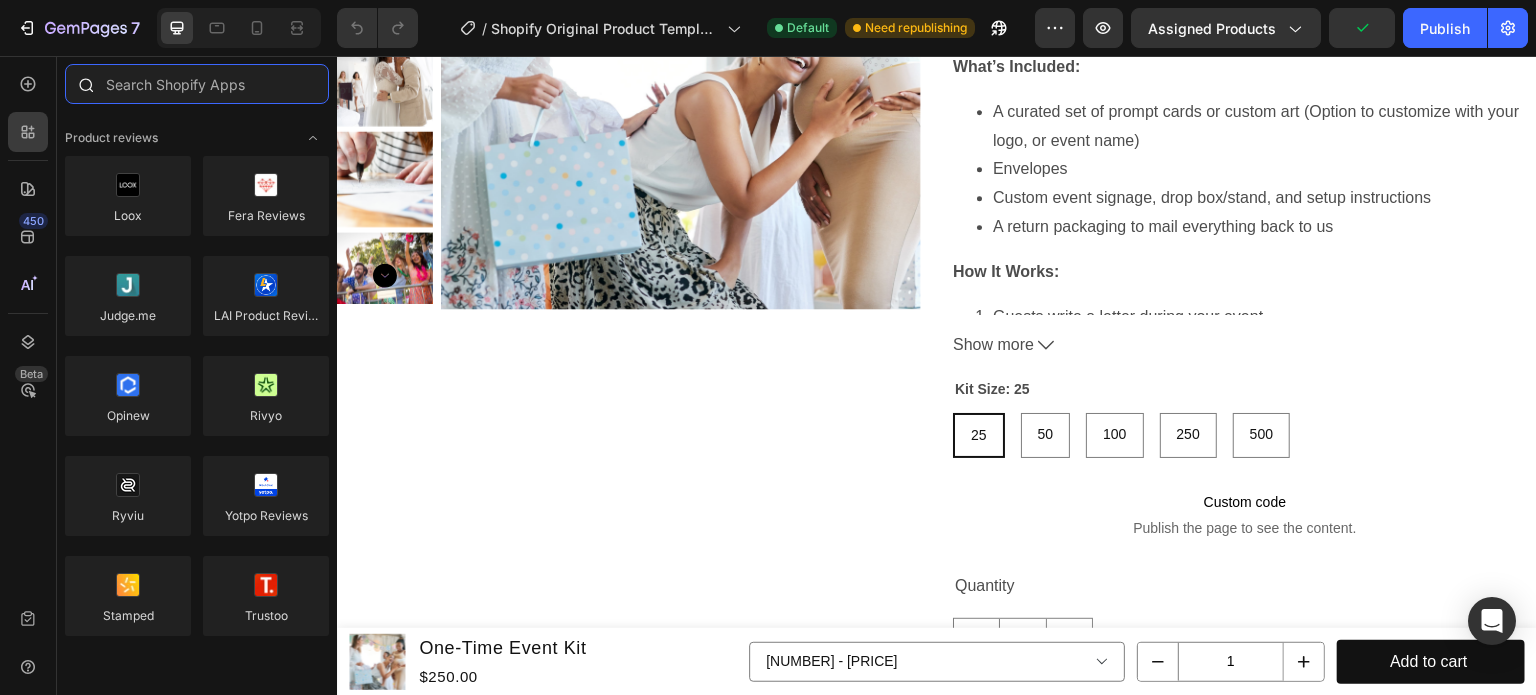 click at bounding box center (197, 84) 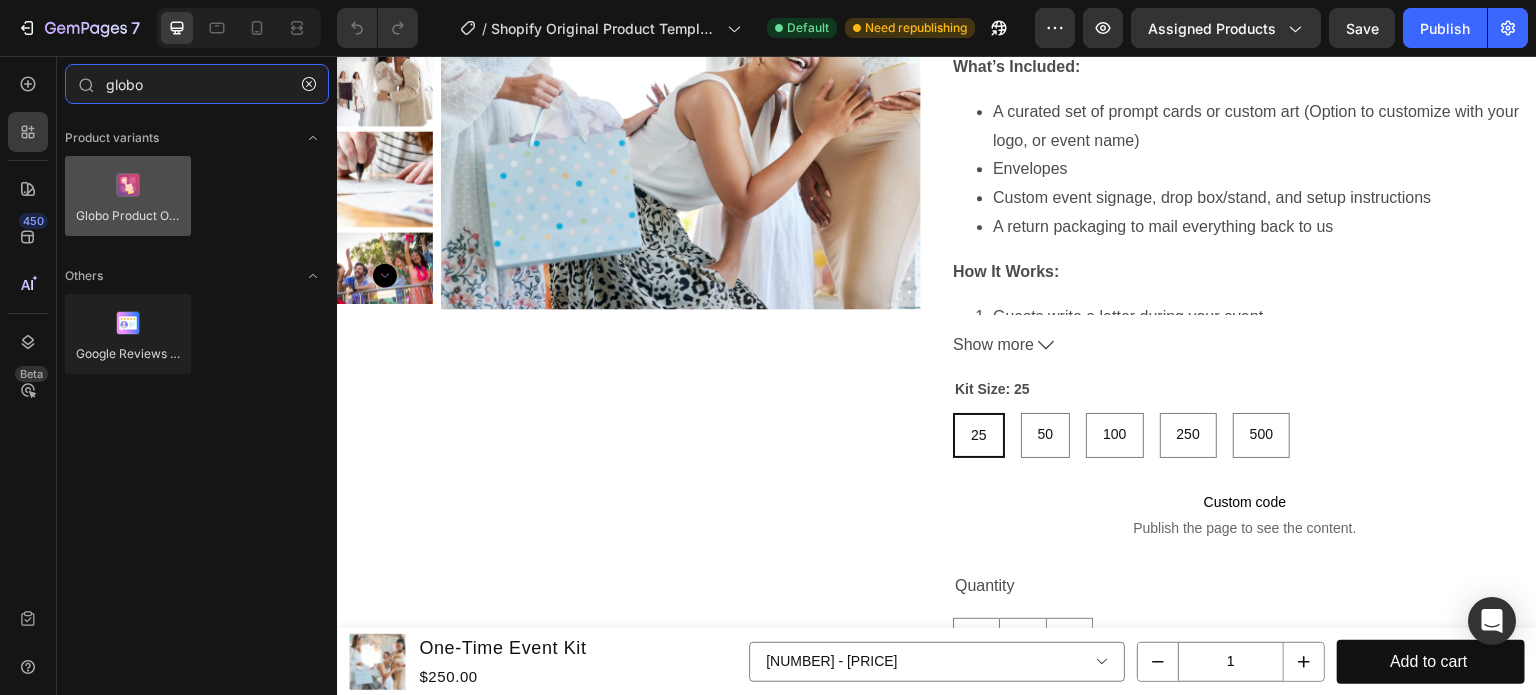 type on "globo" 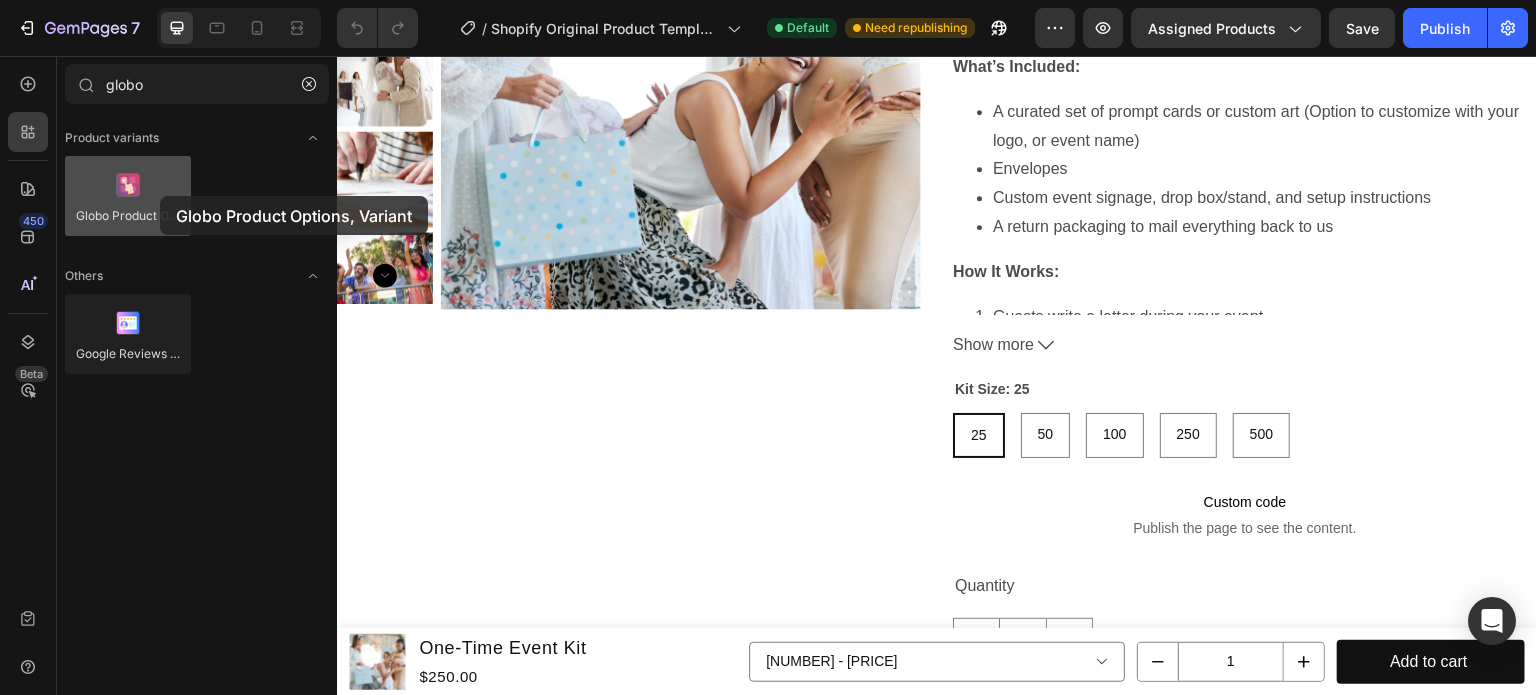 click at bounding box center [128, 196] 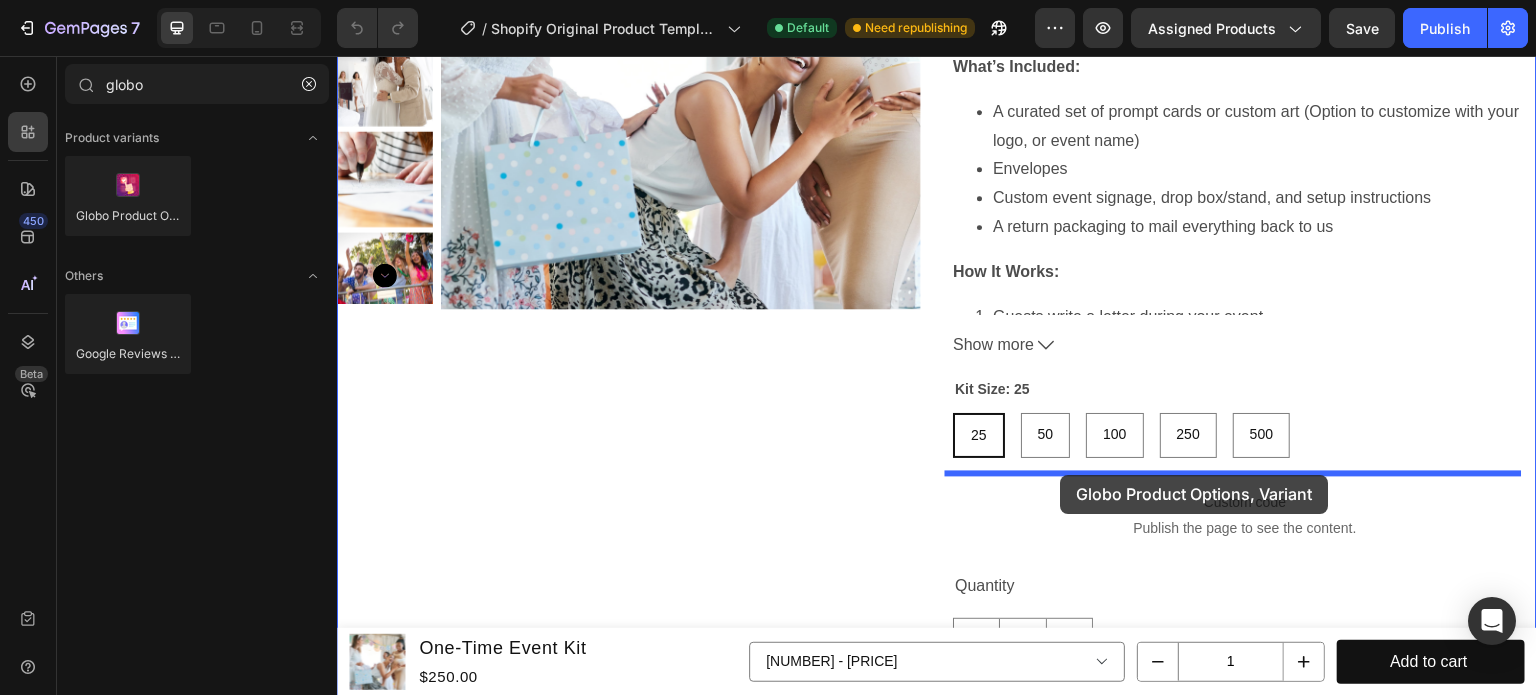 drag, startPoint x: 493, startPoint y: 259, endPoint x: 1064, endPoint y: 476, distance: 610.8437 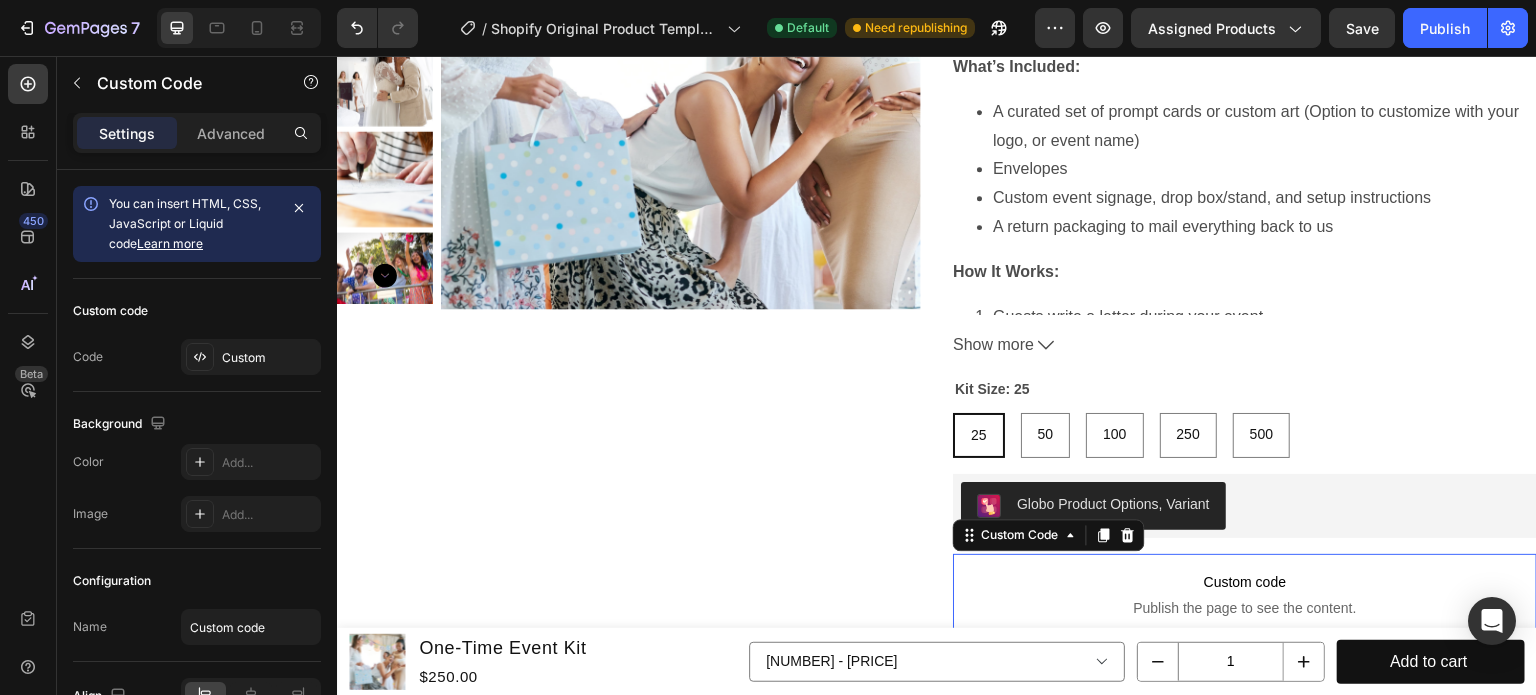 click on "Custom code" at bounding box center [1245, 582] 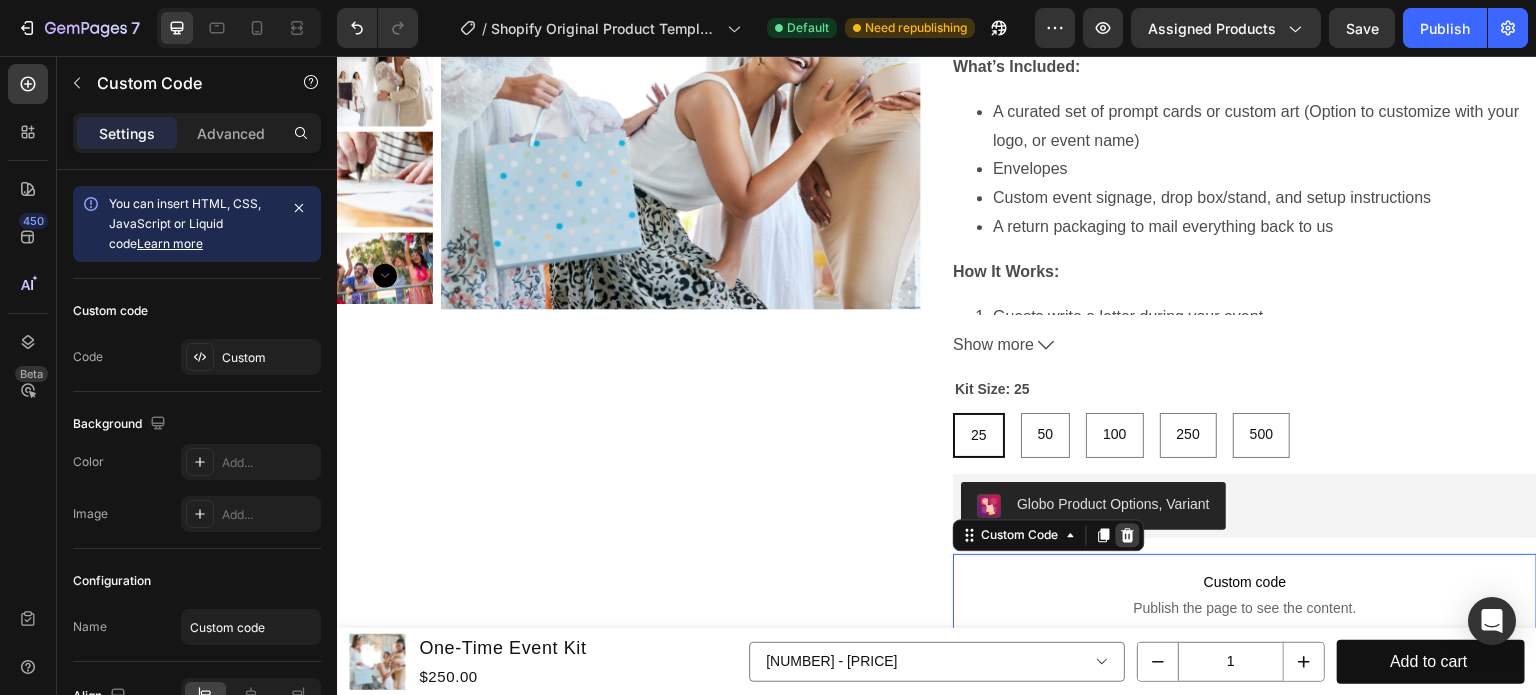click 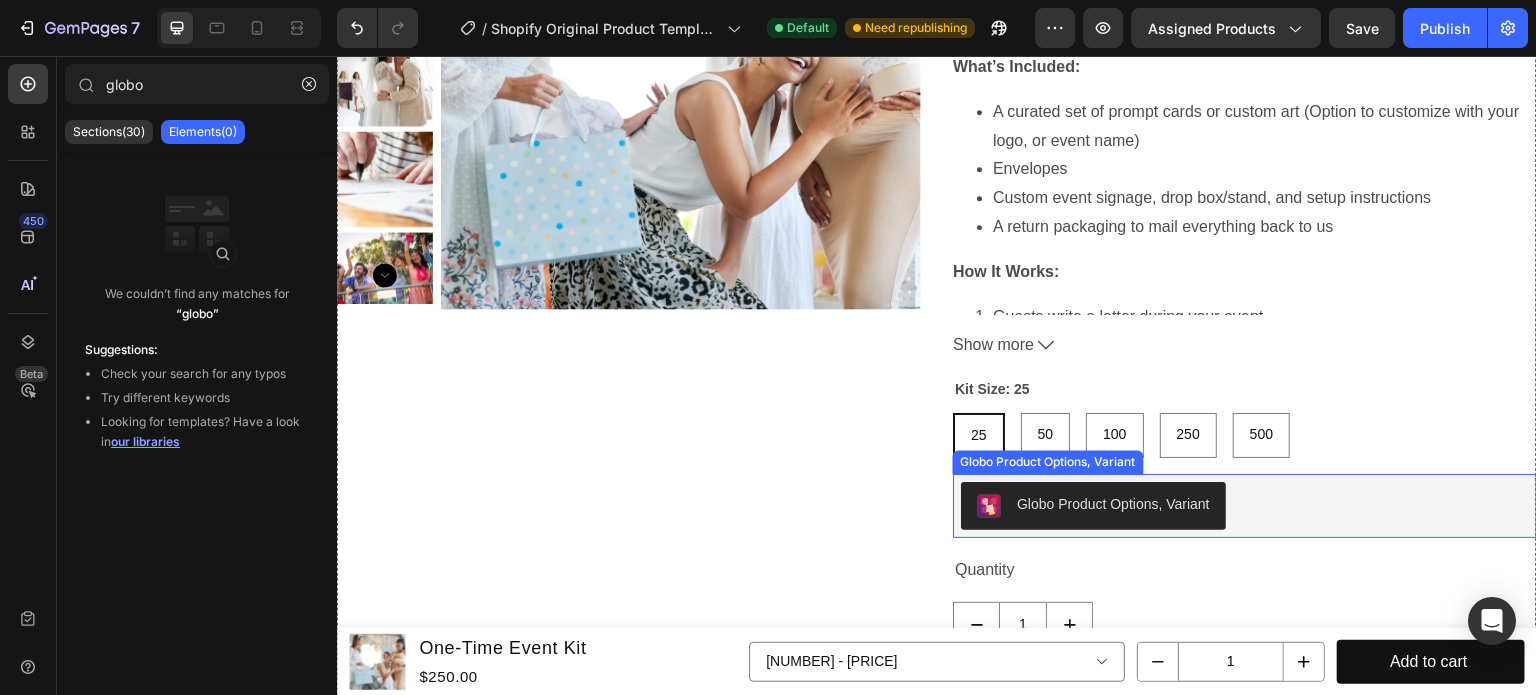 click on "Globo Product Options, Variant" at bounding box center (1093, 506) 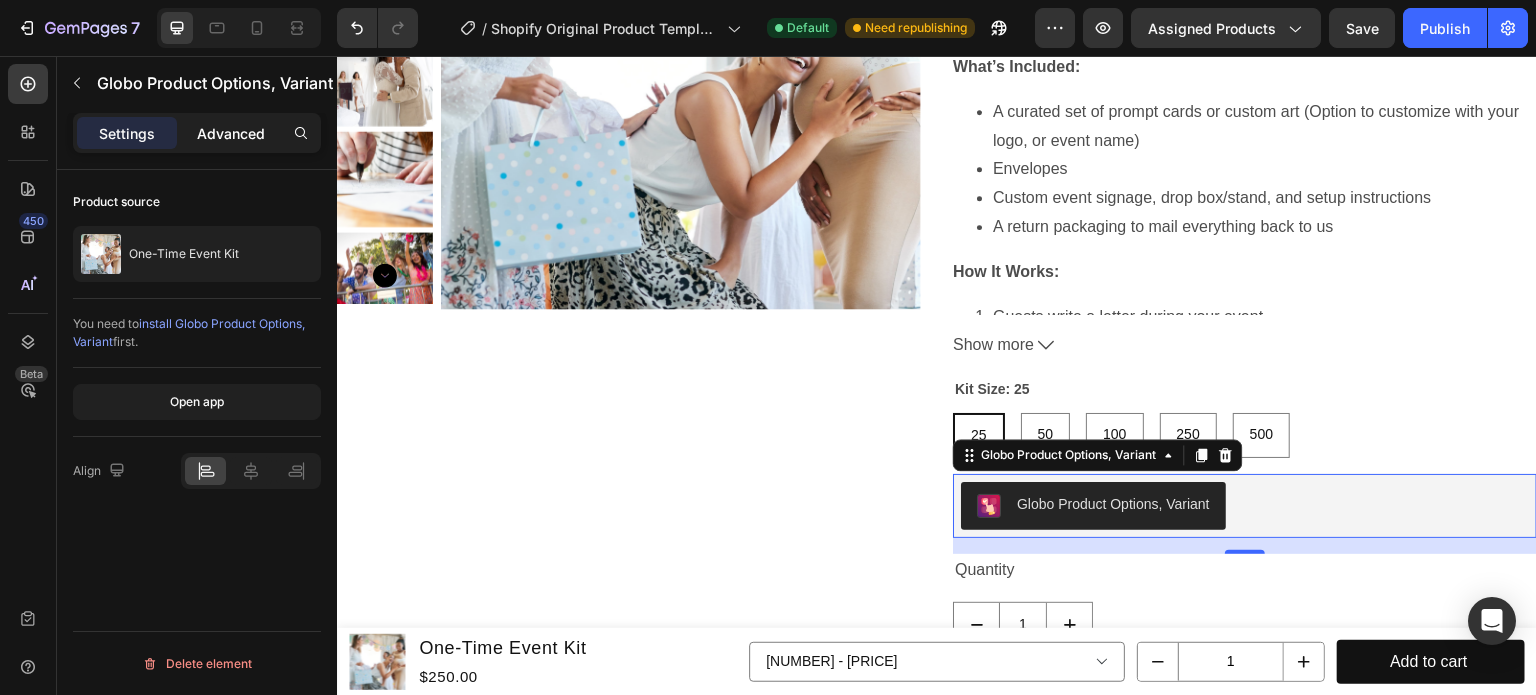 click on "Advanced" at bounding box center (231, 133) 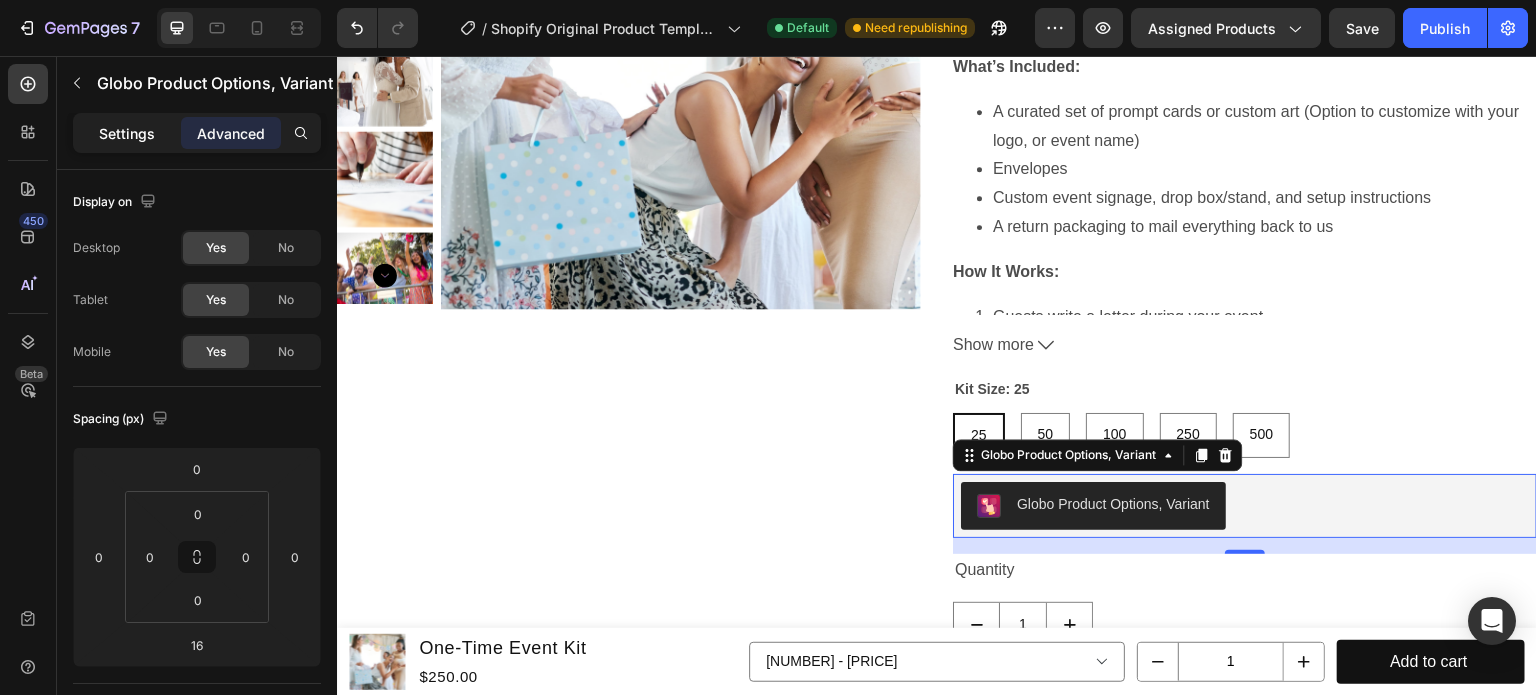 click on "Settings" 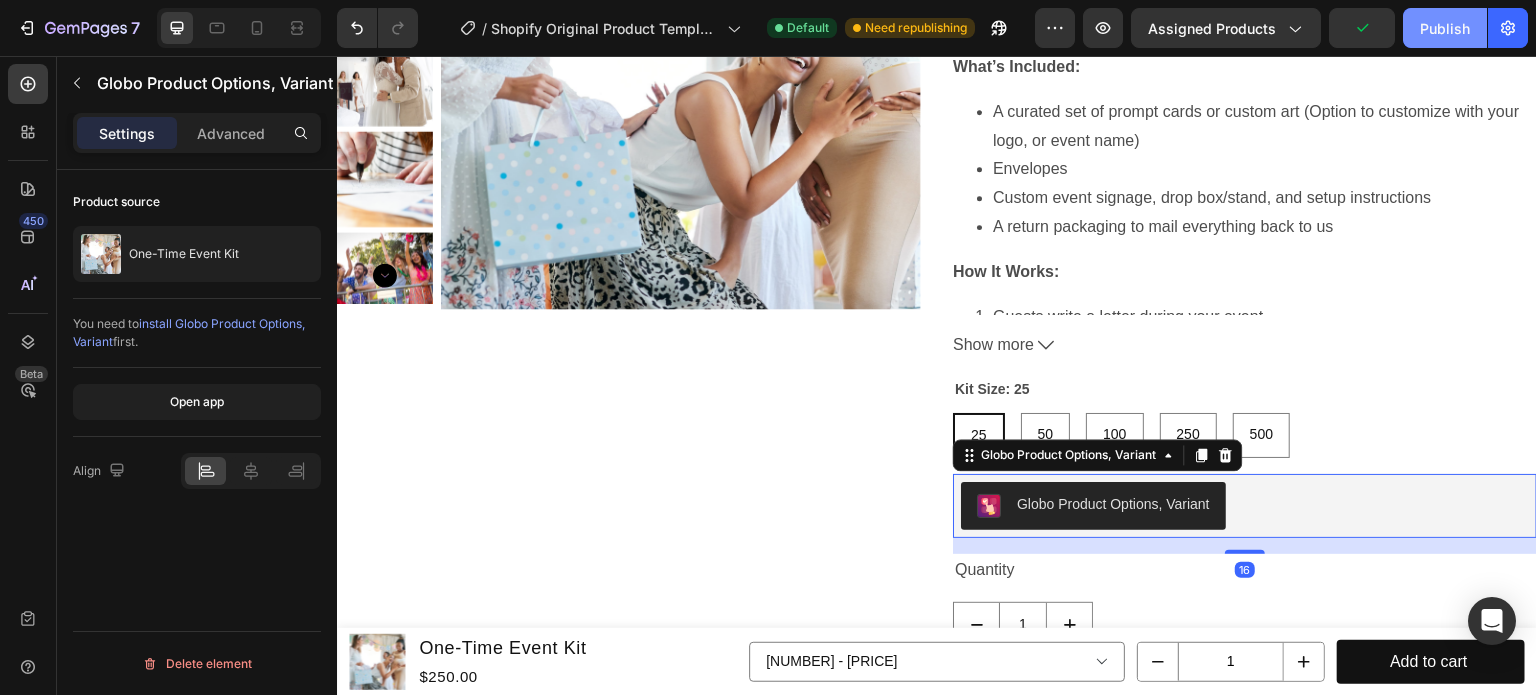 click on "Publish" at bounding box center [1445, 28] 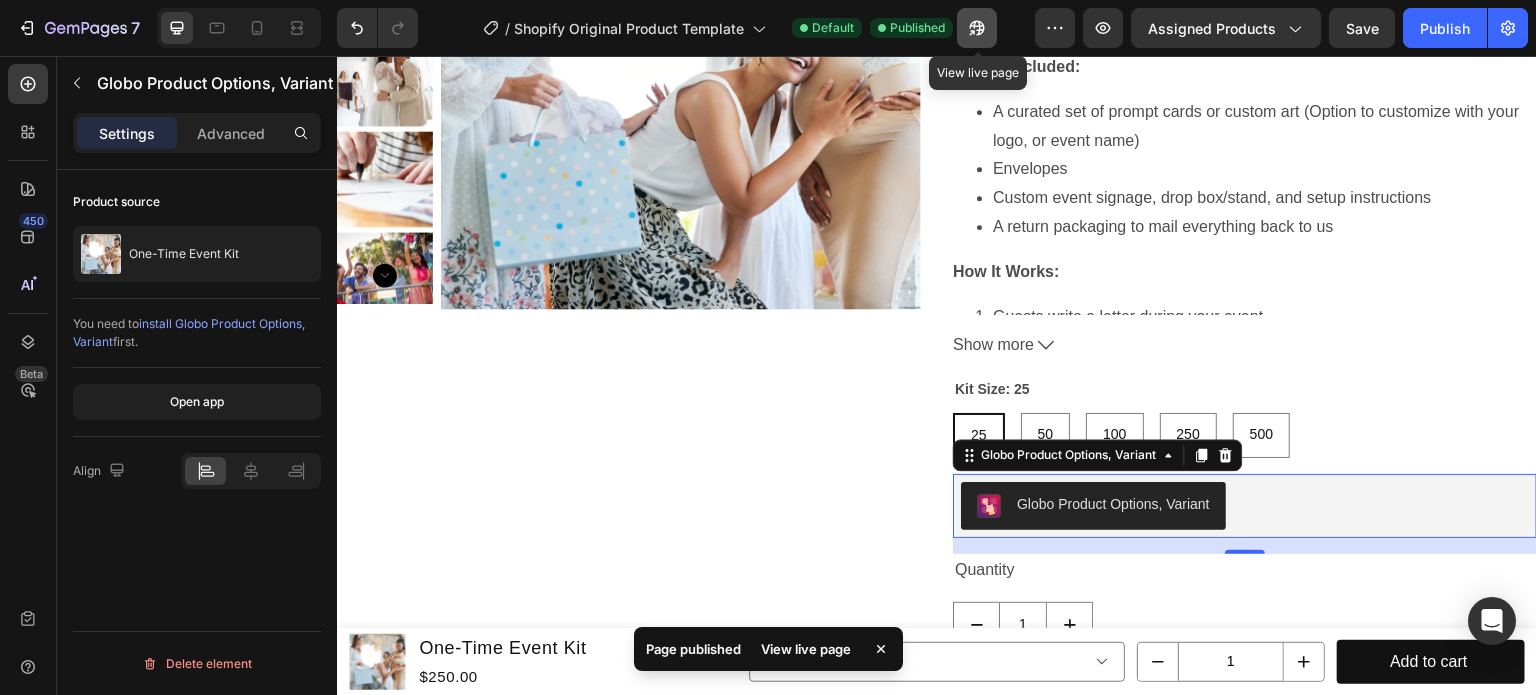 click 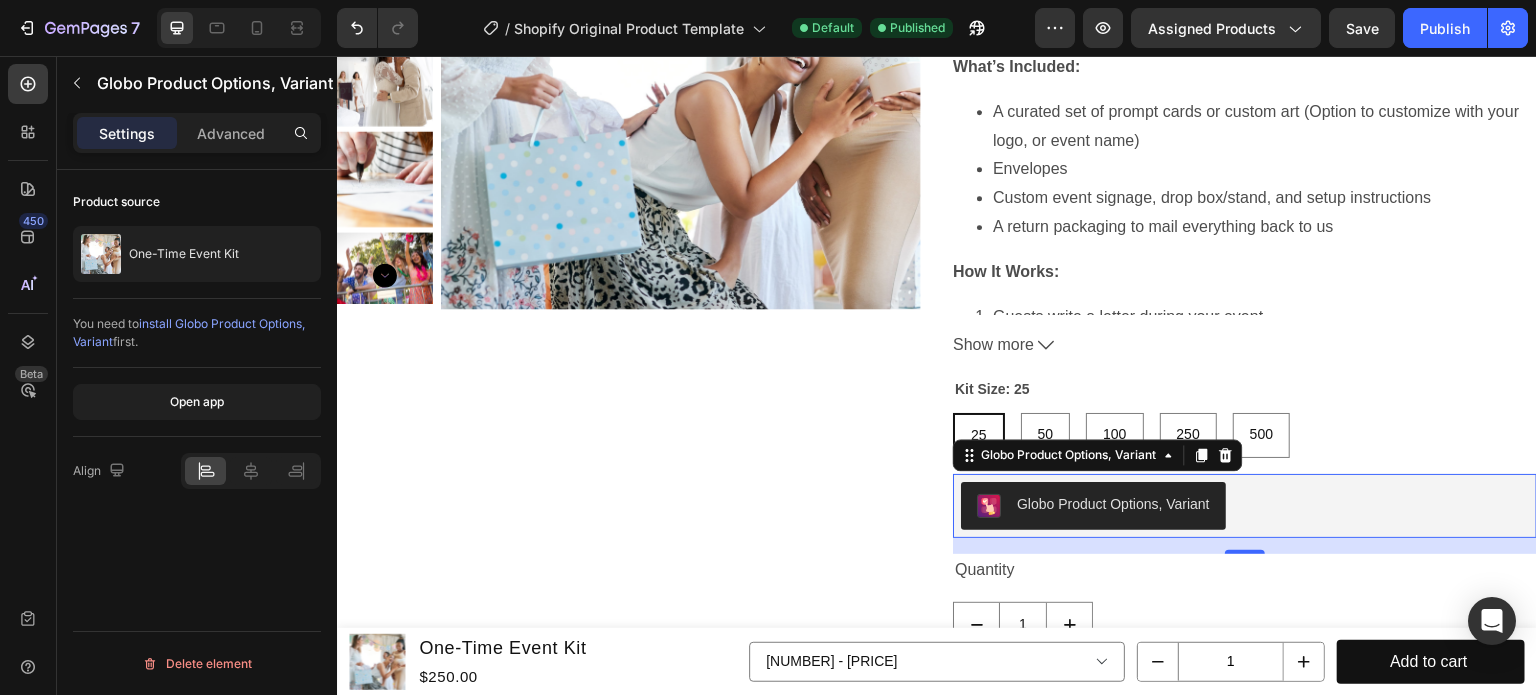 click on "install Globo Product Options, Variant" at bounding box center [189, 332] 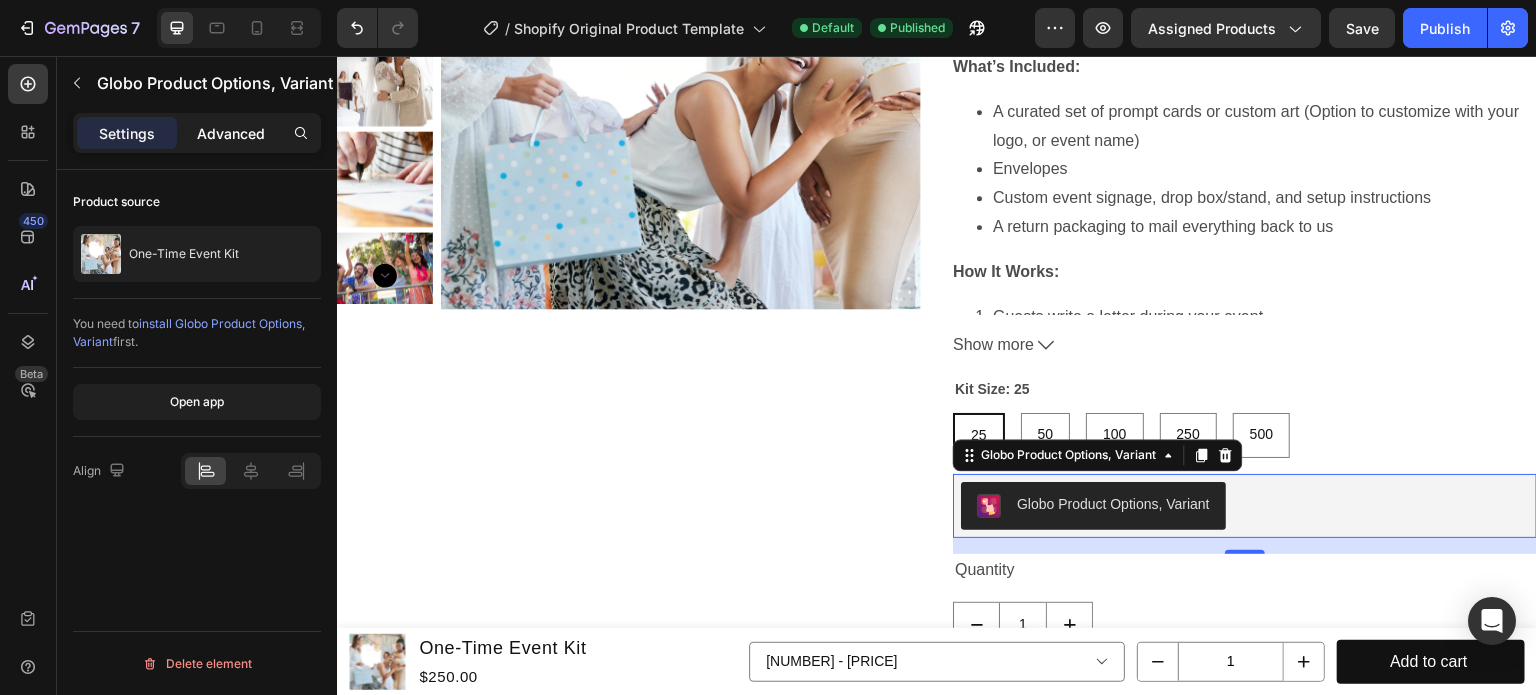 click on "Advanced" at bounding box center [231, 133] 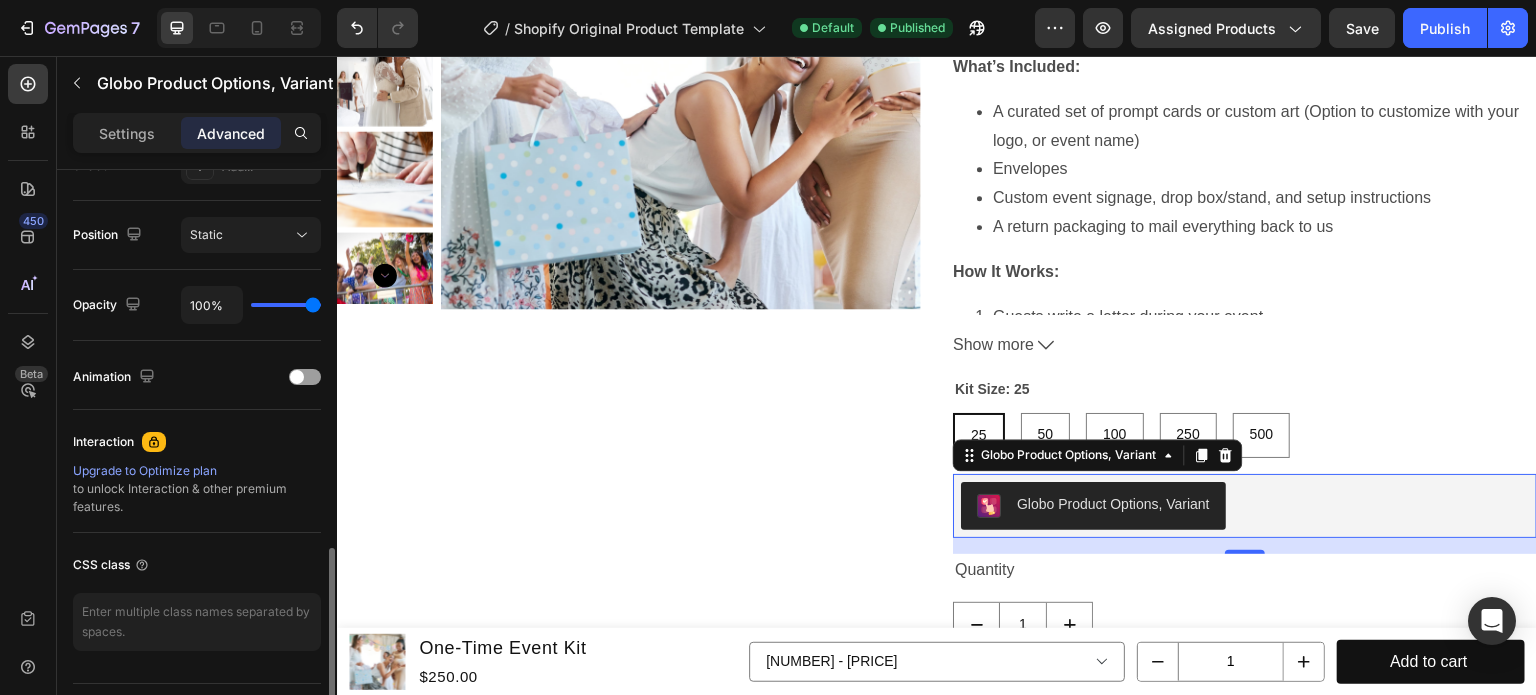 scroll, scrollTop: 750, scrollLeft: 0, axis: vertical 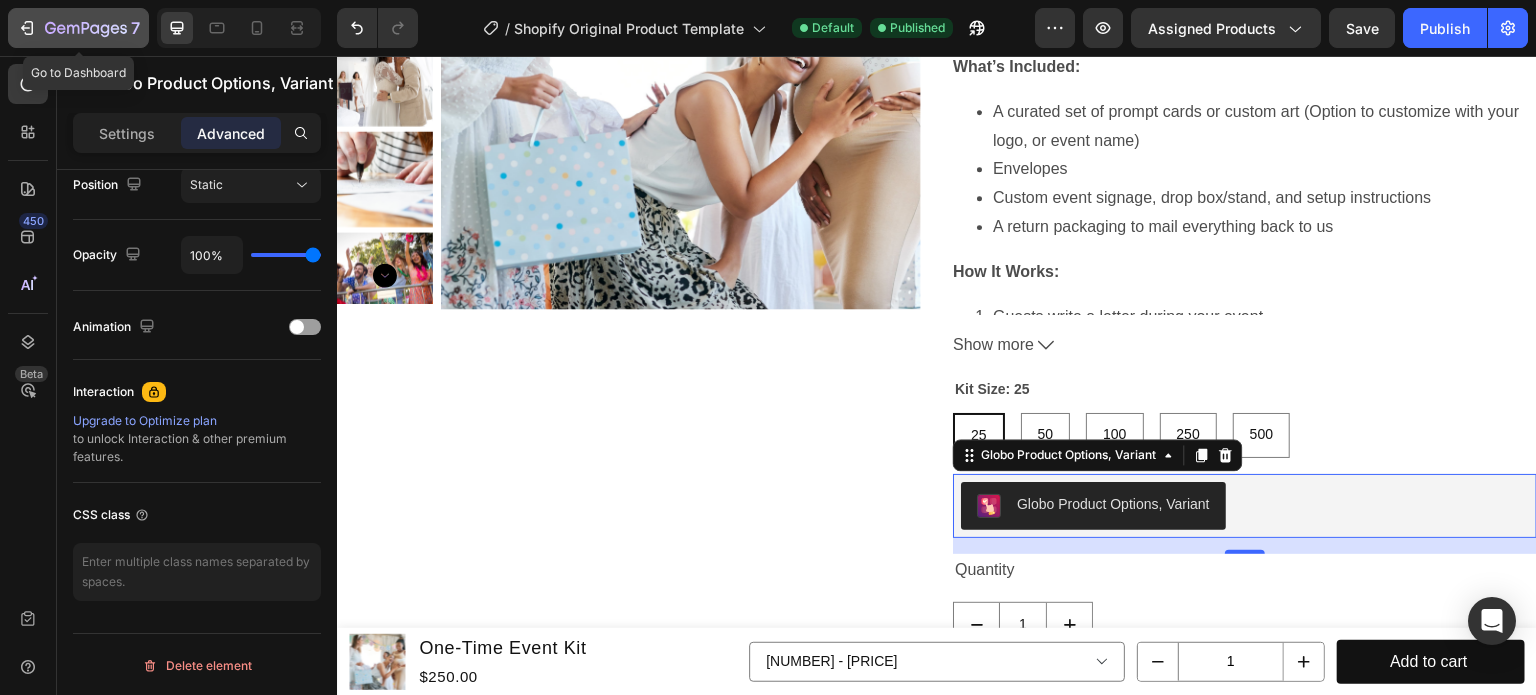 click 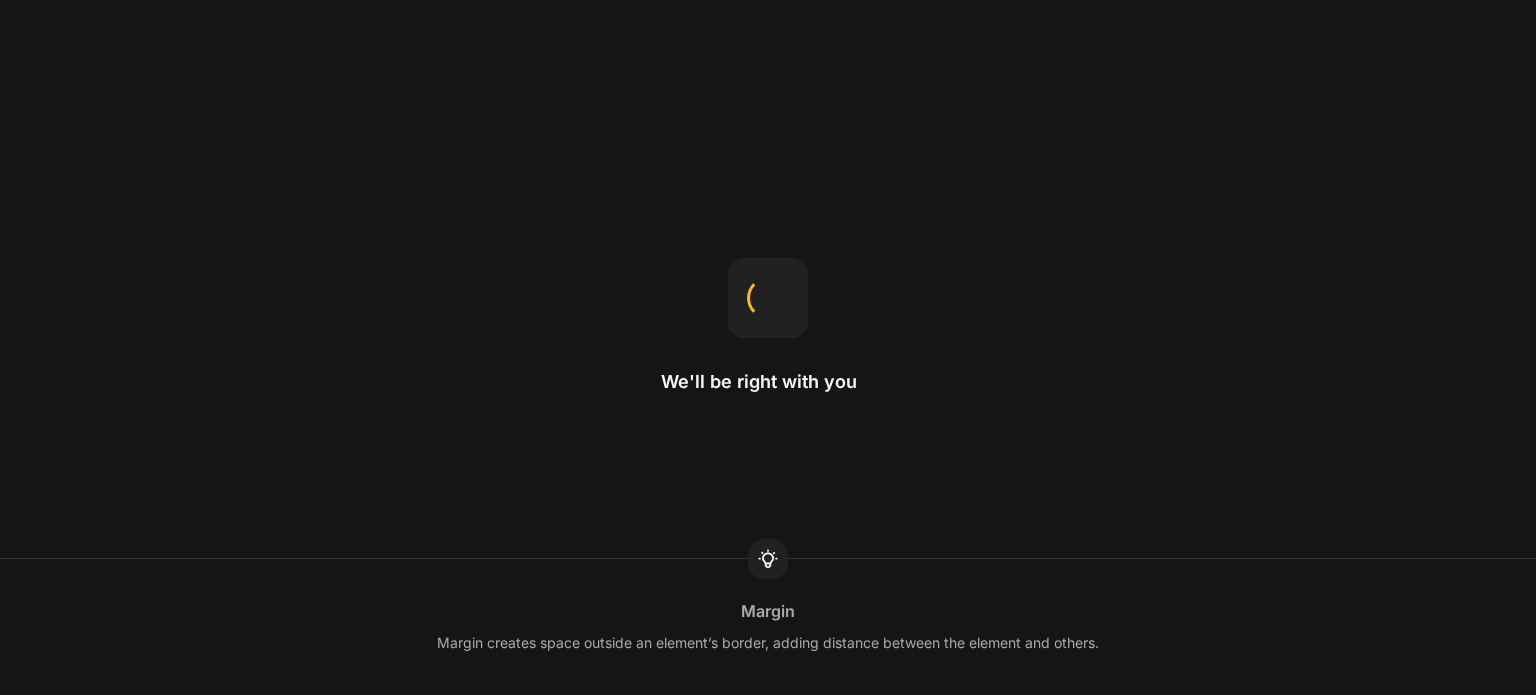 scroll, scrollTop: 0, scrollLeft: 0, axis: both 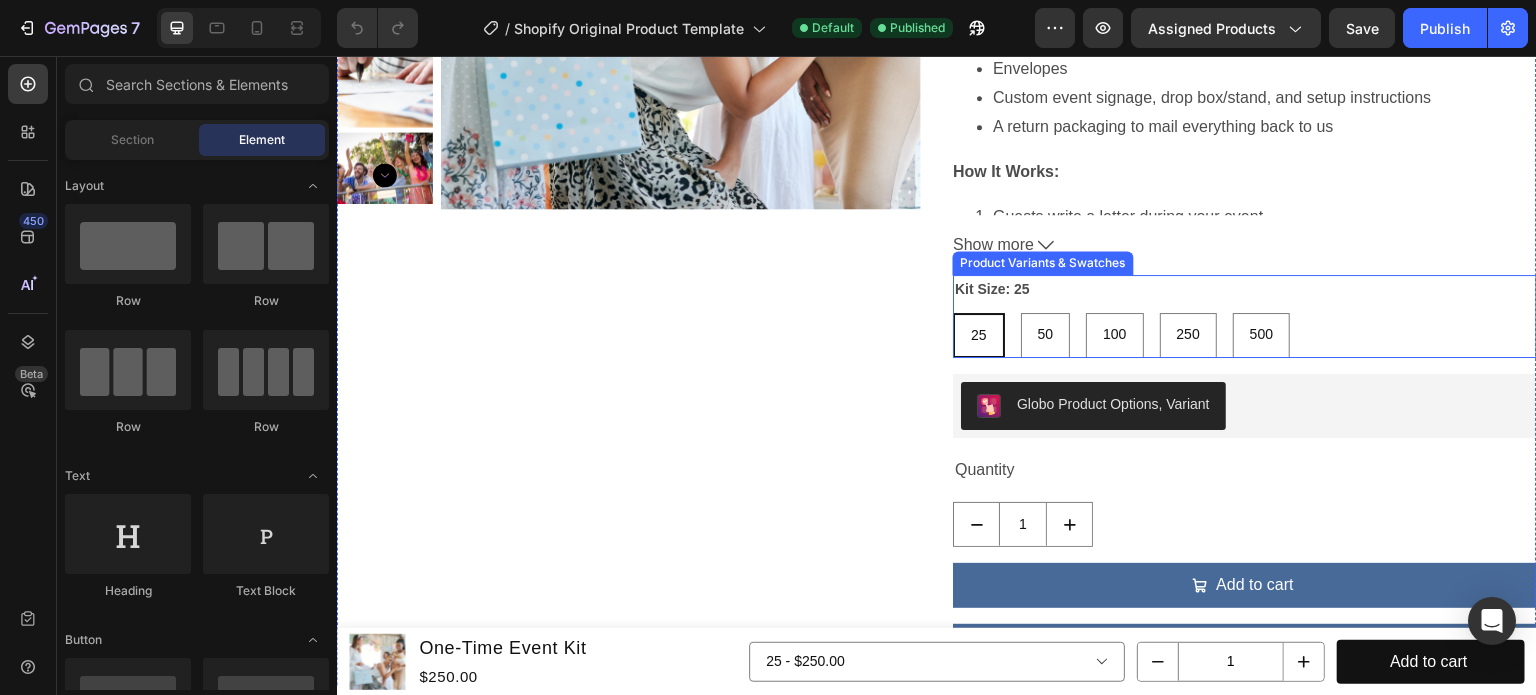 click on "Product Variants & Swatches" at bounding box center [1043, 263] 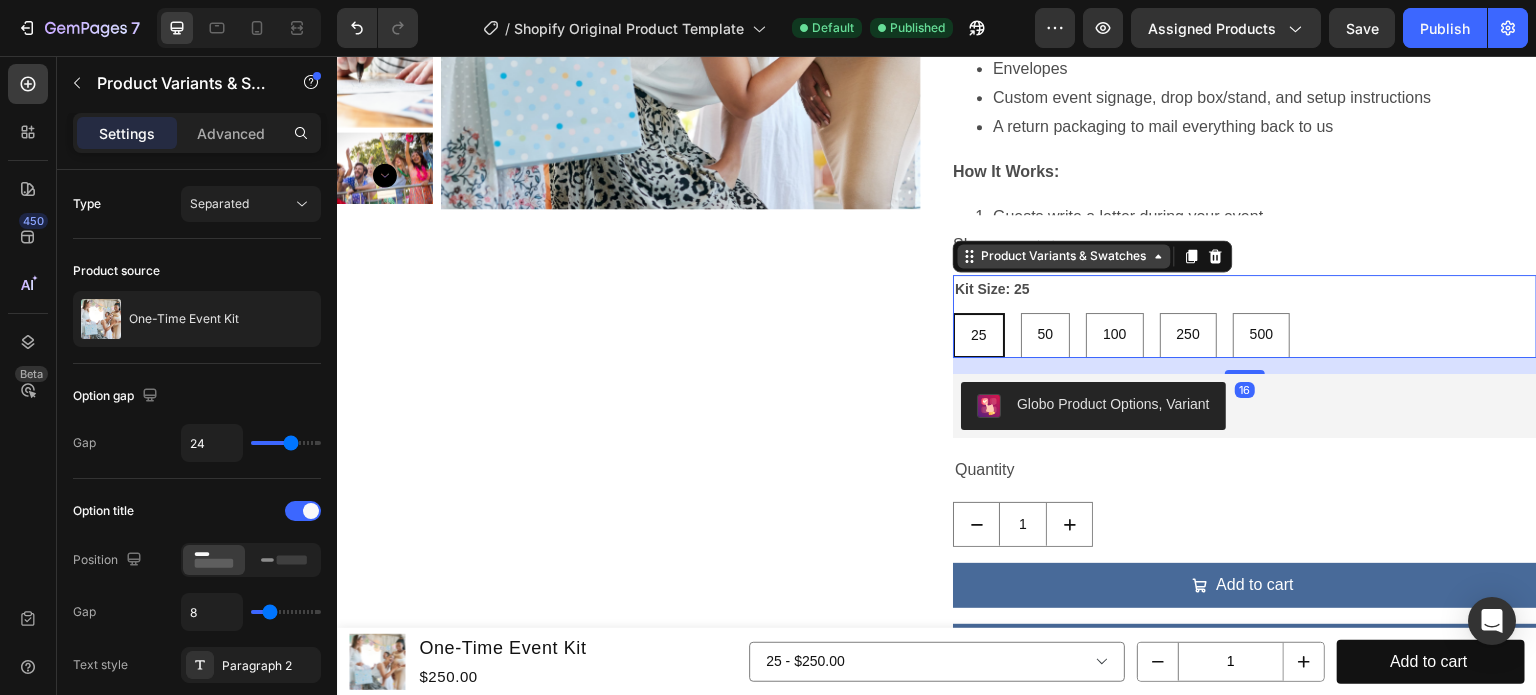 click on "Product Variants & Swatches" at bounding box center (1064, 256) 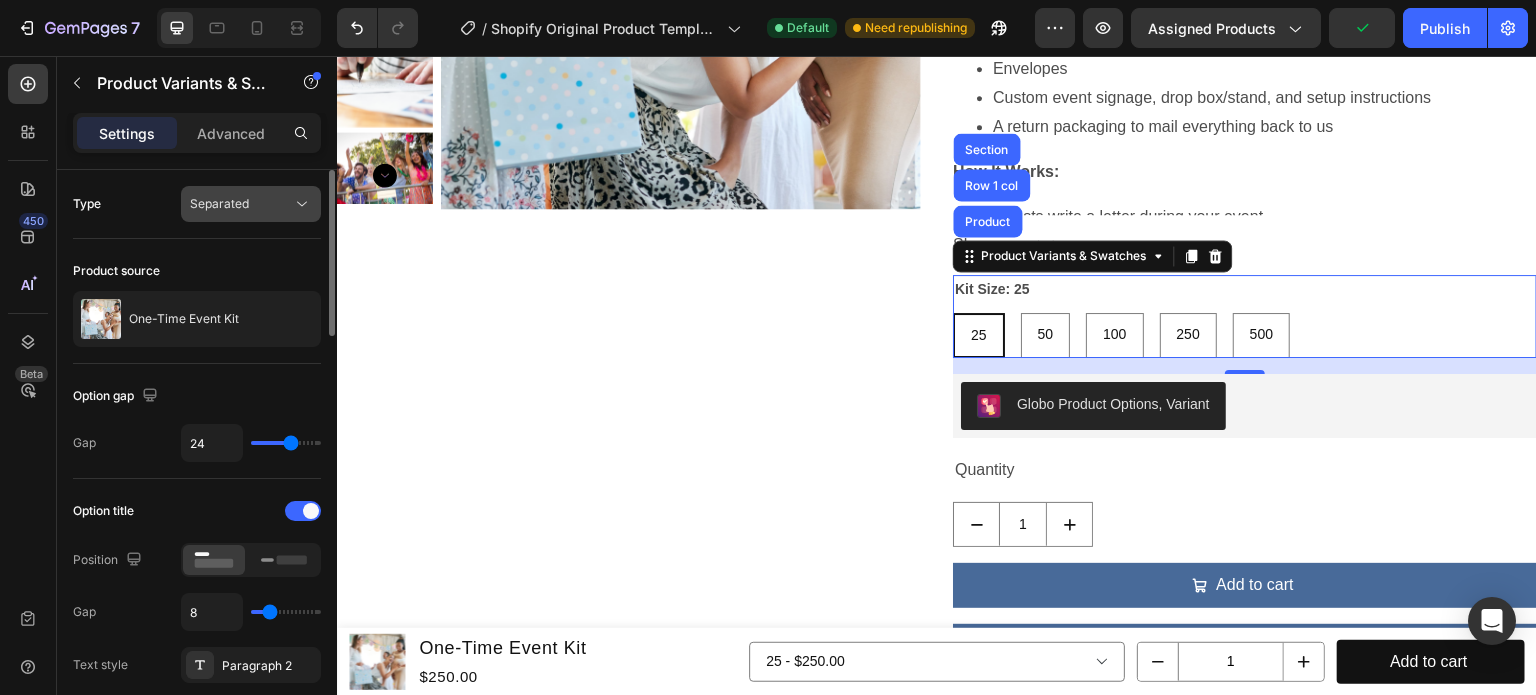 click on "Separated" at bounding box center (219, 203) 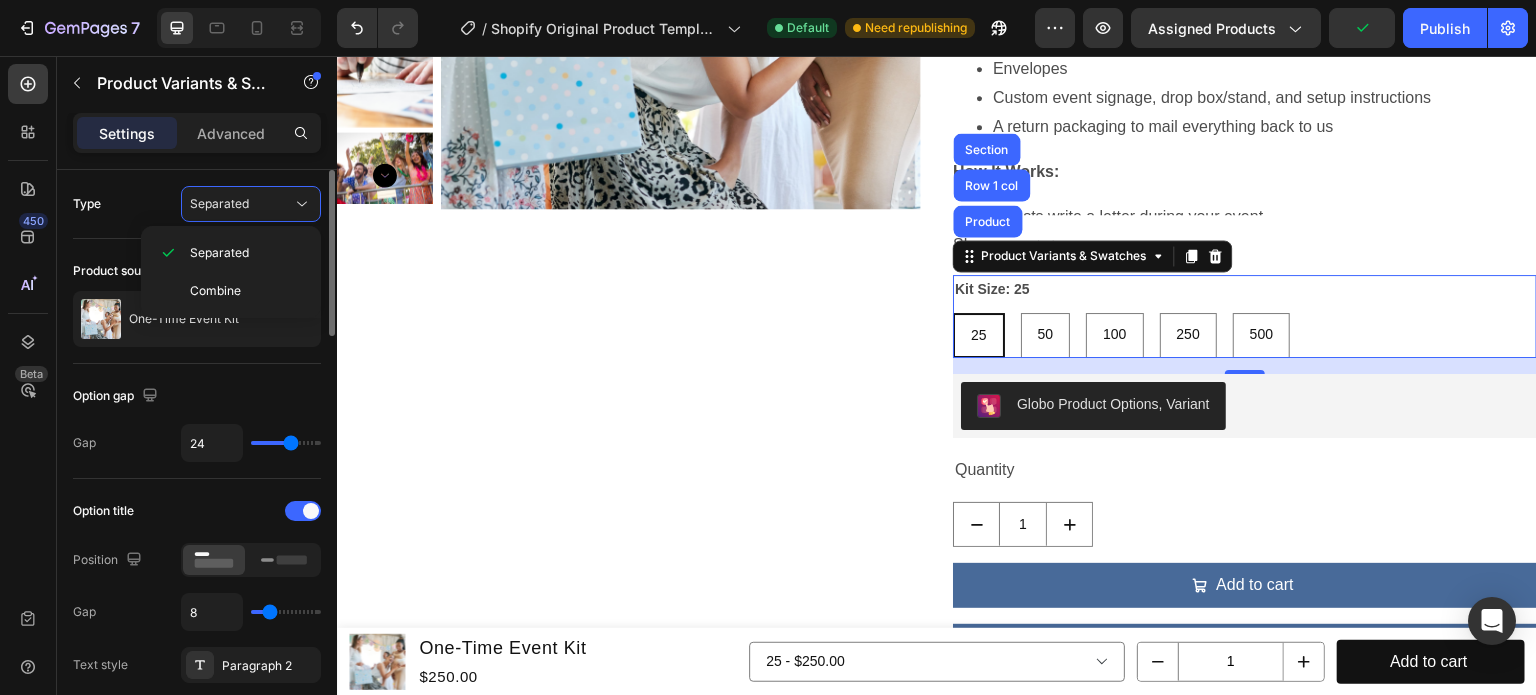 click on "Type Separated" at bounding box center [197, 204] 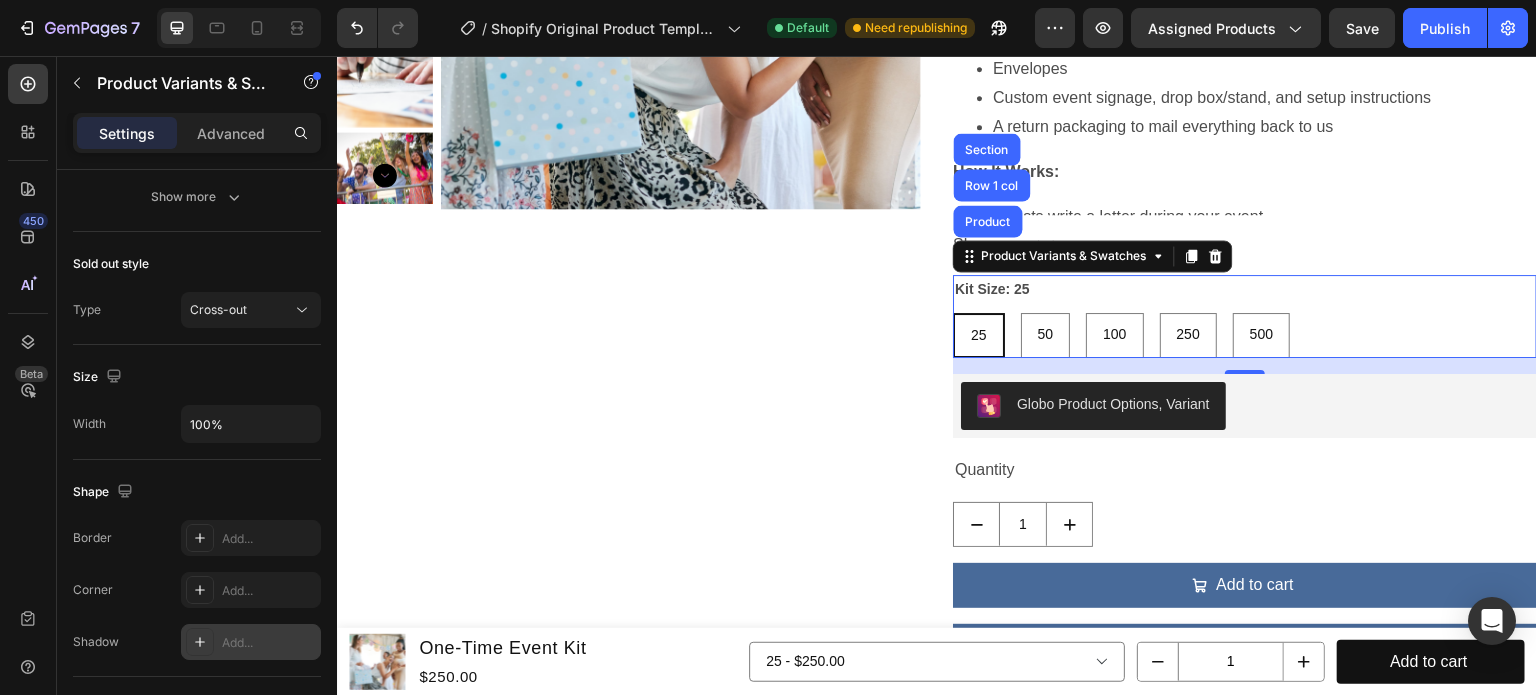 scroll, scrollTop: 1450, scrollLeft: 0, axis: vertical 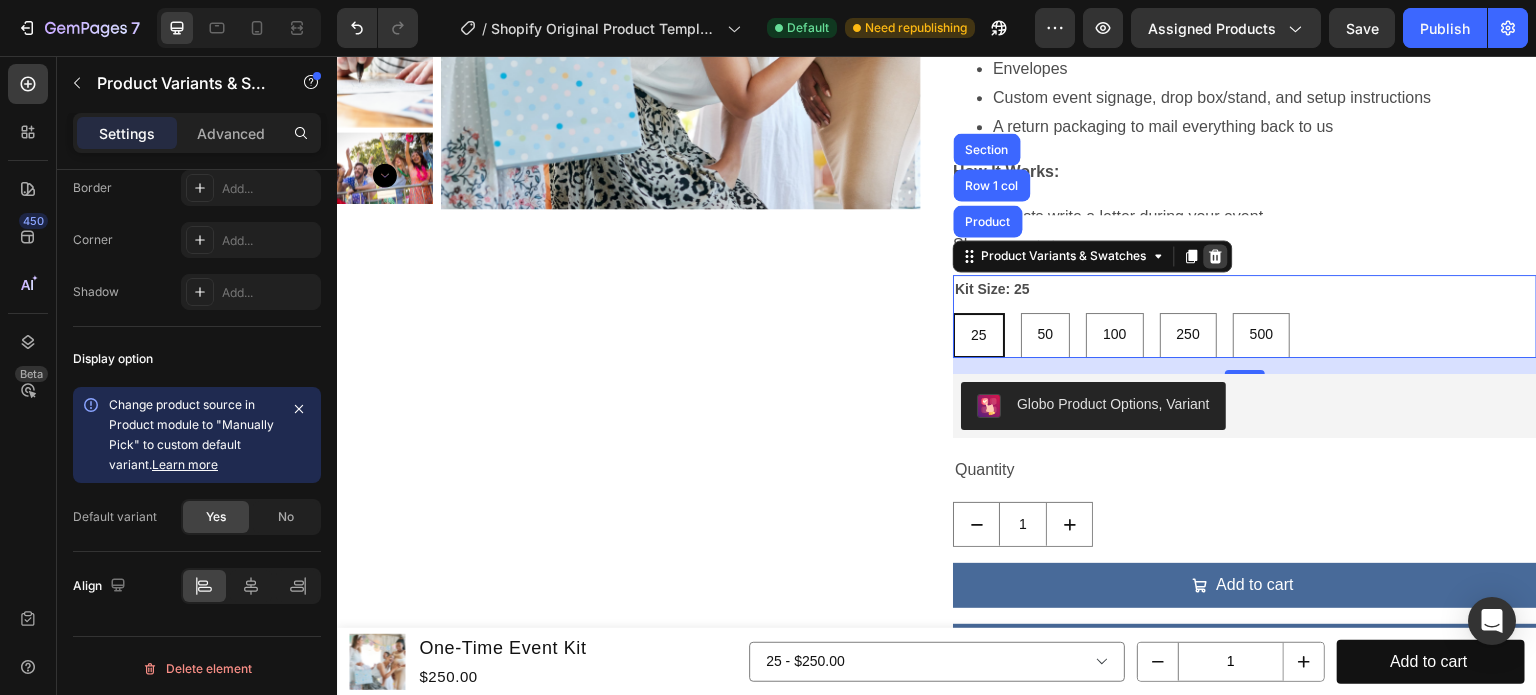 click 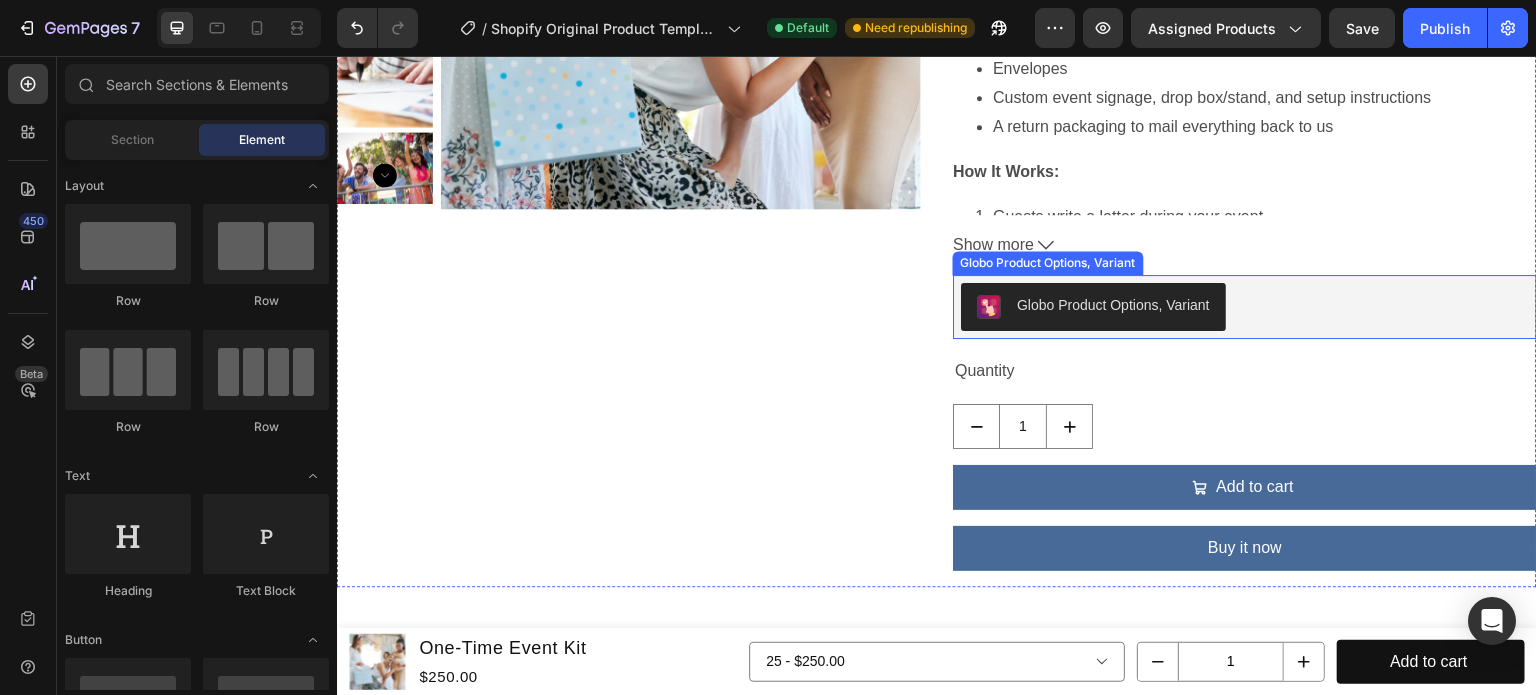 scroll, scrollTop: 0, scrollLeft: 0, axis: both 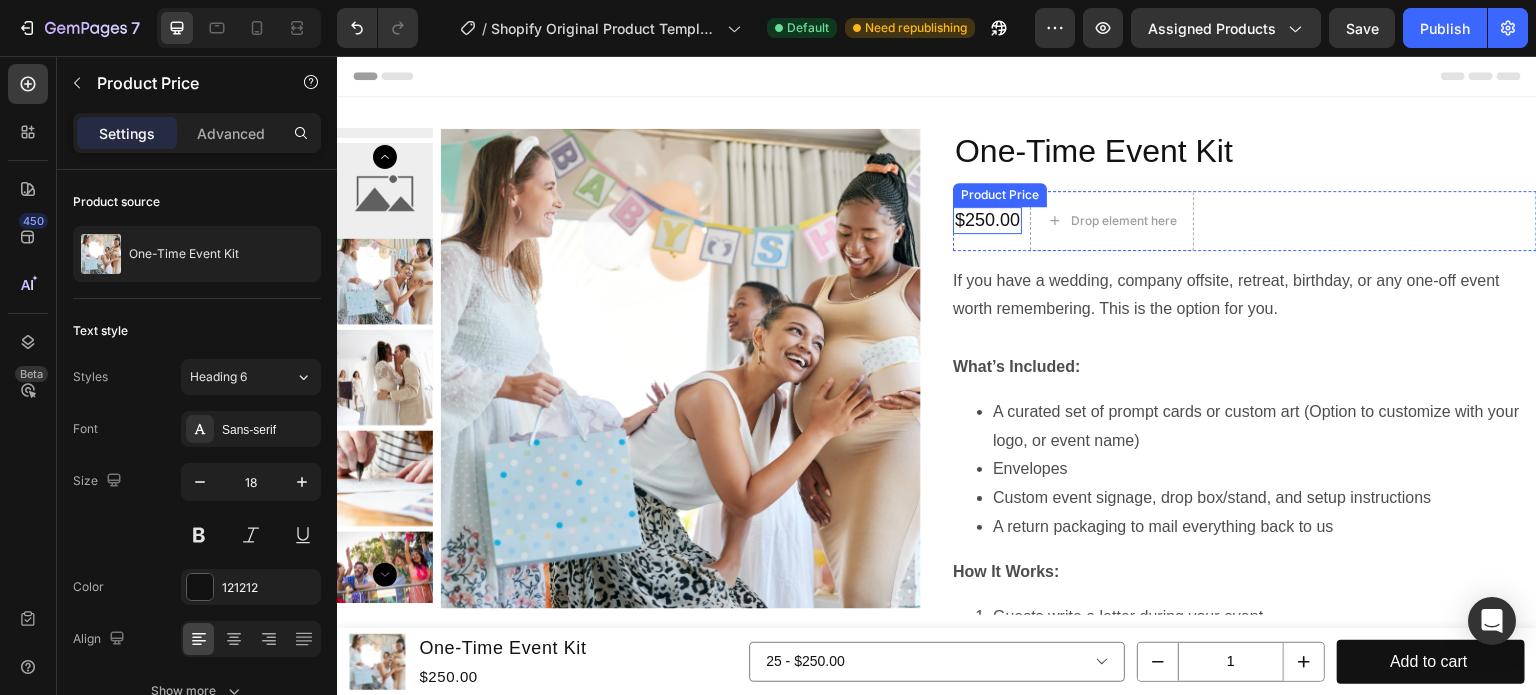 click on "Product Price" at bounding box center (1000, 195) 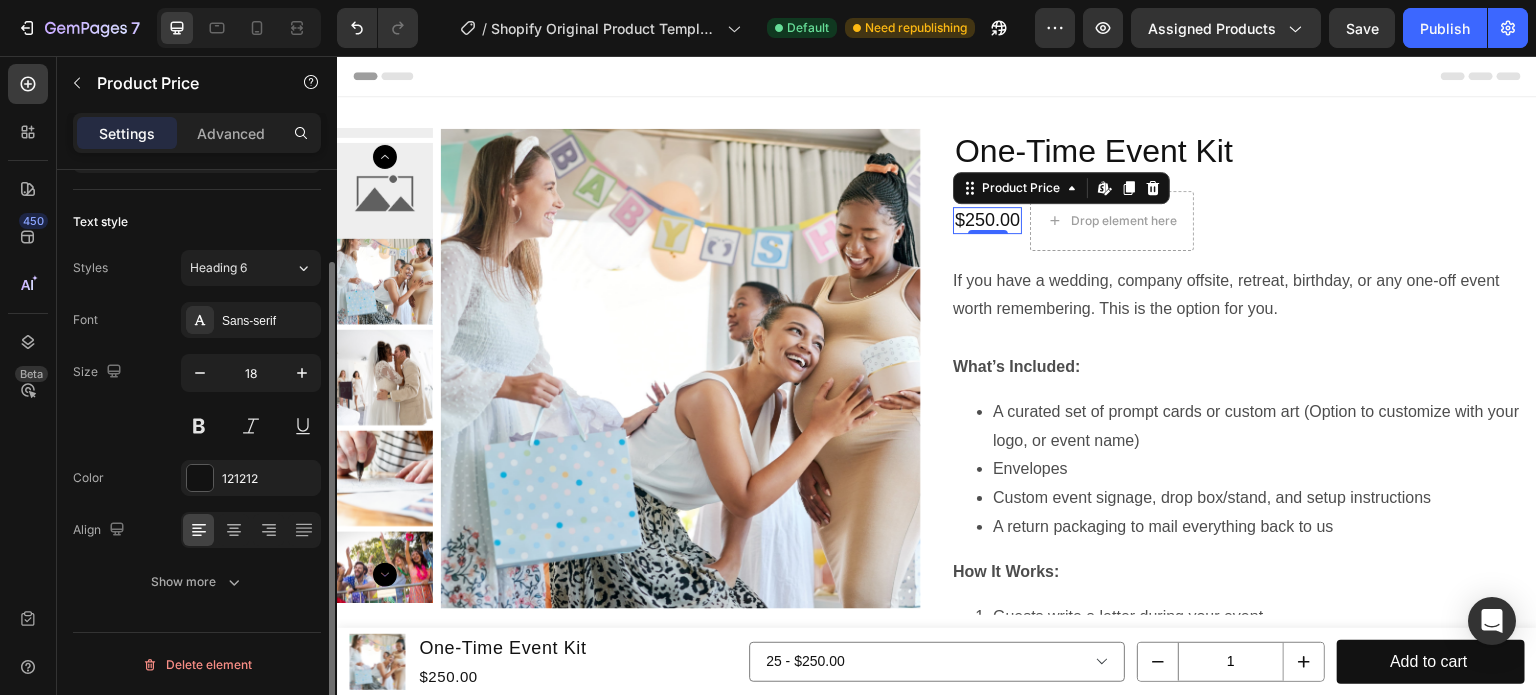 scroll, scrollTop: 0, scrollLeft: 0, axis: both 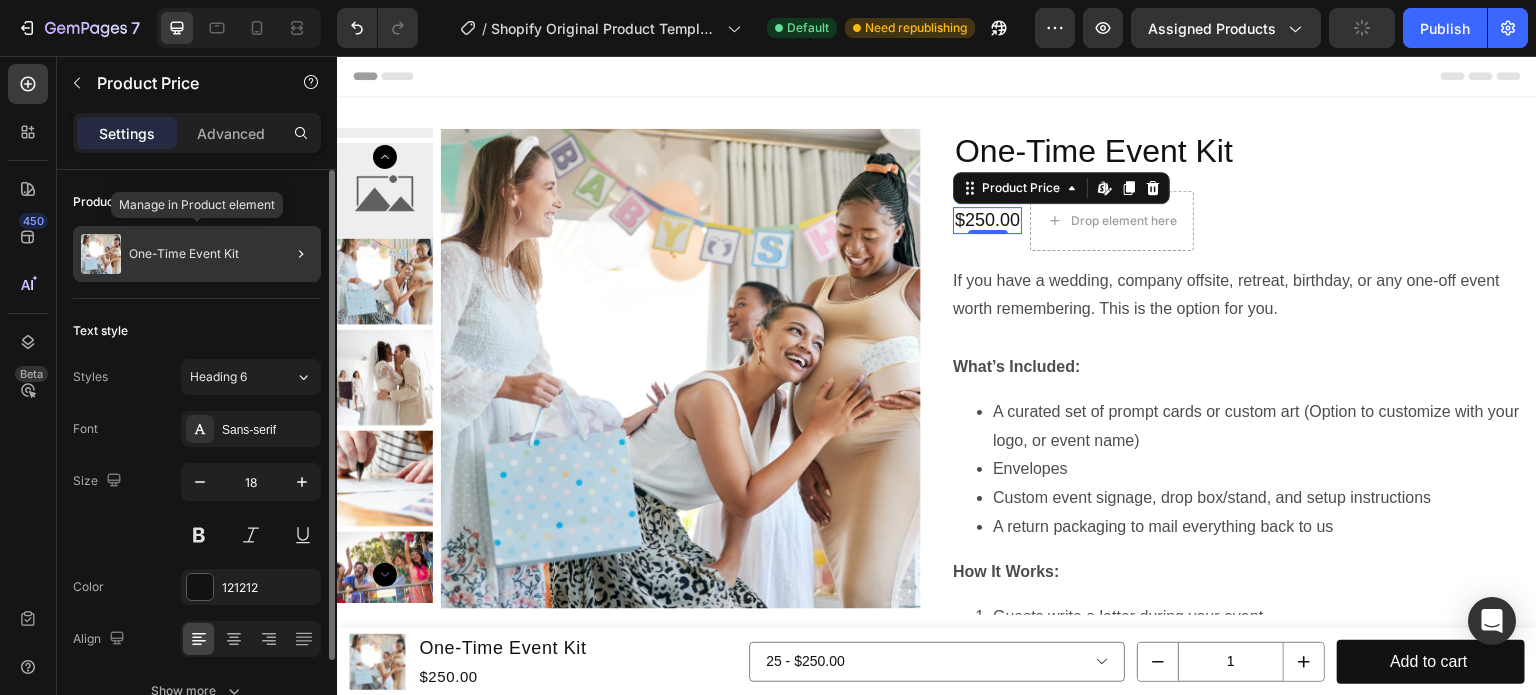 click on "One-Time Event Kit" at bounding box center [184, 254] 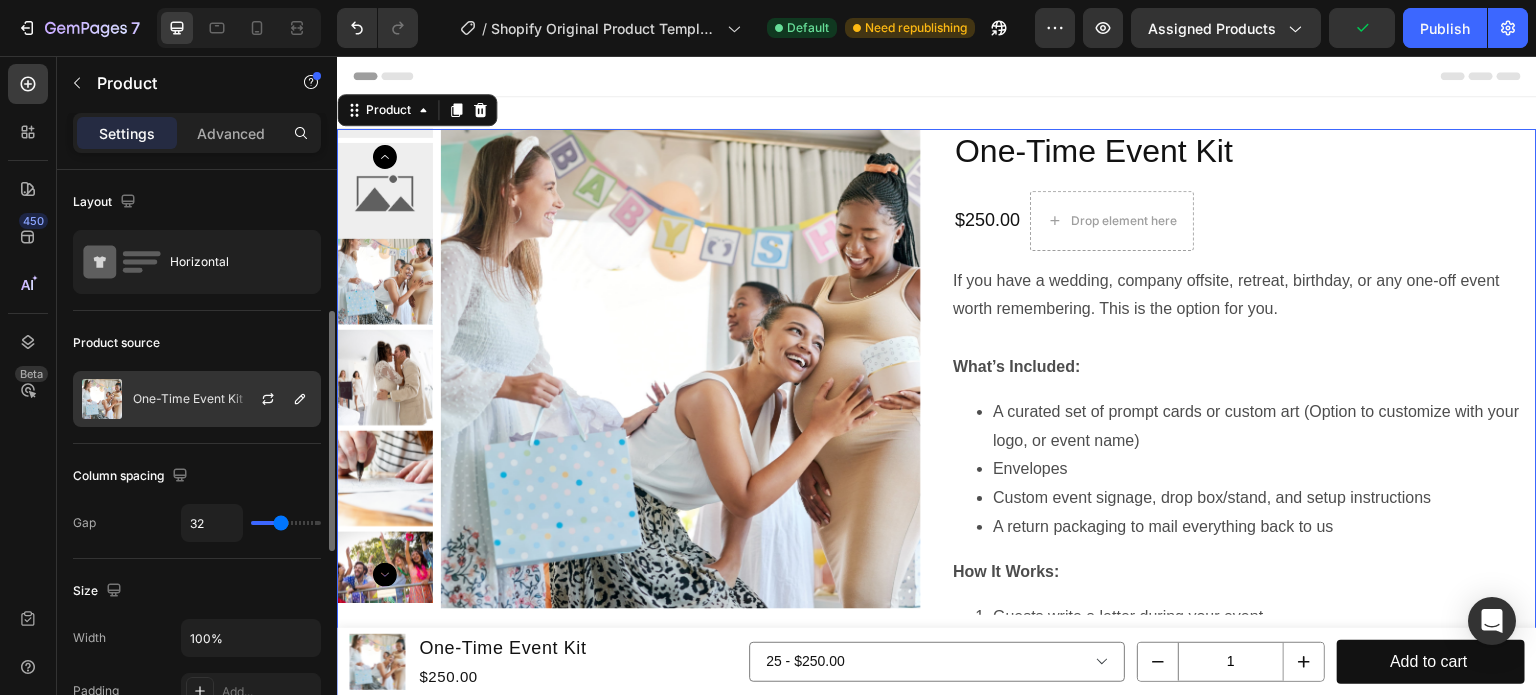 scroll, scrollTop: 200, scrollLeft: 0, axis: vertical 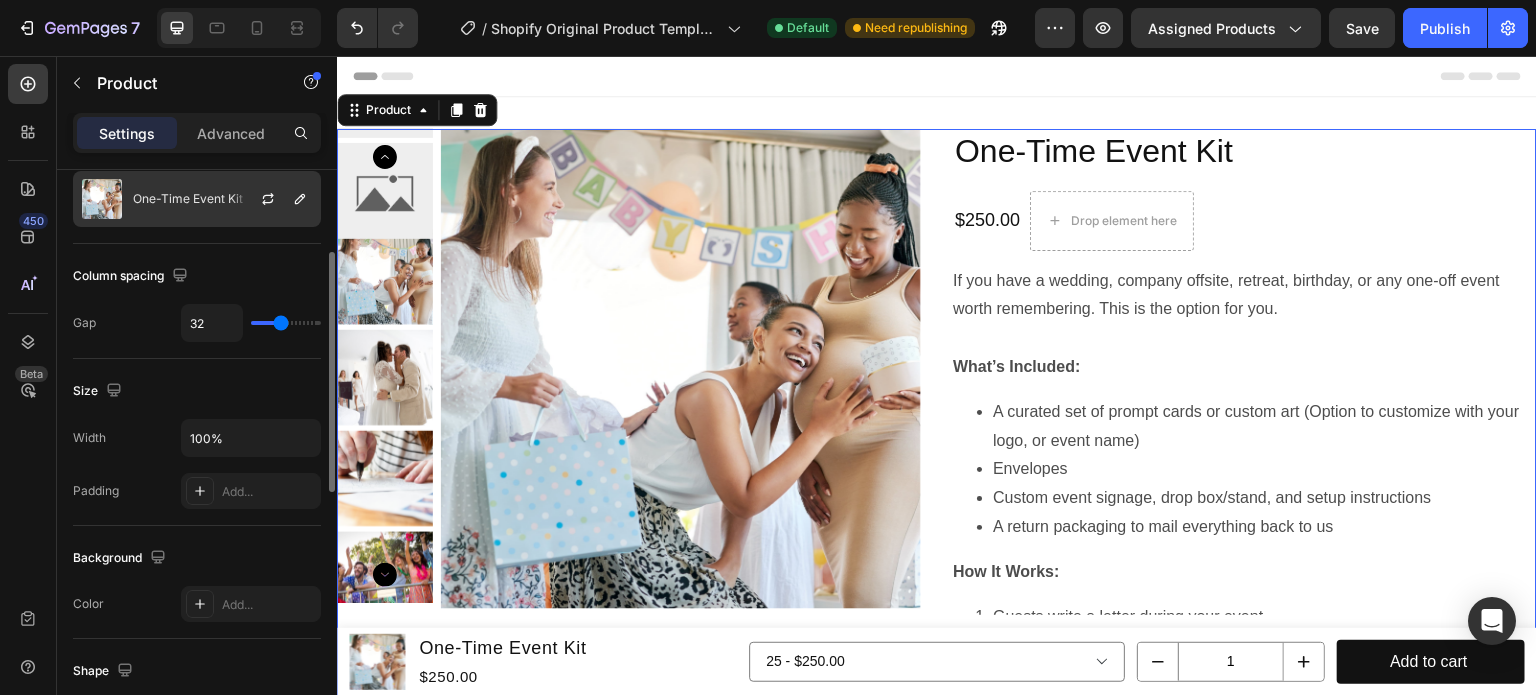 click at bounding box center [276, 199] 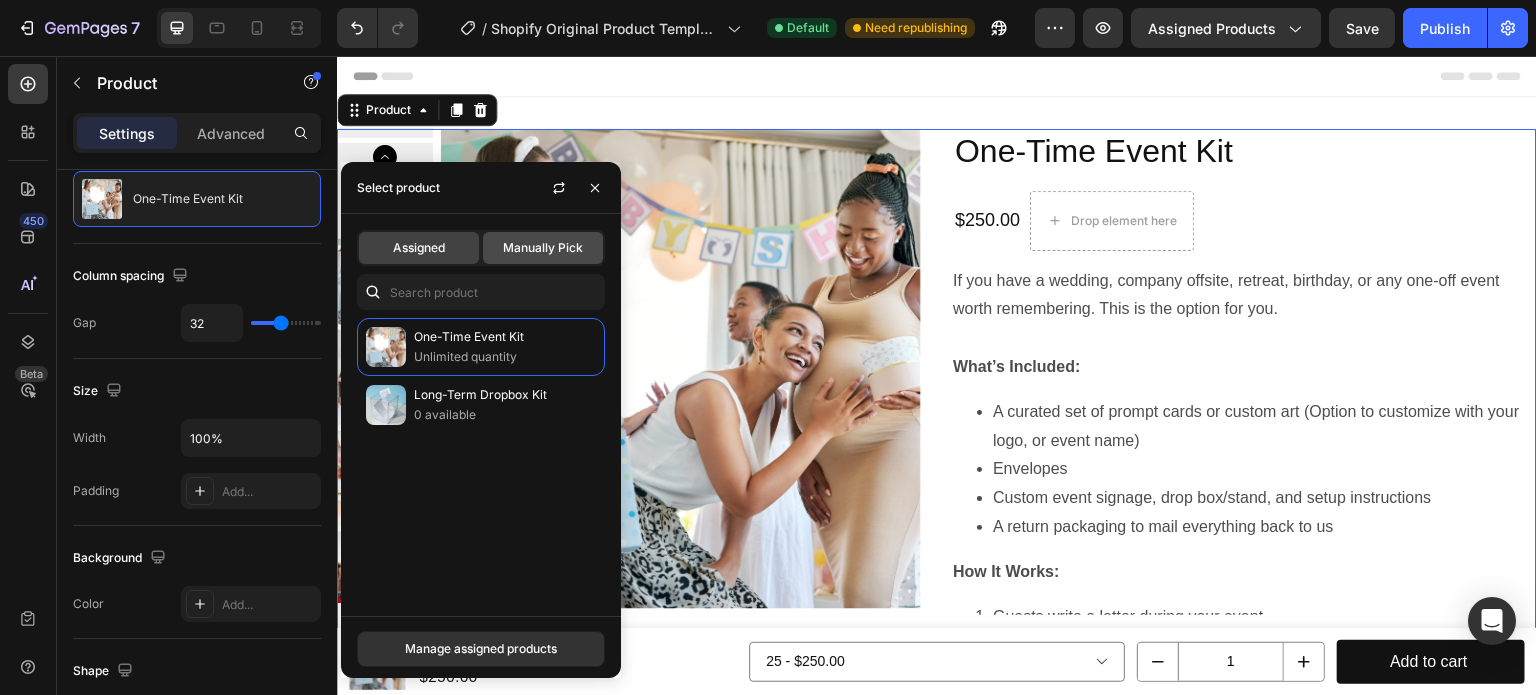 click on "Manually Pick" 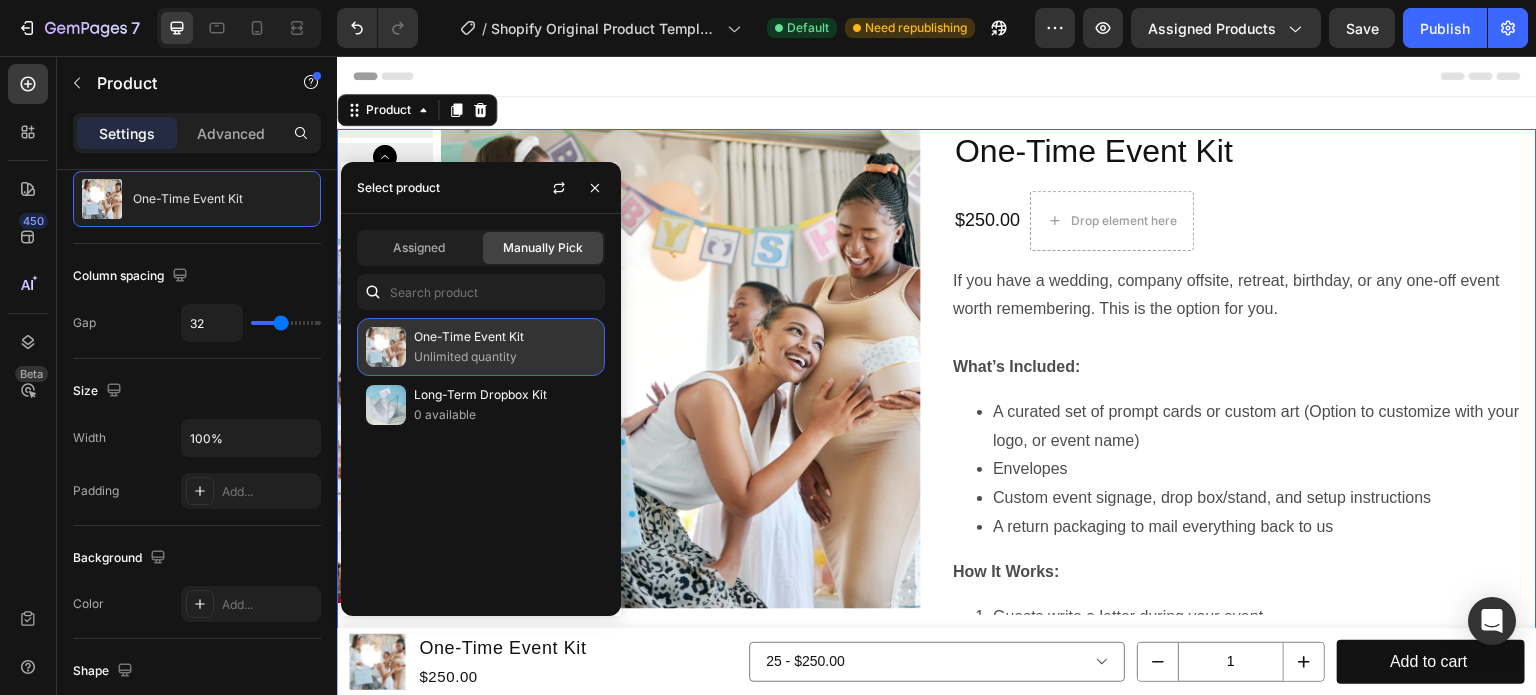 click on "Unlimited quantity" at bounding box center (505, 357) 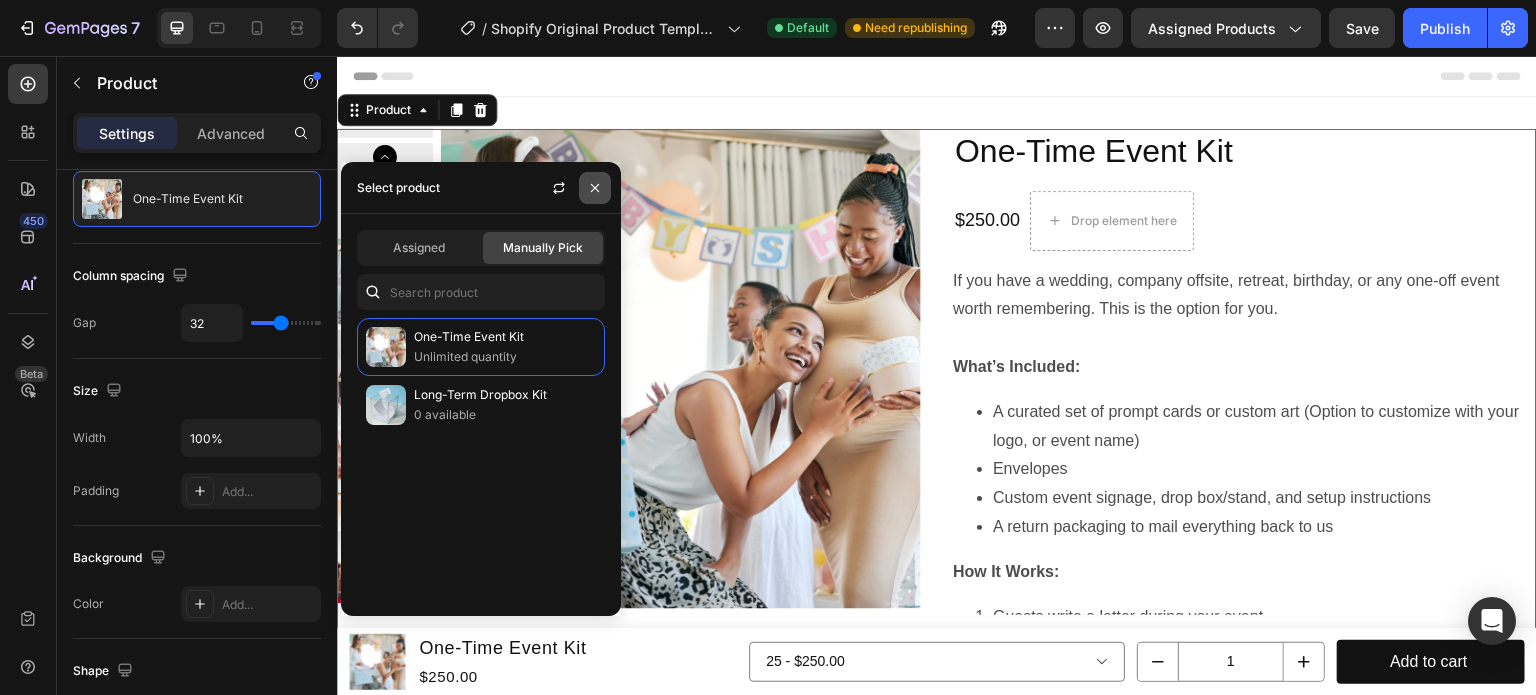 click 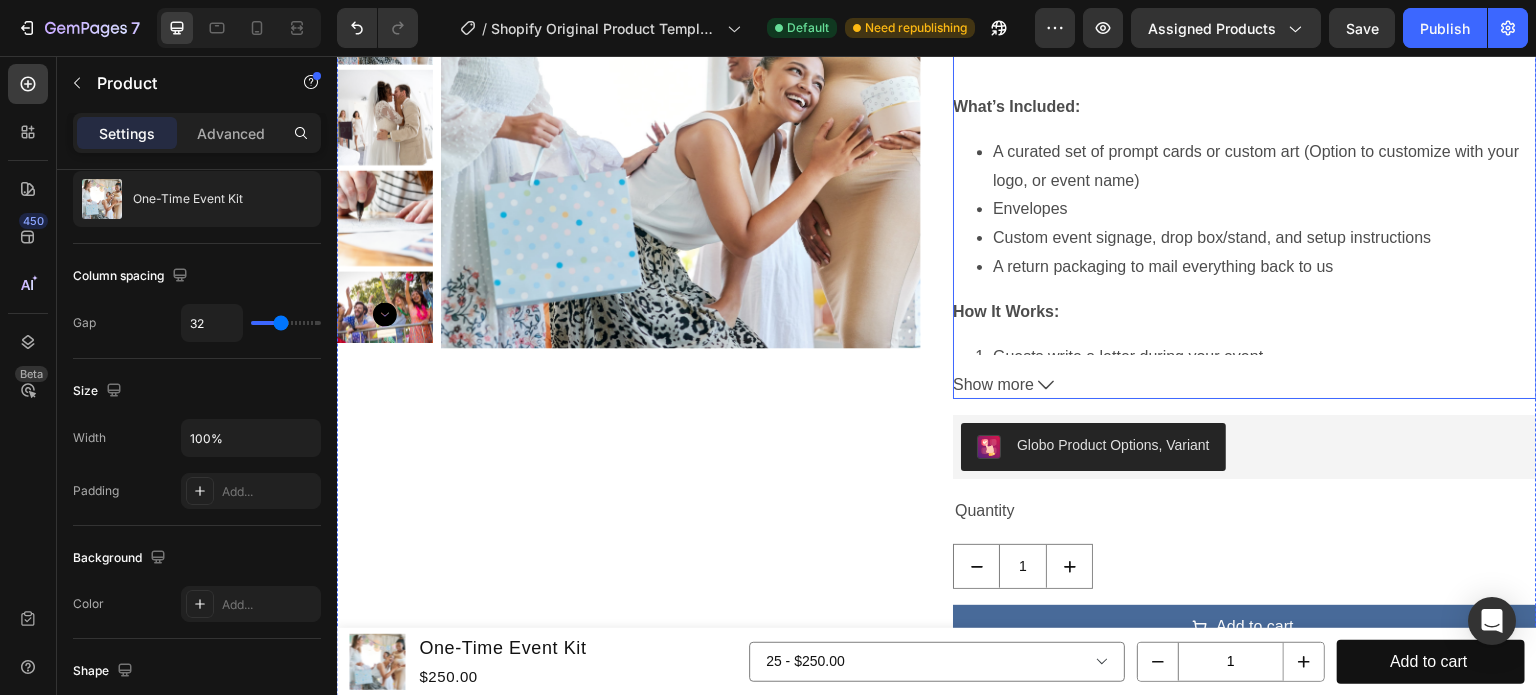 scroll, scrollTop: 300, scrollLeft: 0, axis: vertical 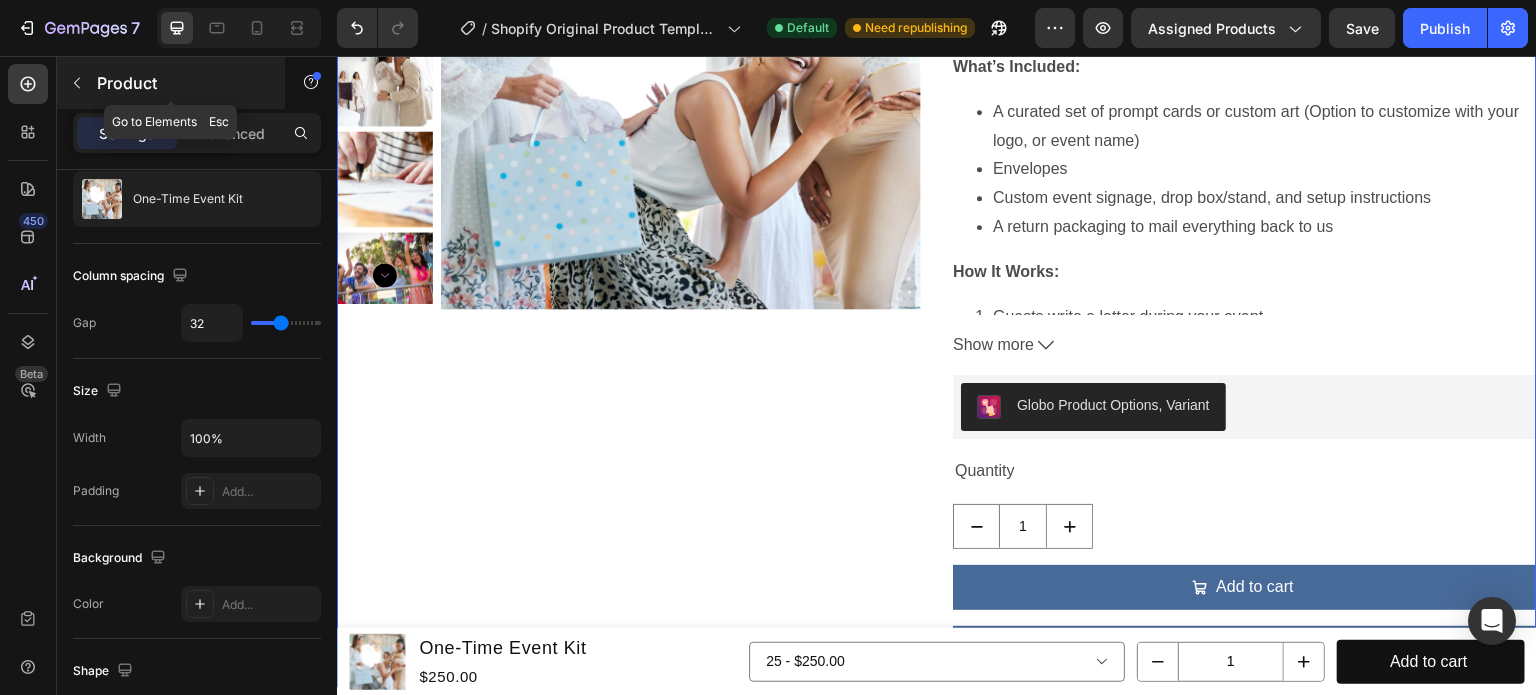 click 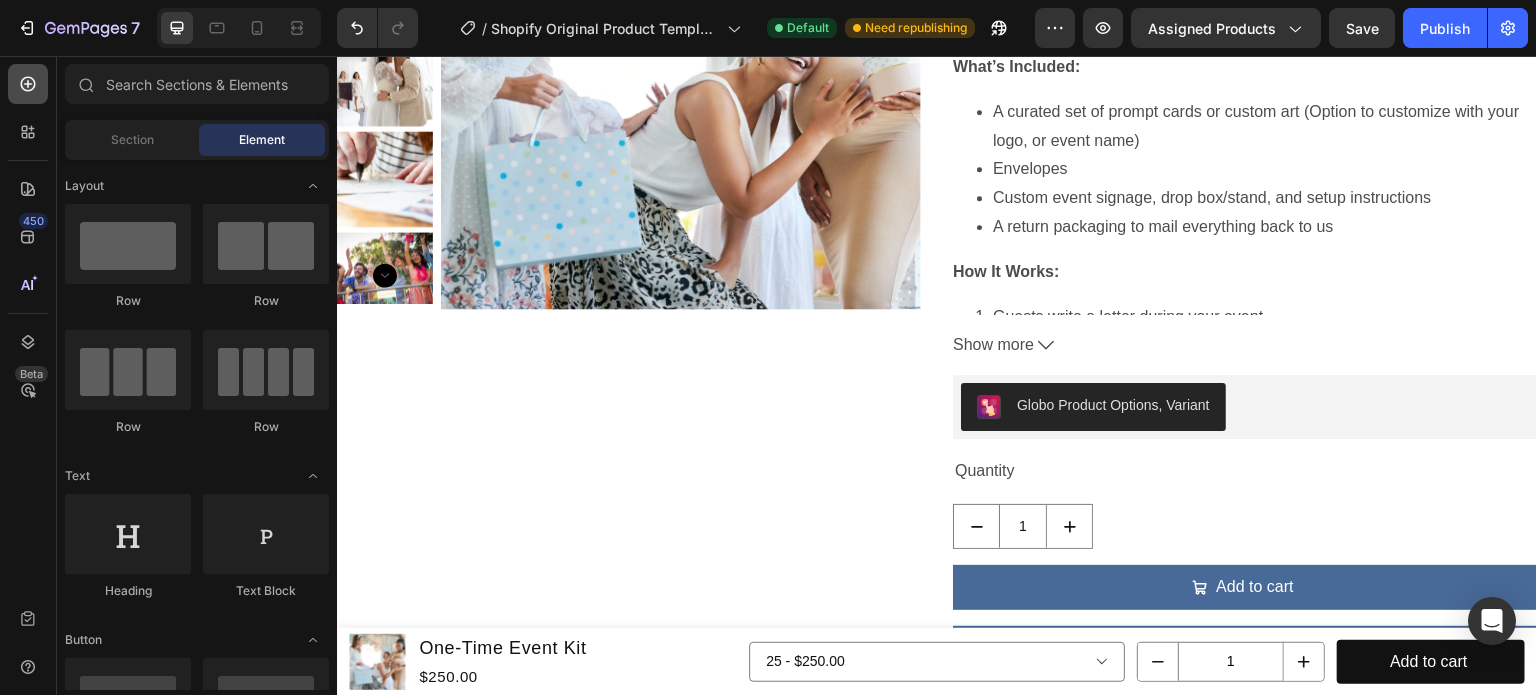 click 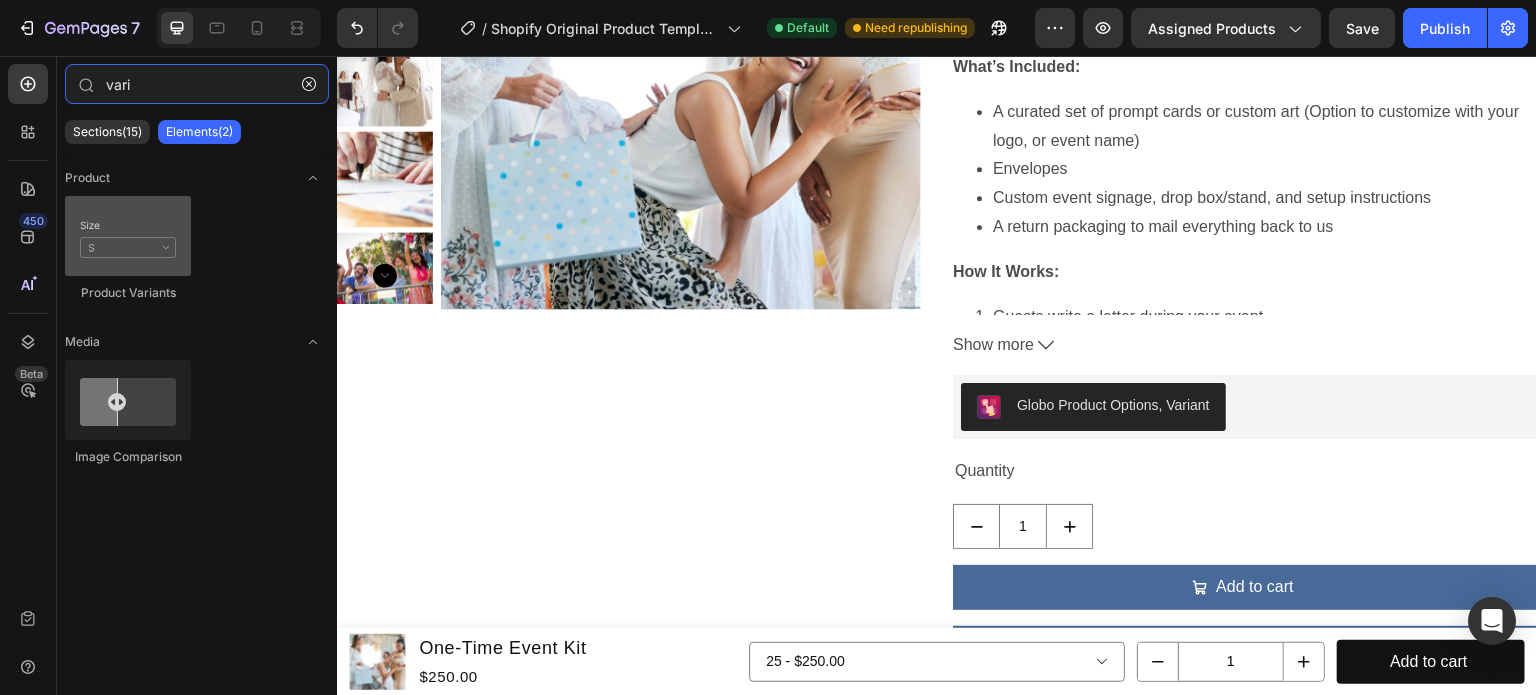 type on "vari" 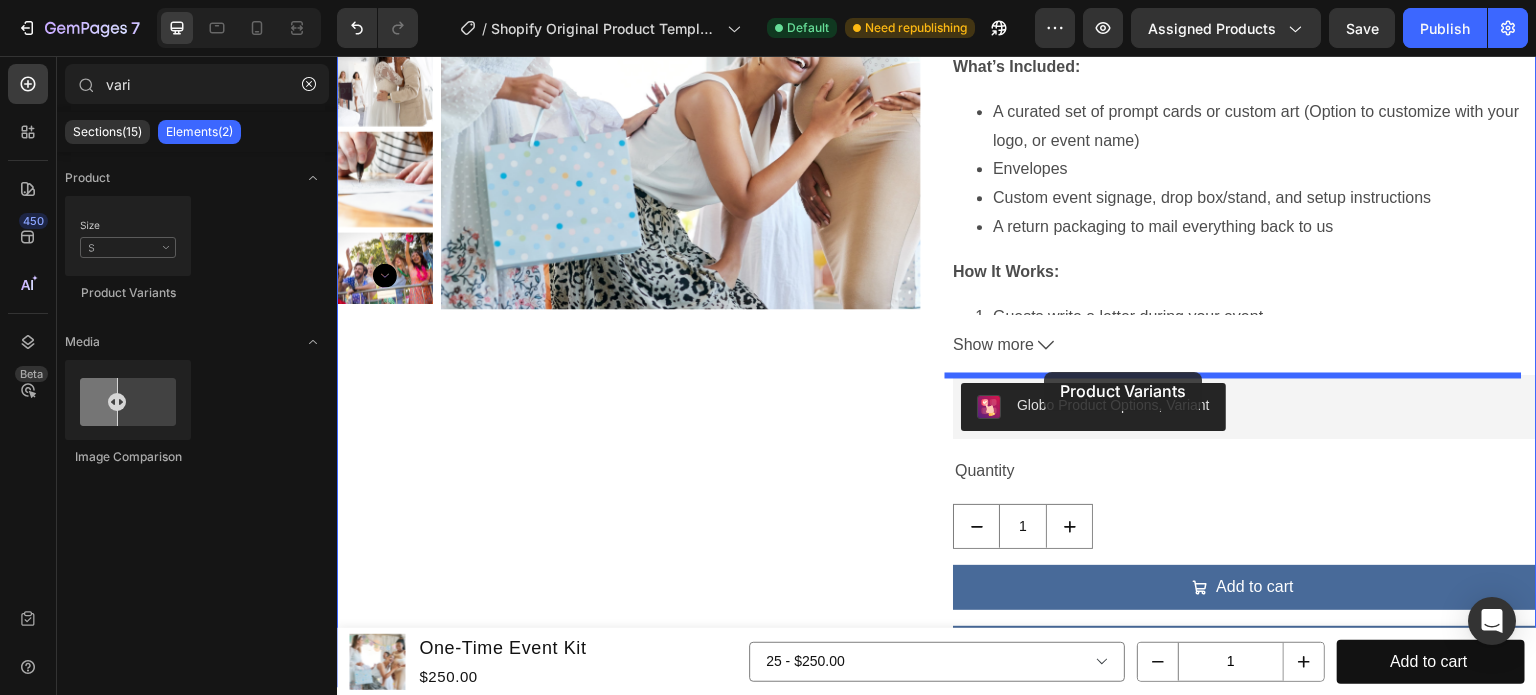 drag, startPoint x: 451, startPoint y: 295, endPoint x: 1045, endPoint y: 372, distance: 598.97 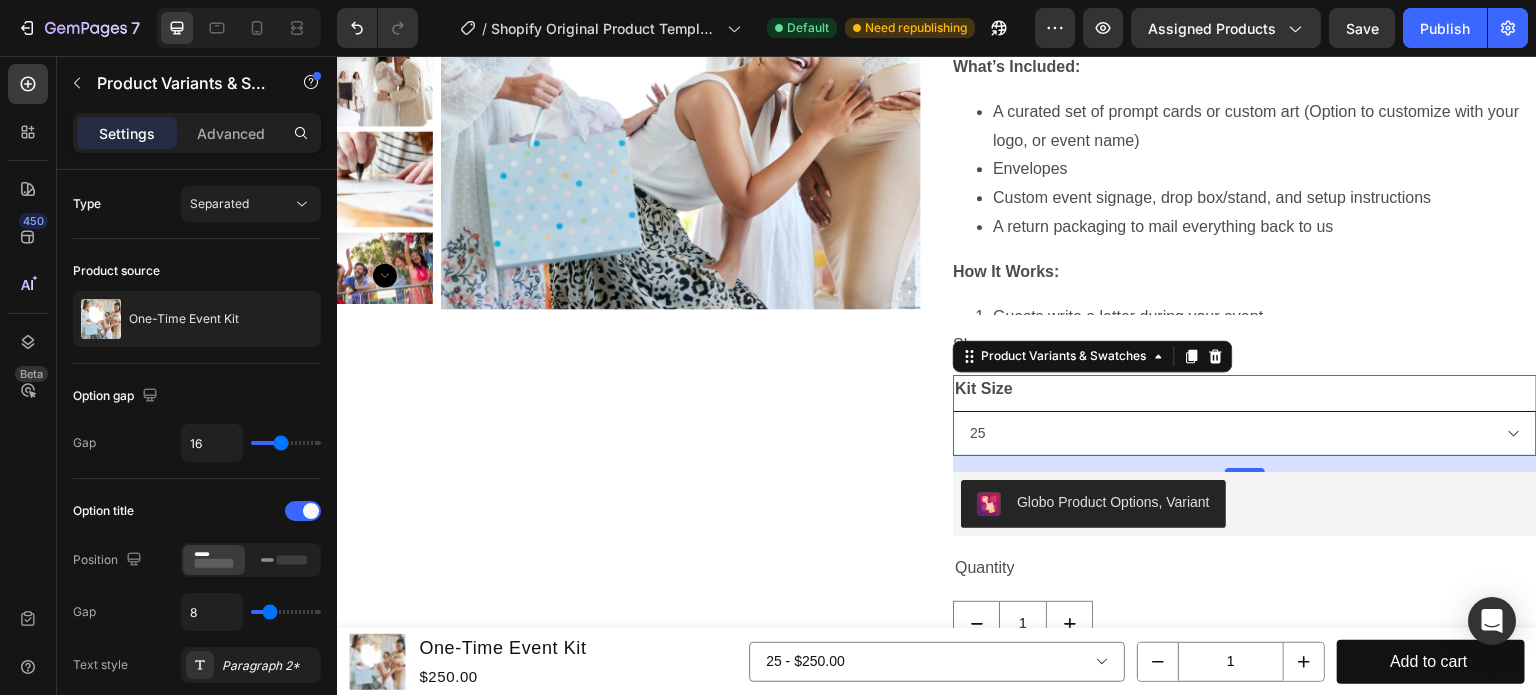 click on "25 50 100 250 500" at bounding box center [1245, 433] 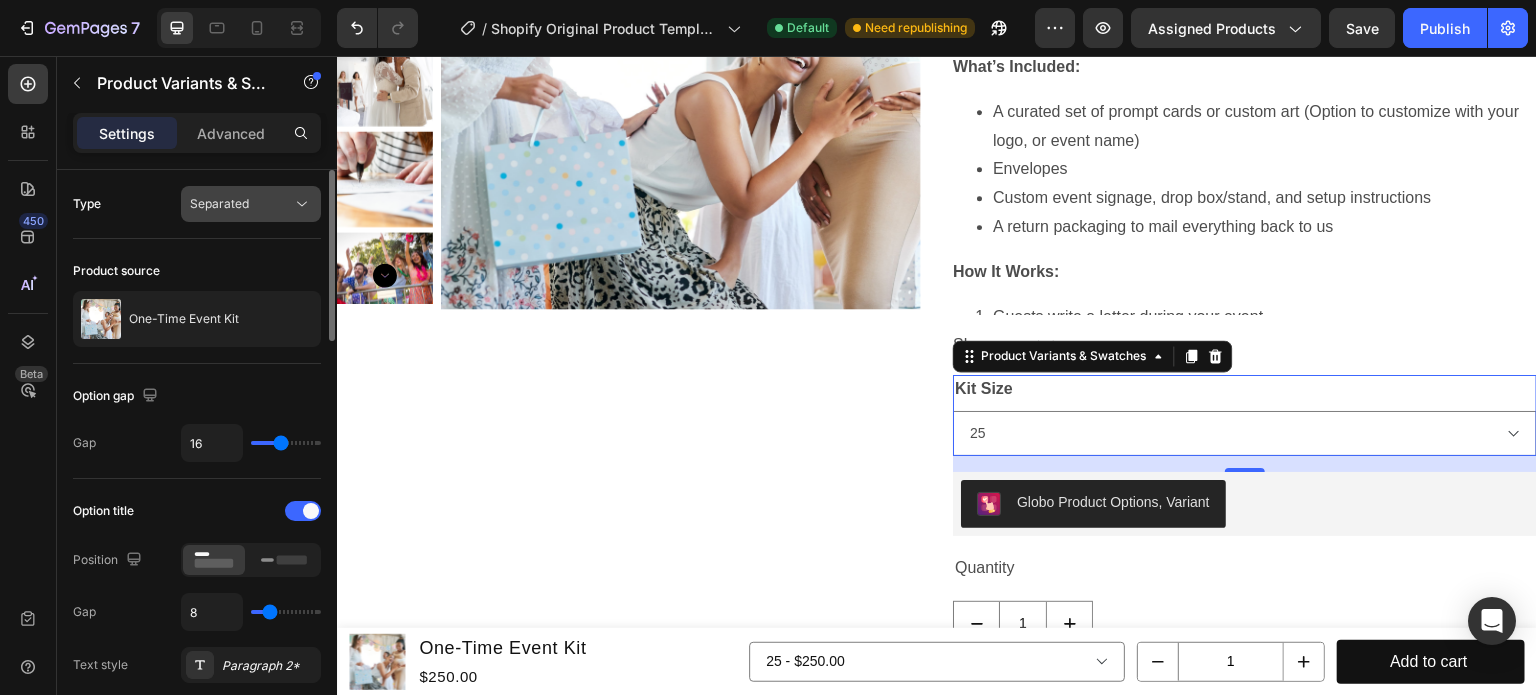 click on "Separated" at bounding box center (219, 203) 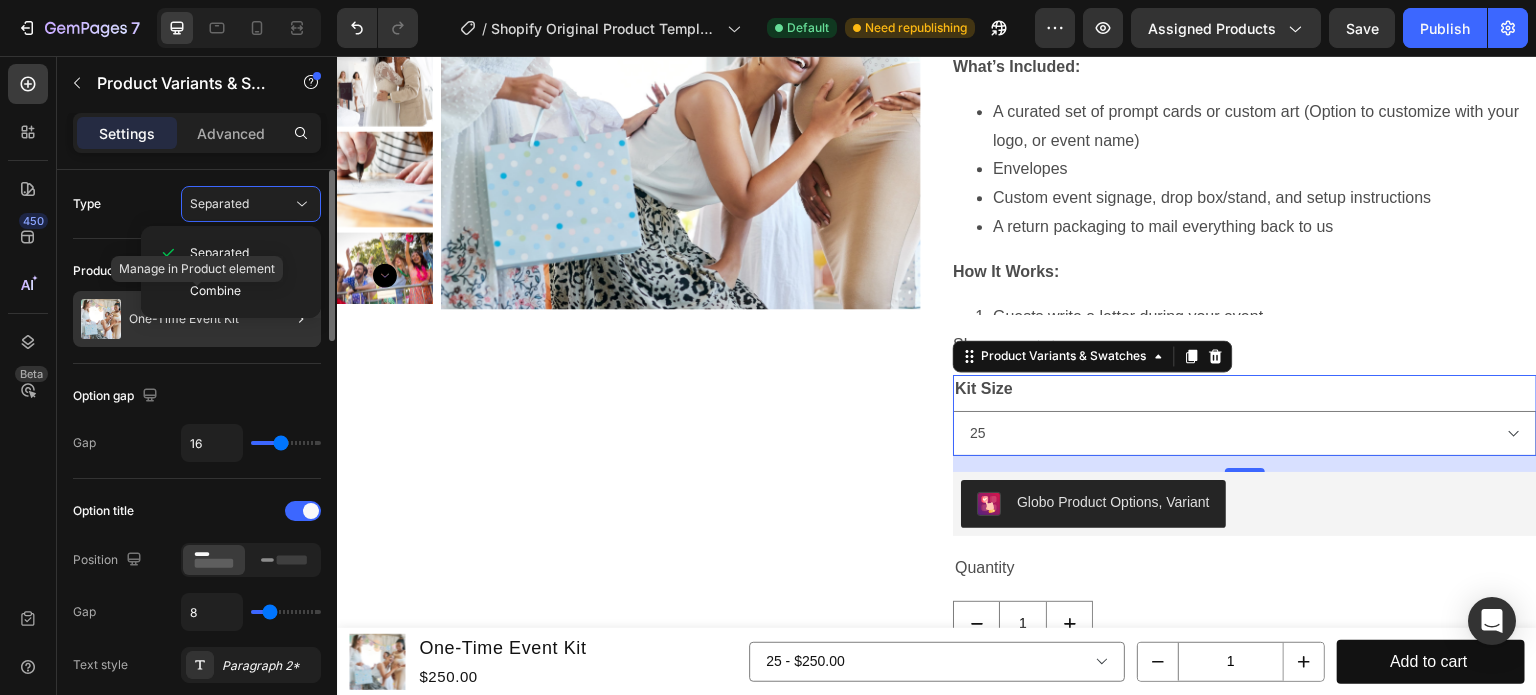 click on "One-Time Event Kit" 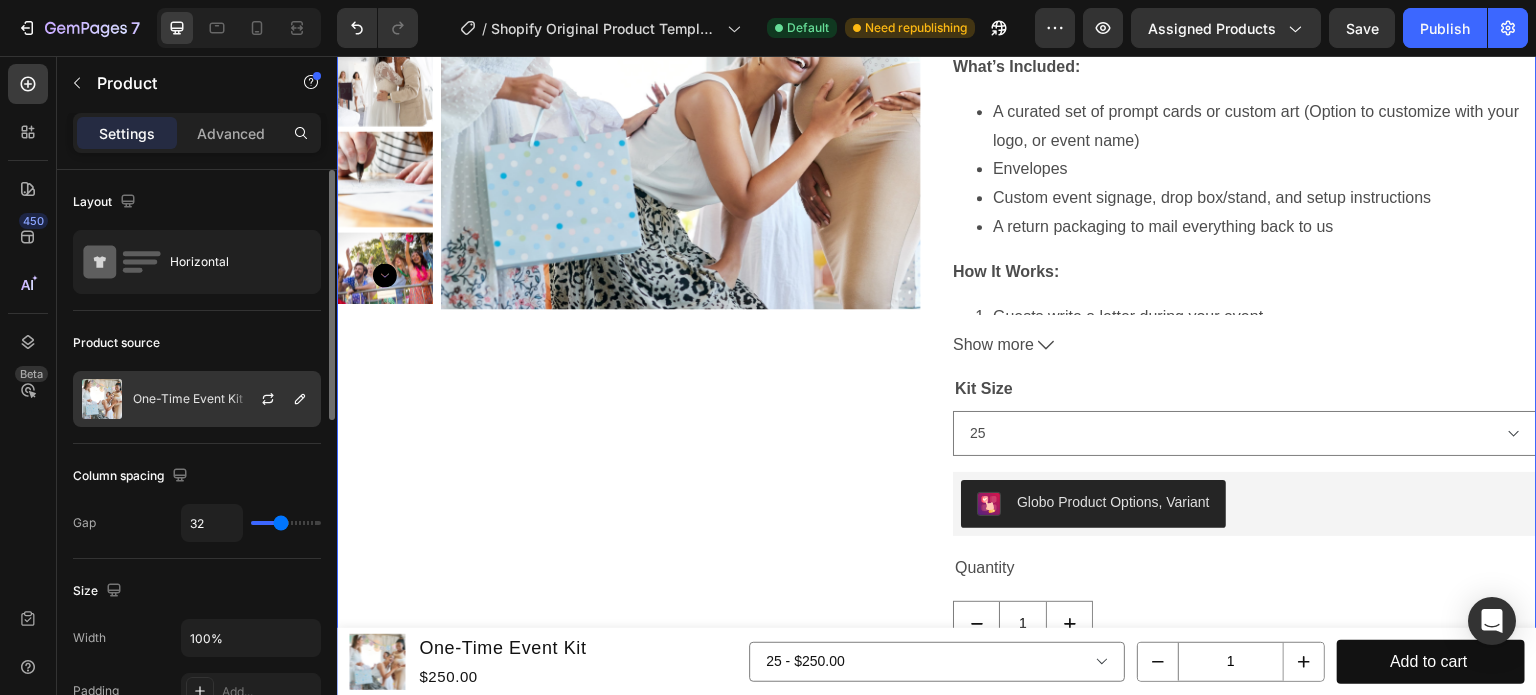 click on "One-Time Event Kit" 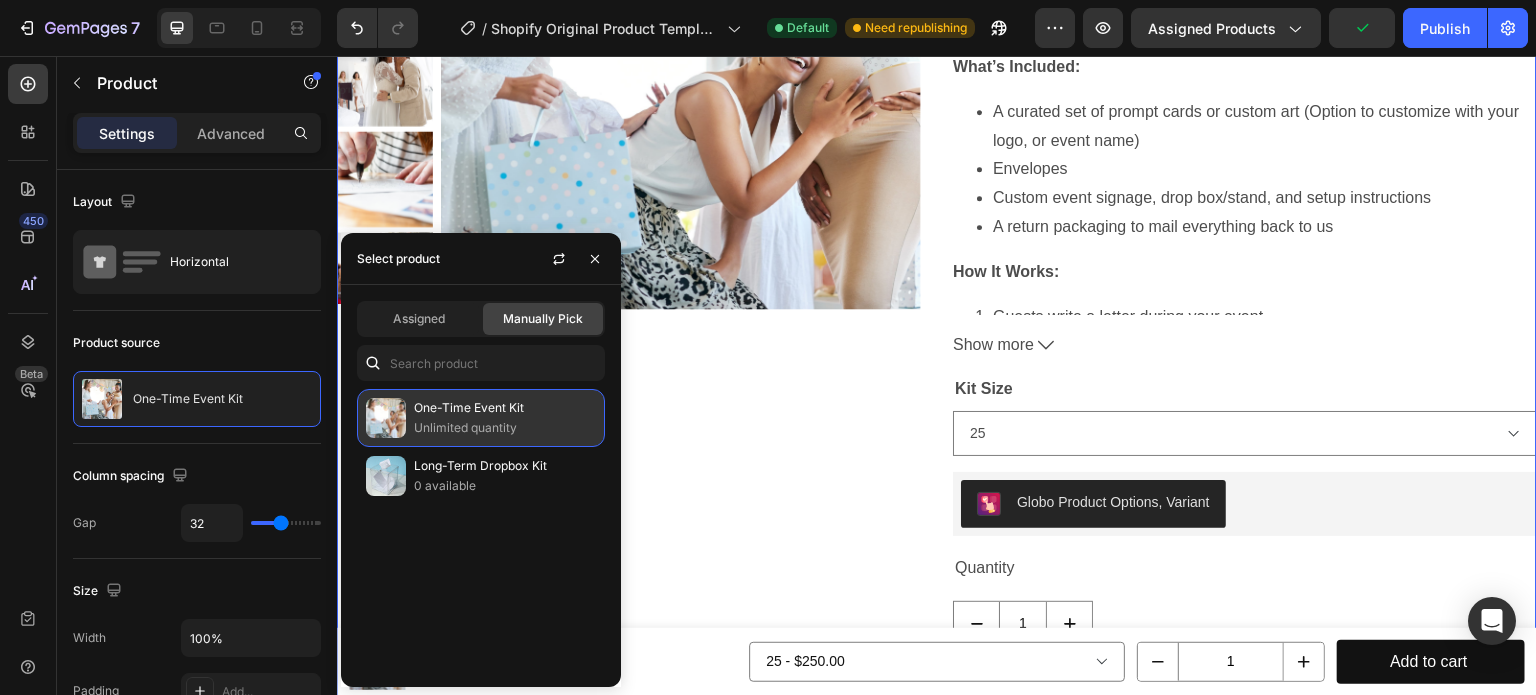 click on "Unlimited quantity" at bounding box center [505, 428] 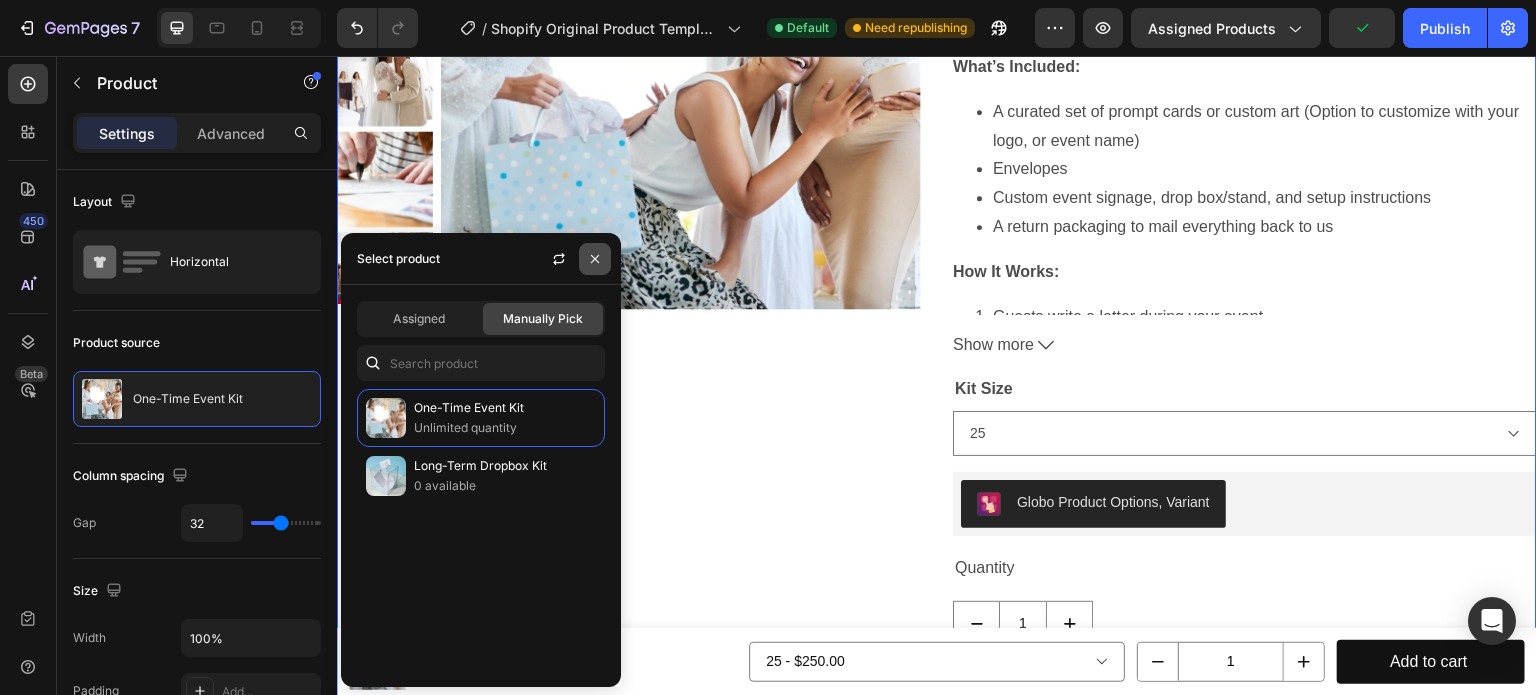 click 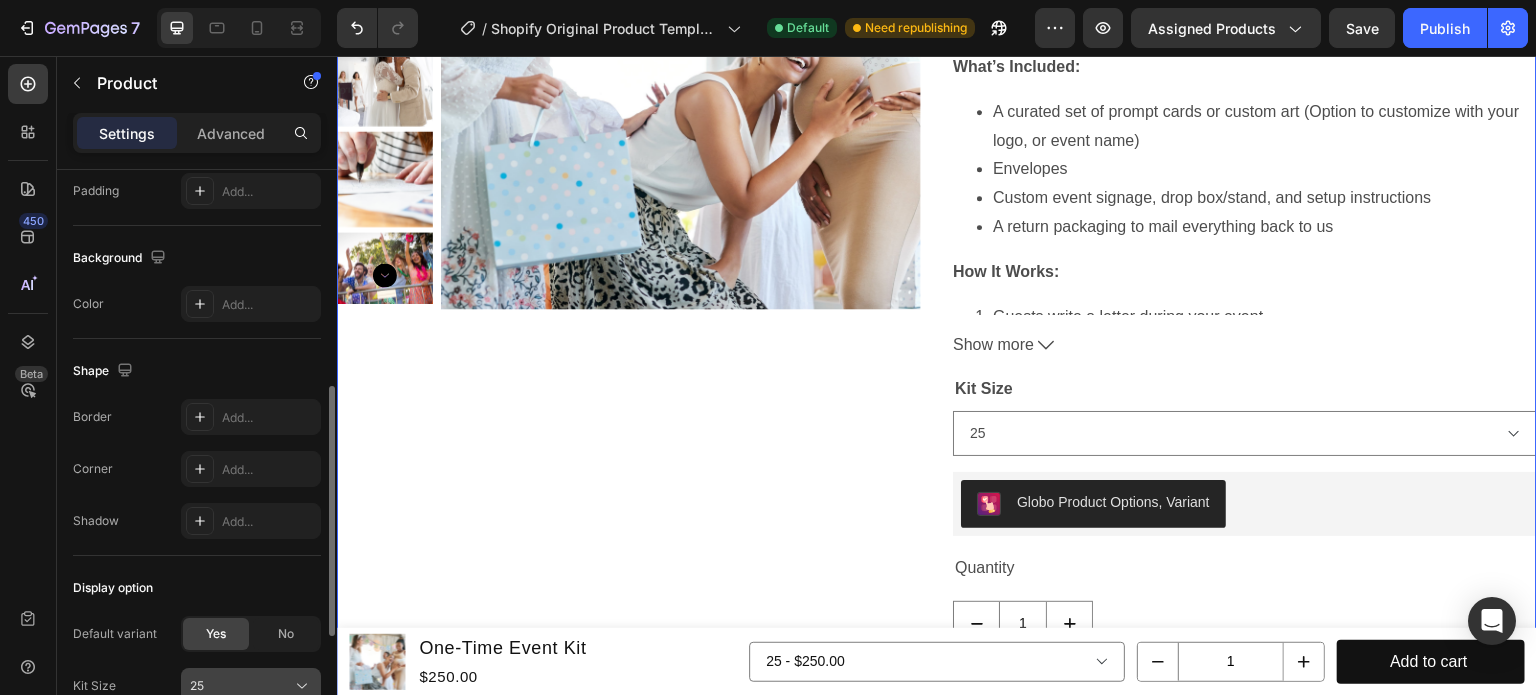 scroll, scrollTop: 767, scrollLeft: 0, axis: vertical 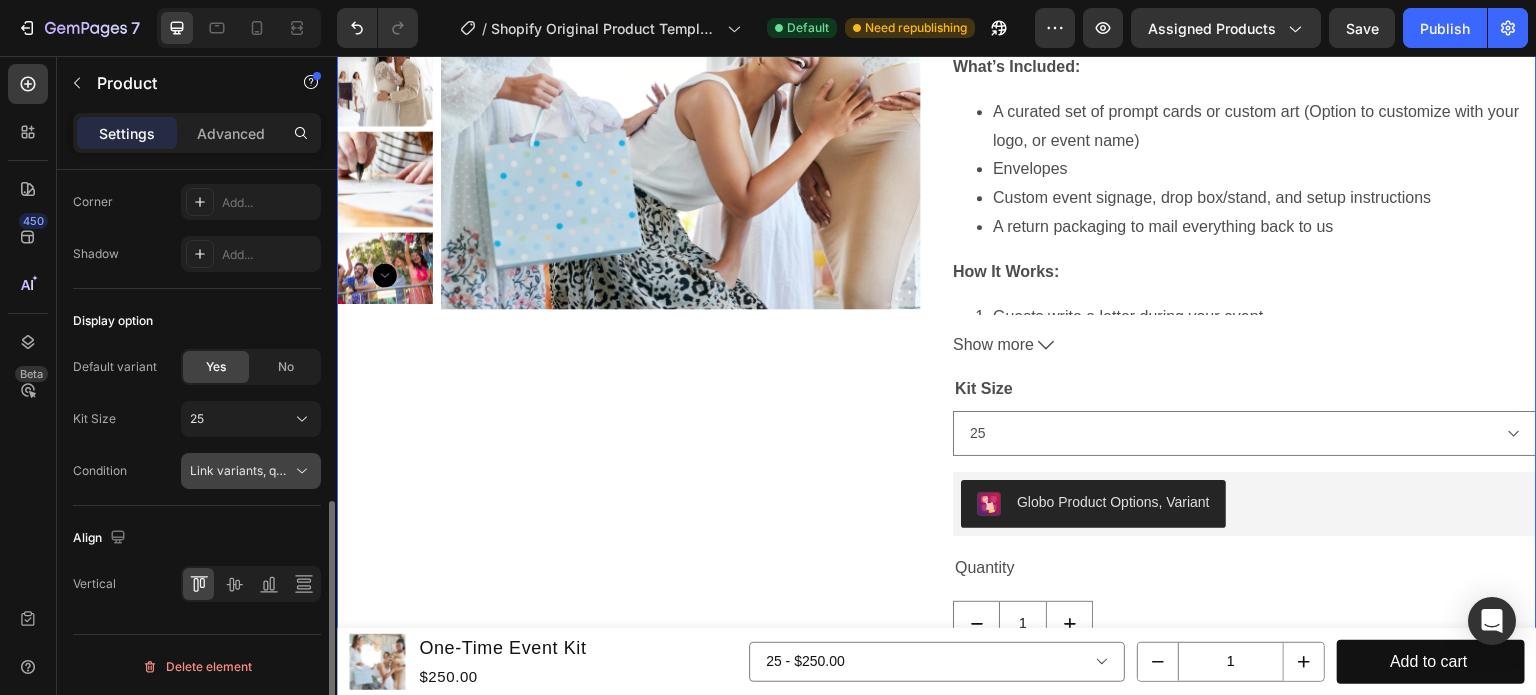 click on "Link variants, quantity <br> between same products" at bounding box center (337, 470) 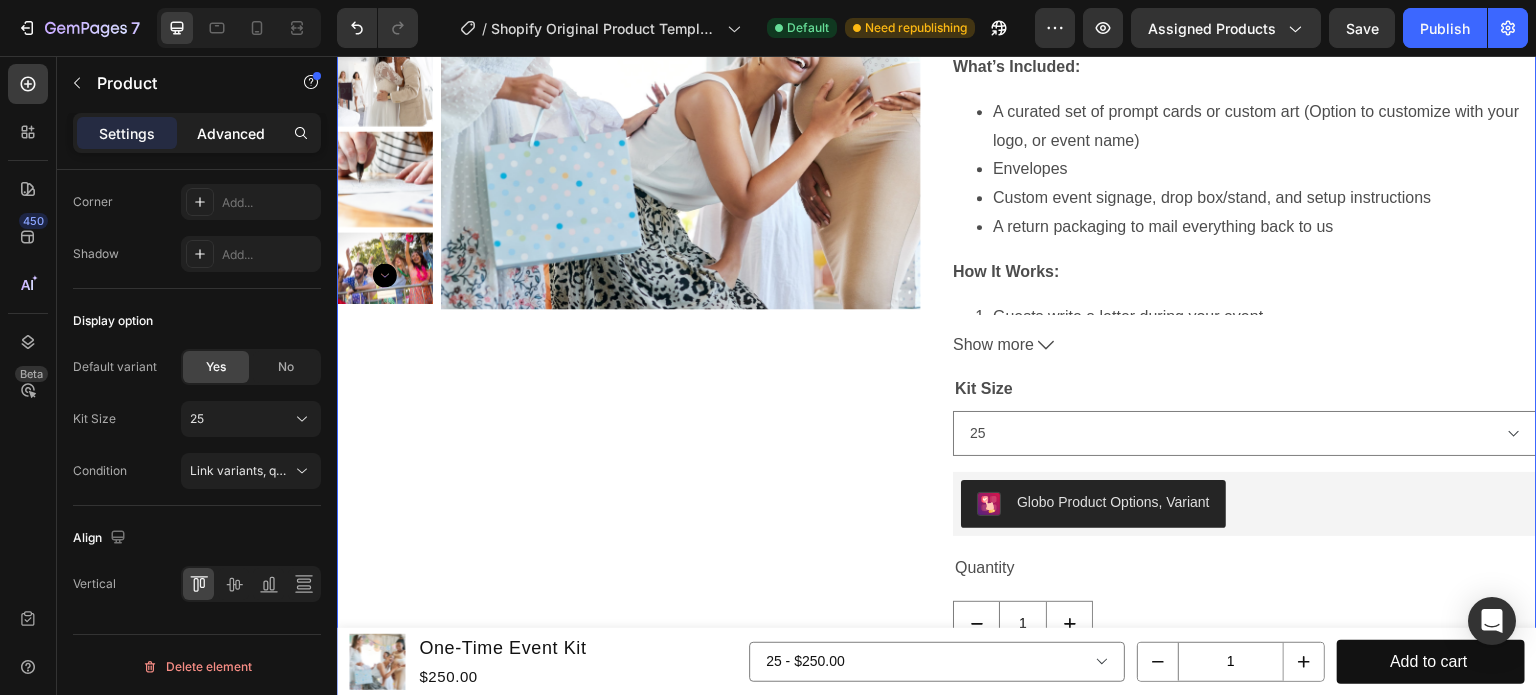 click on "Advanced" at bounding box center (231, 133) 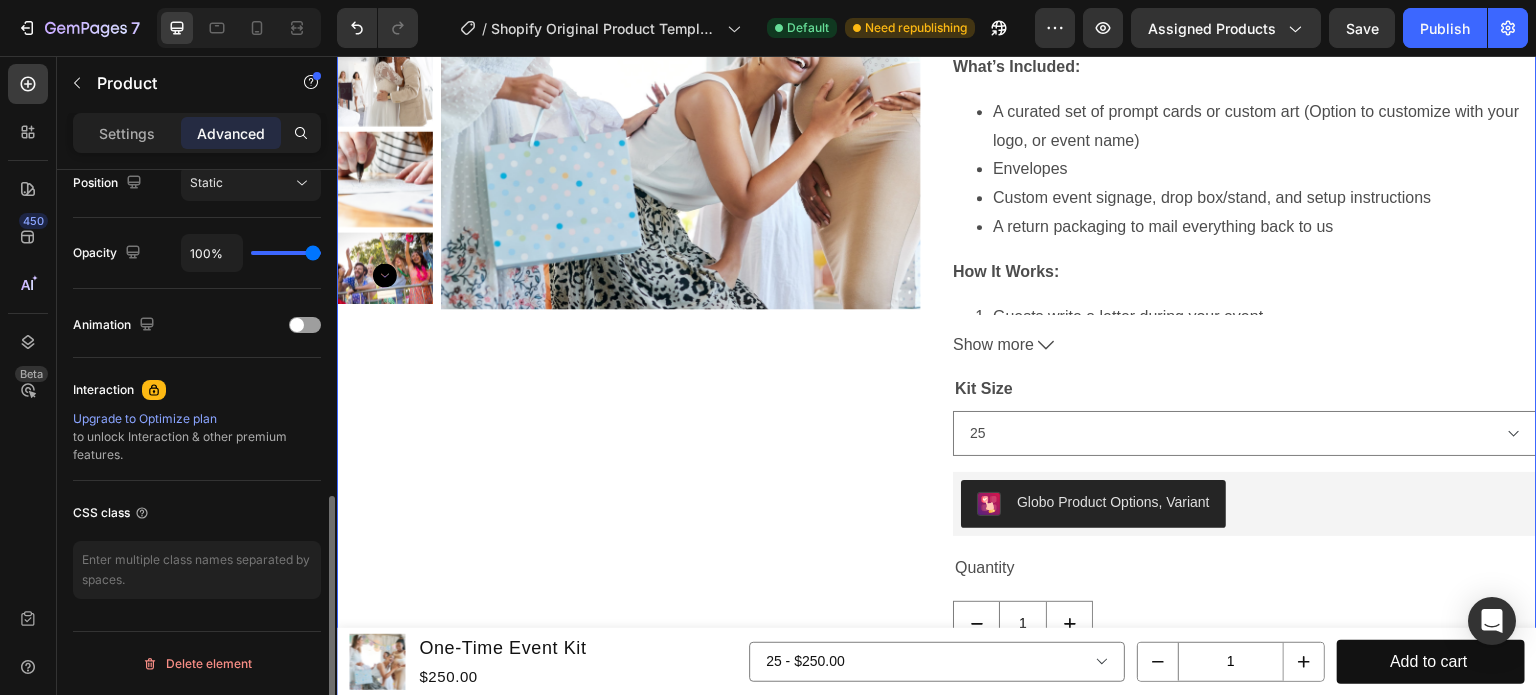 scroll, scrollTop: 750, scrollLeft: 0, axis: vertical 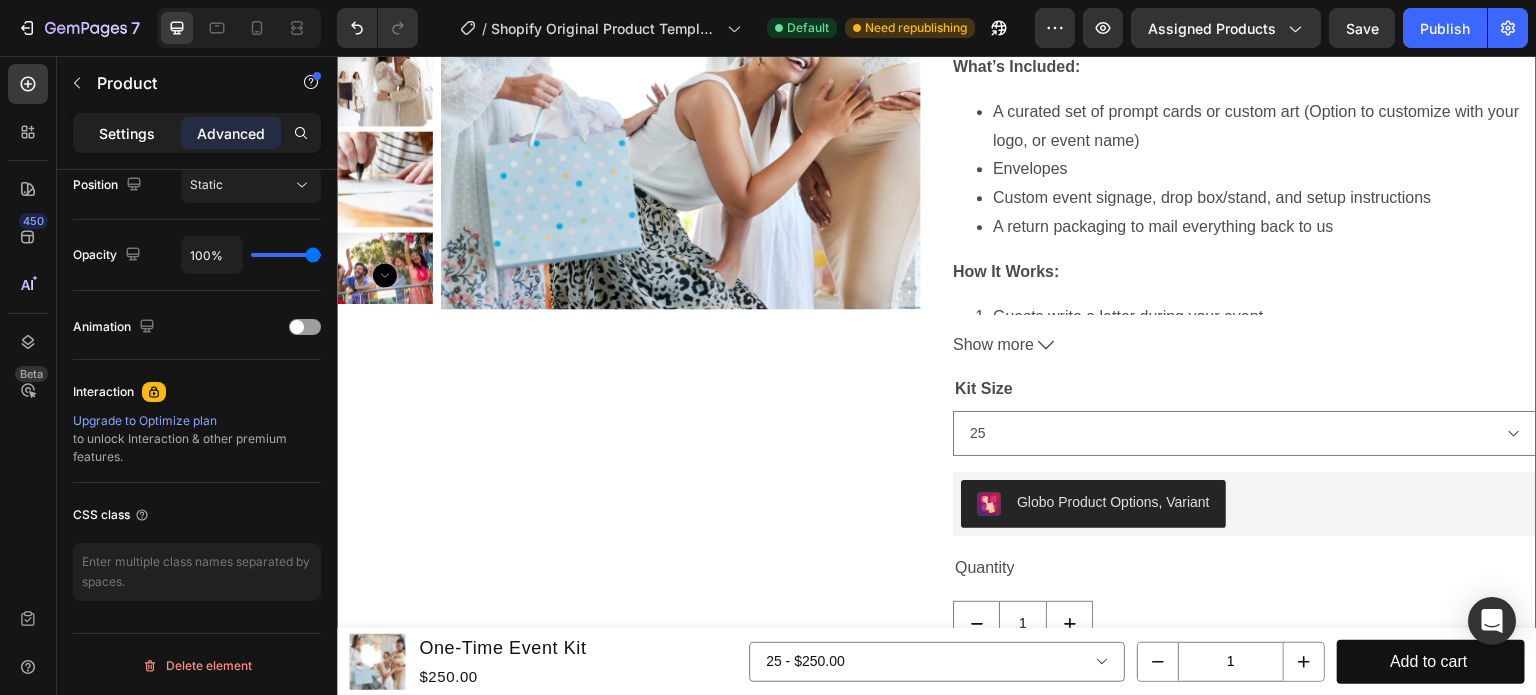 click on "Settings" at bounding box center (127, 133) 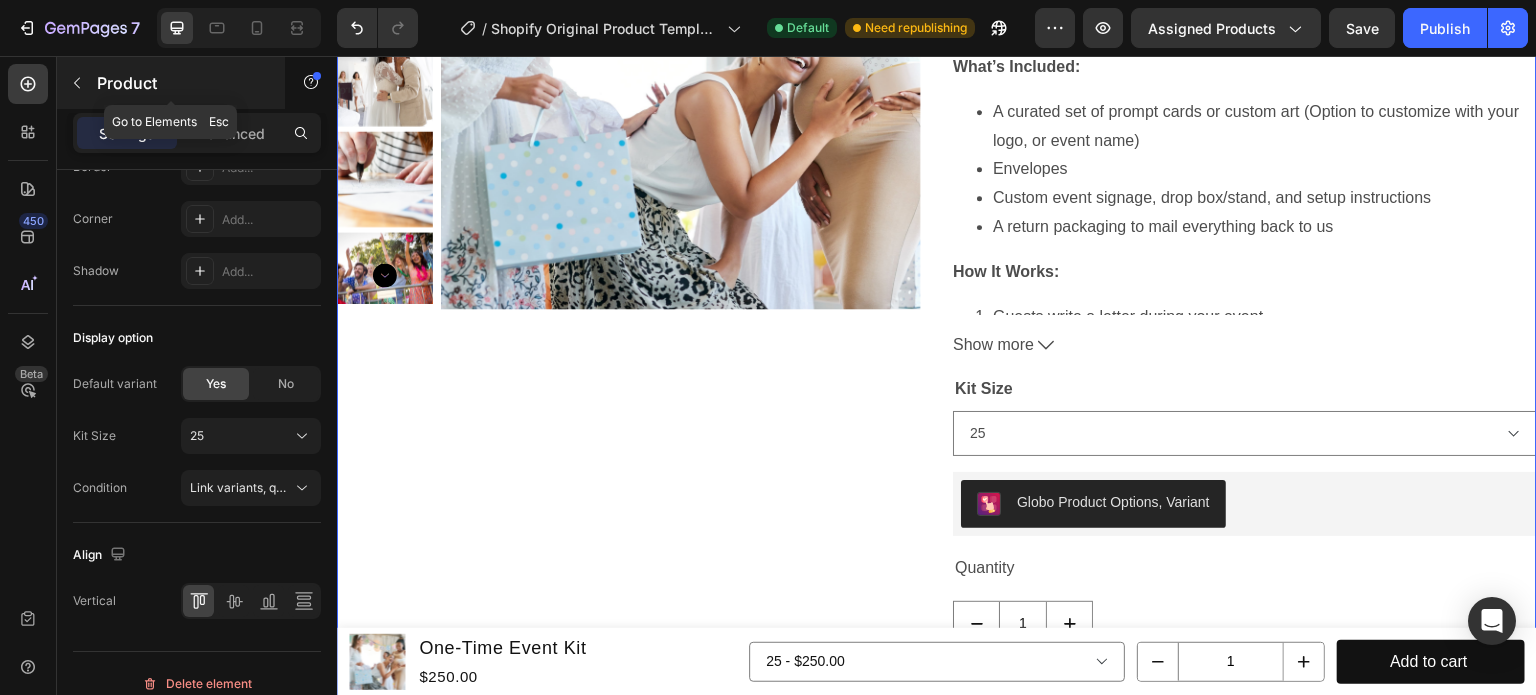 click 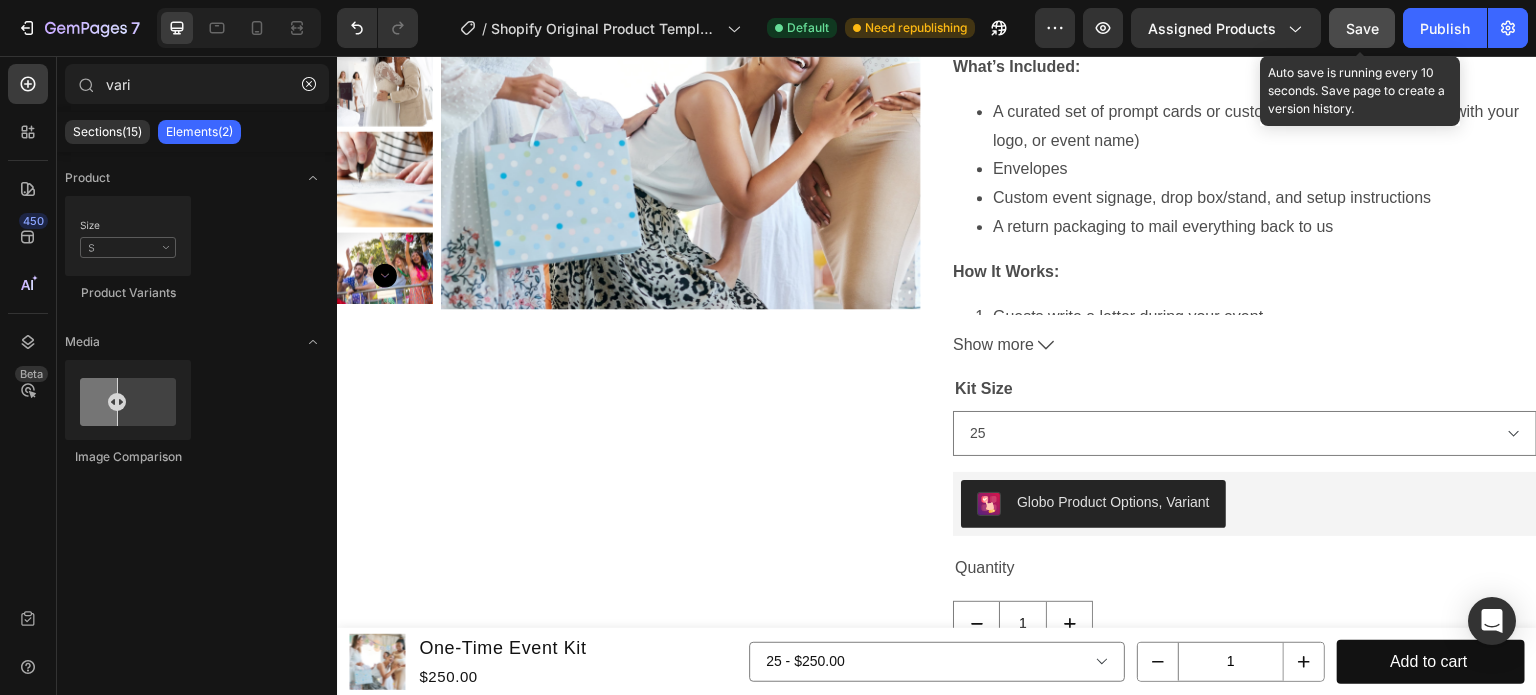 click on "Save" at bounding box center [1362, 28] 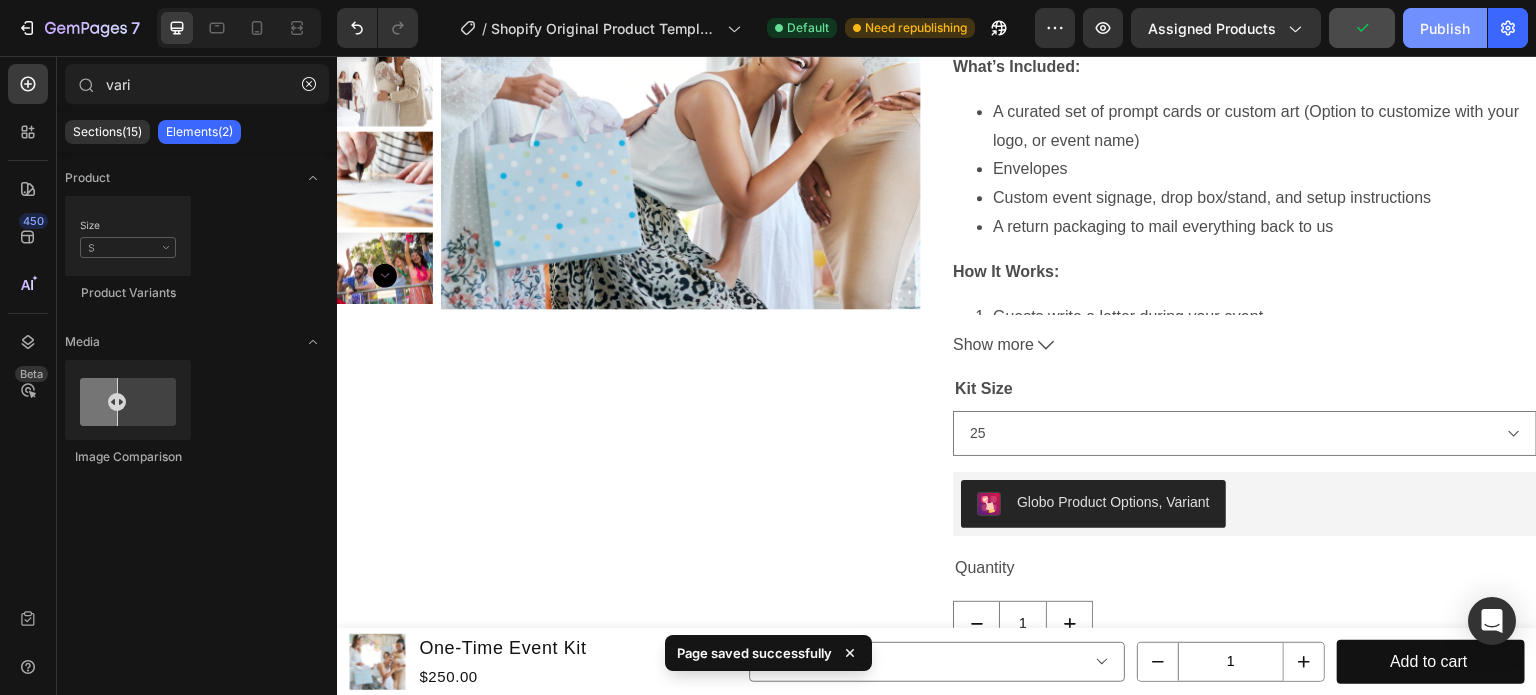 click on "Publish" at bounding box center [1445, 28] 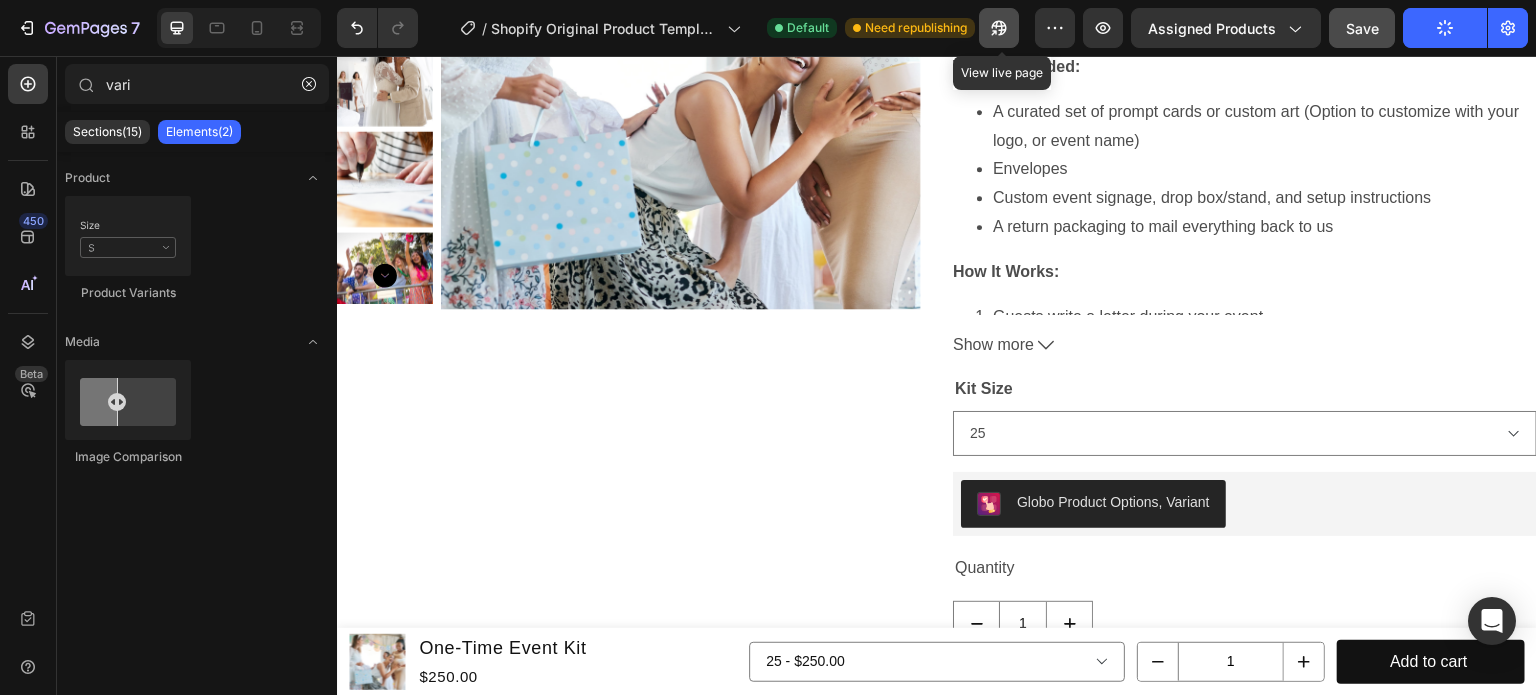 click 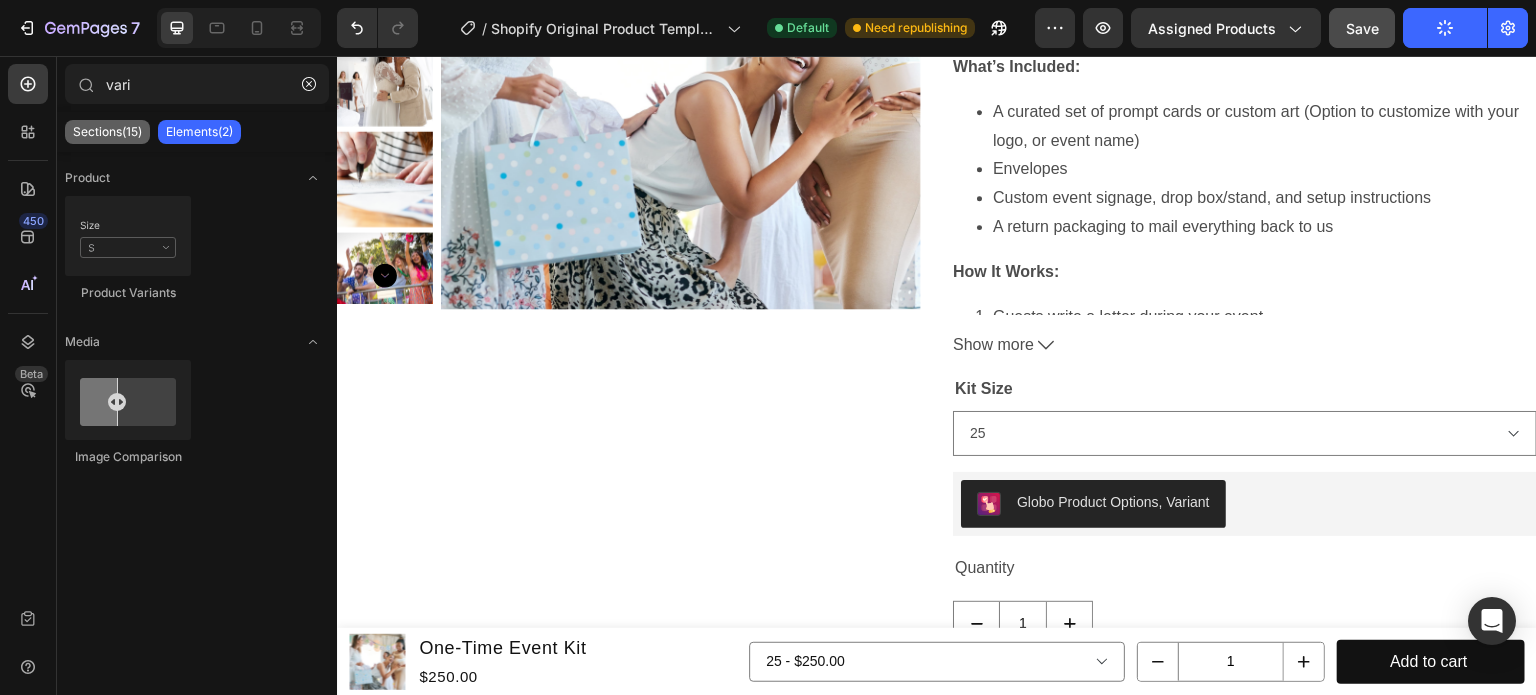 click on "Sections(15)" at bounding box center (107, 132) 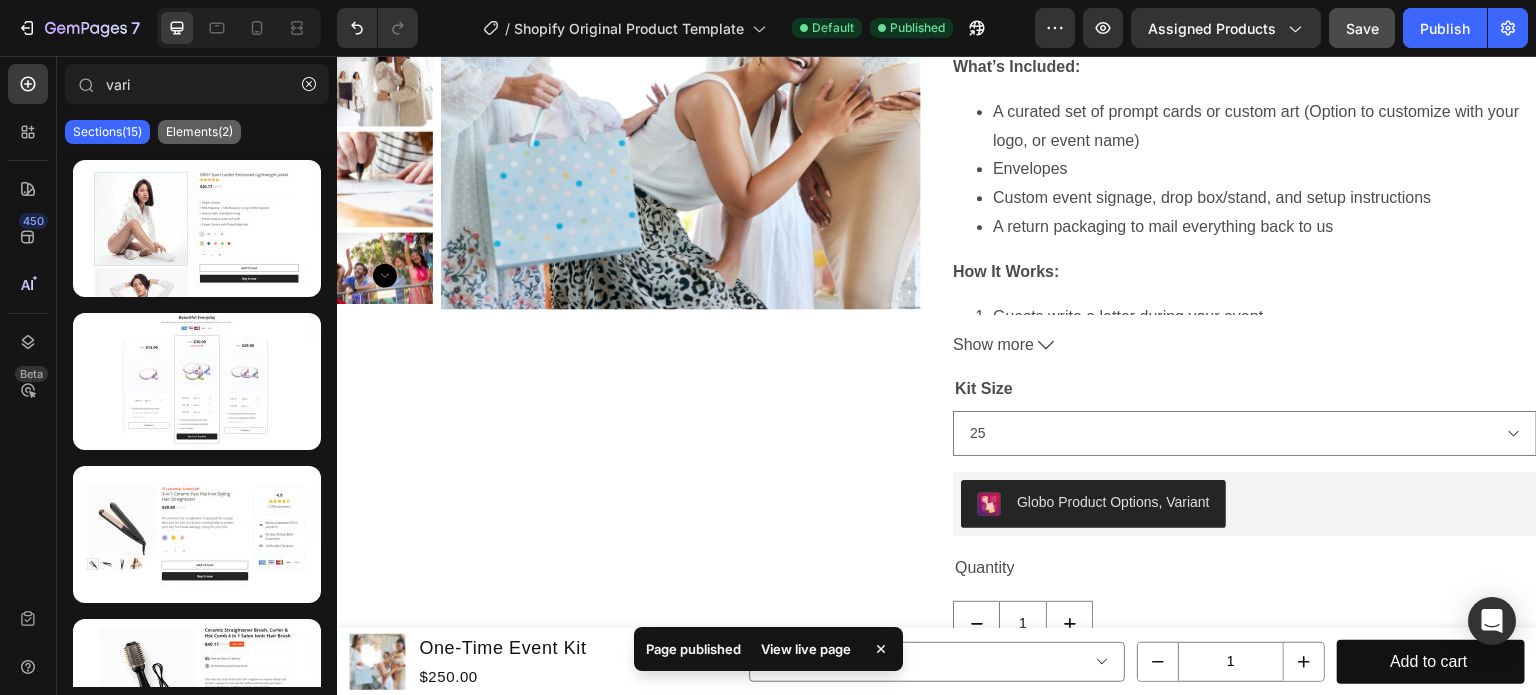 click on "Elements(2)" at bounding box center [199, 132] 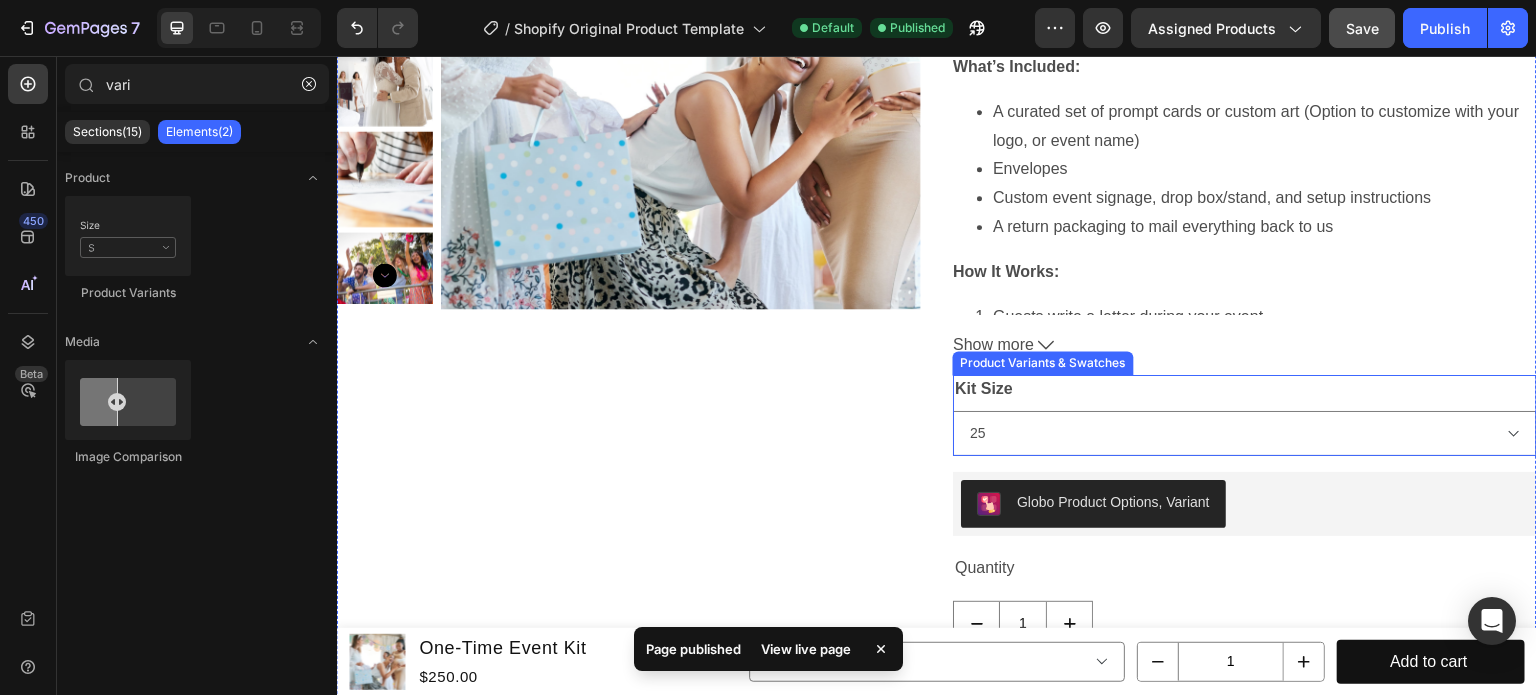 click on "Kit Size   25 50 100 250 500" at bounding box center (1245, 415) 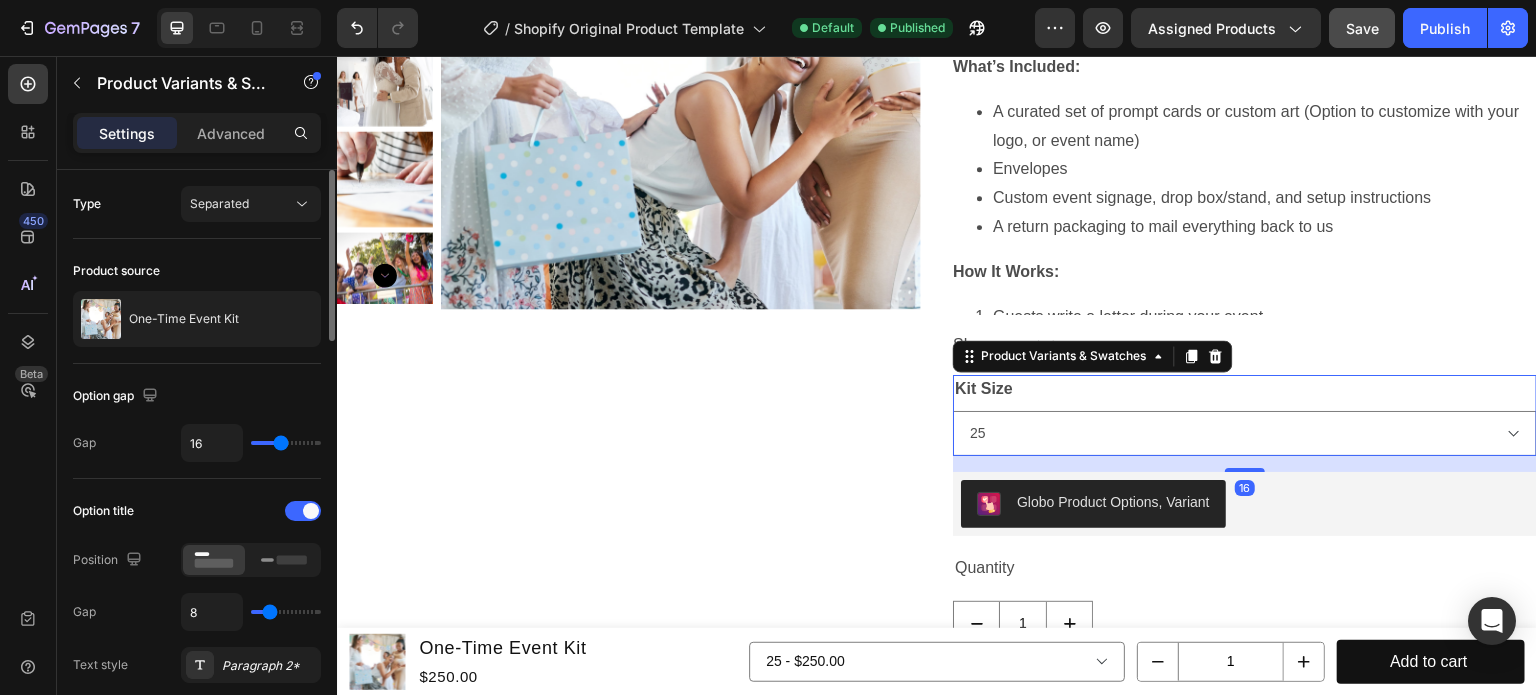 scroll, scrollTop: 100, scrollLeft: 0, axis: vertical 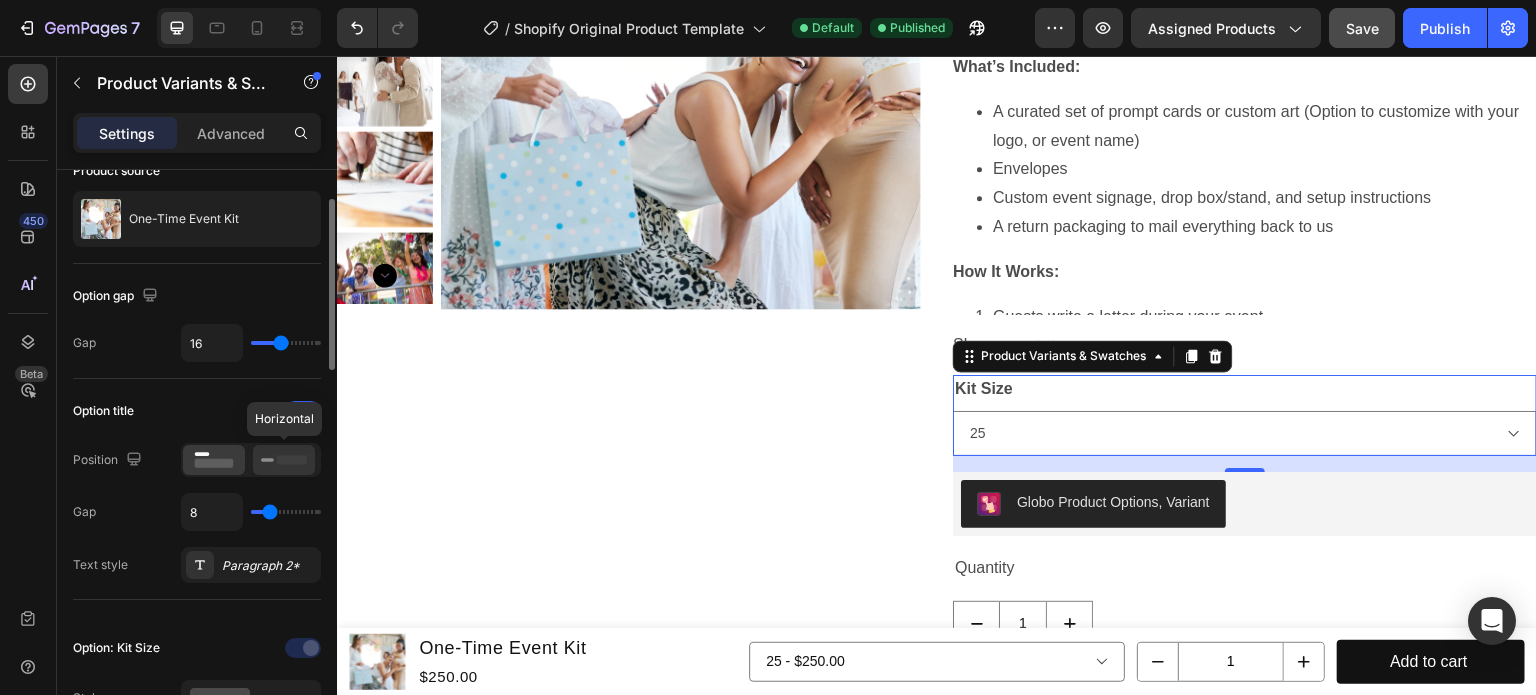 click 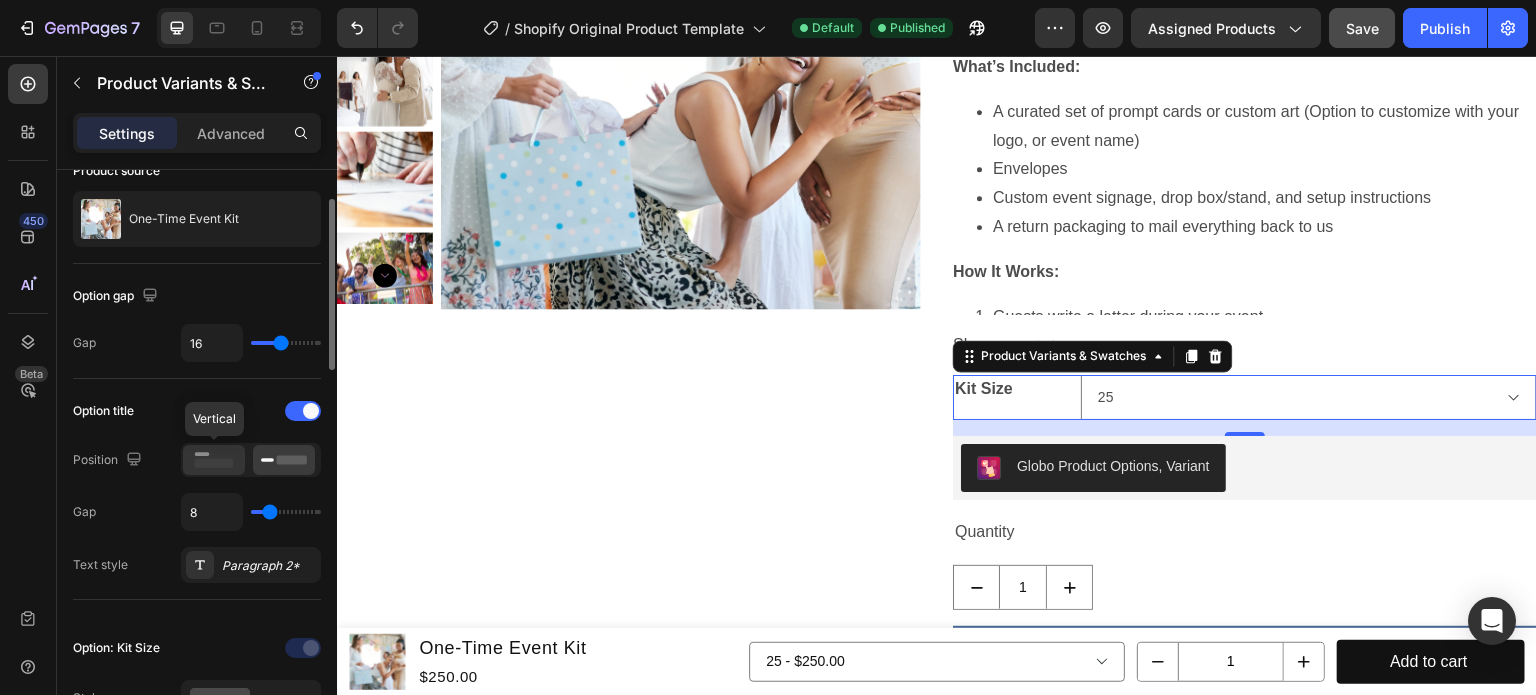 click 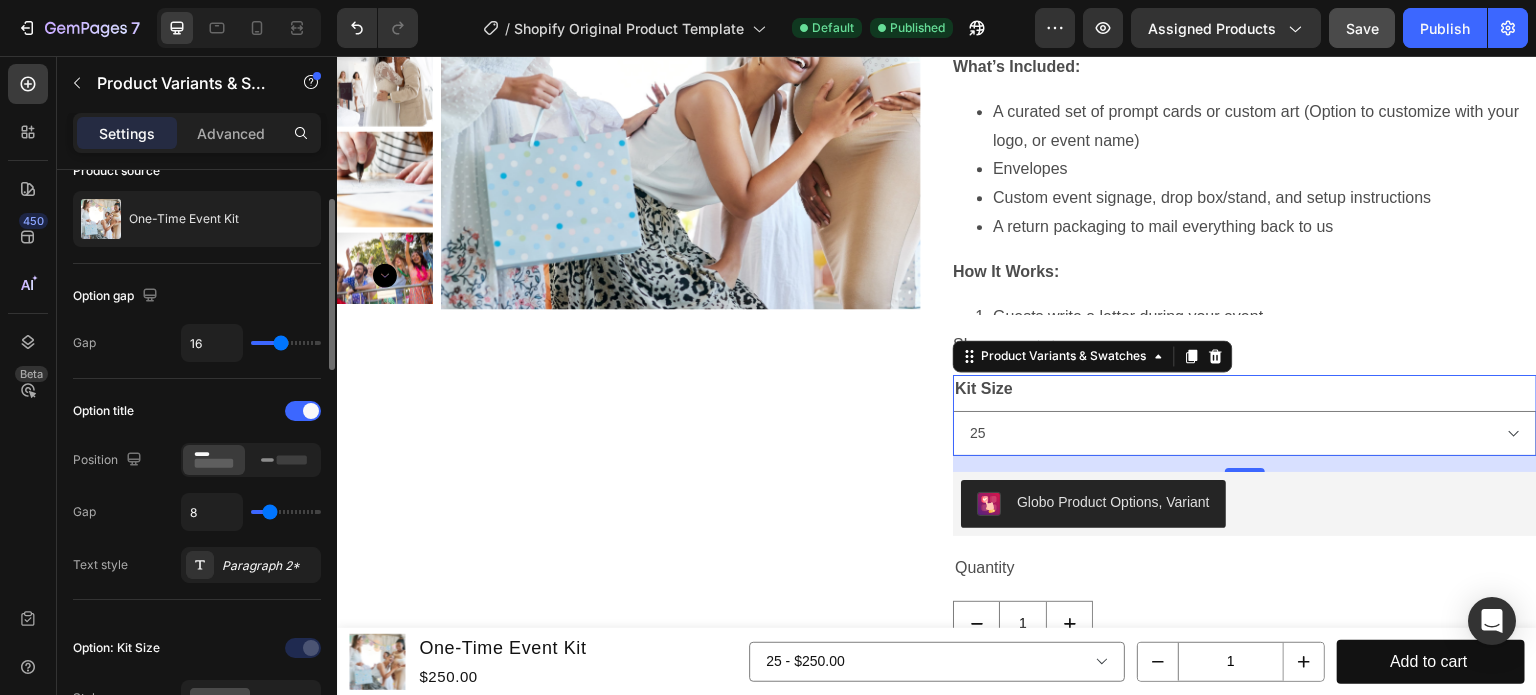 scroll, scrollTop: 300, scrollLeft: 0, axis: vertical 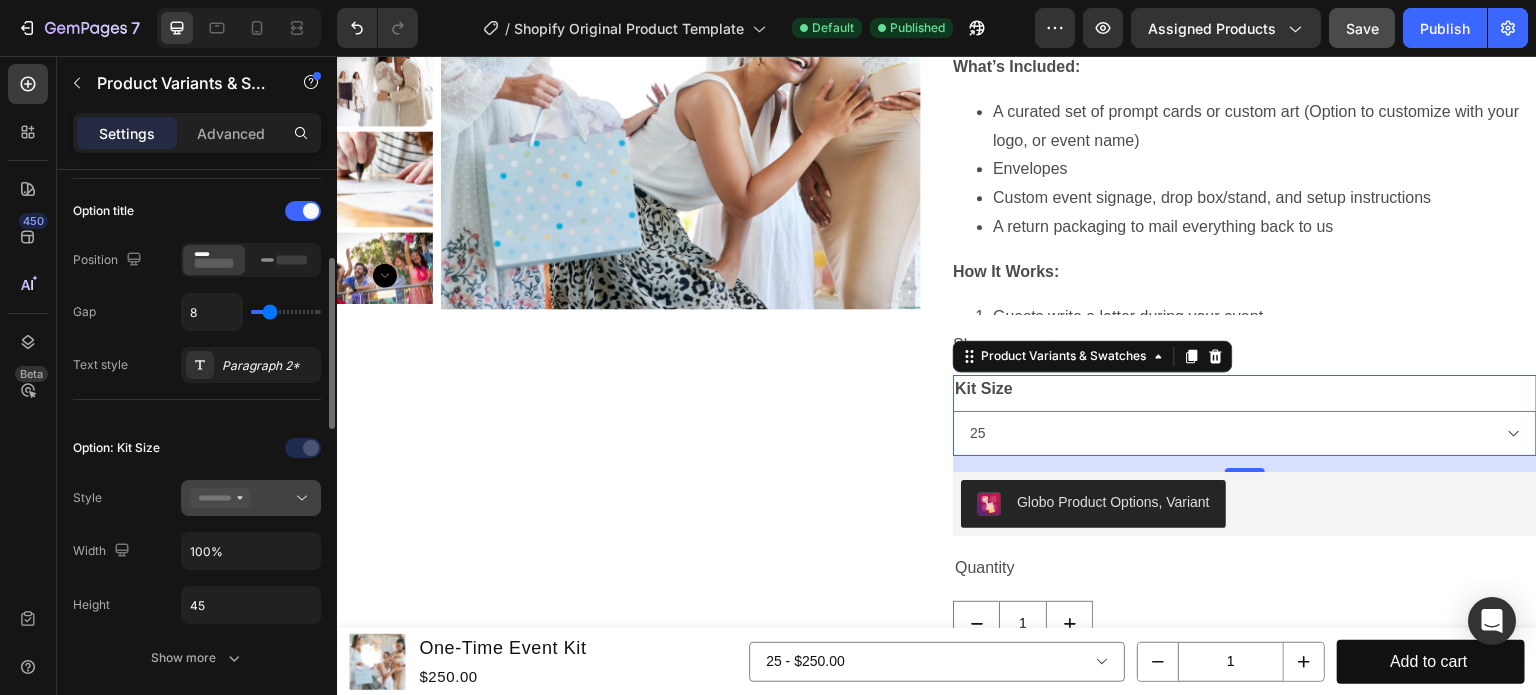 click 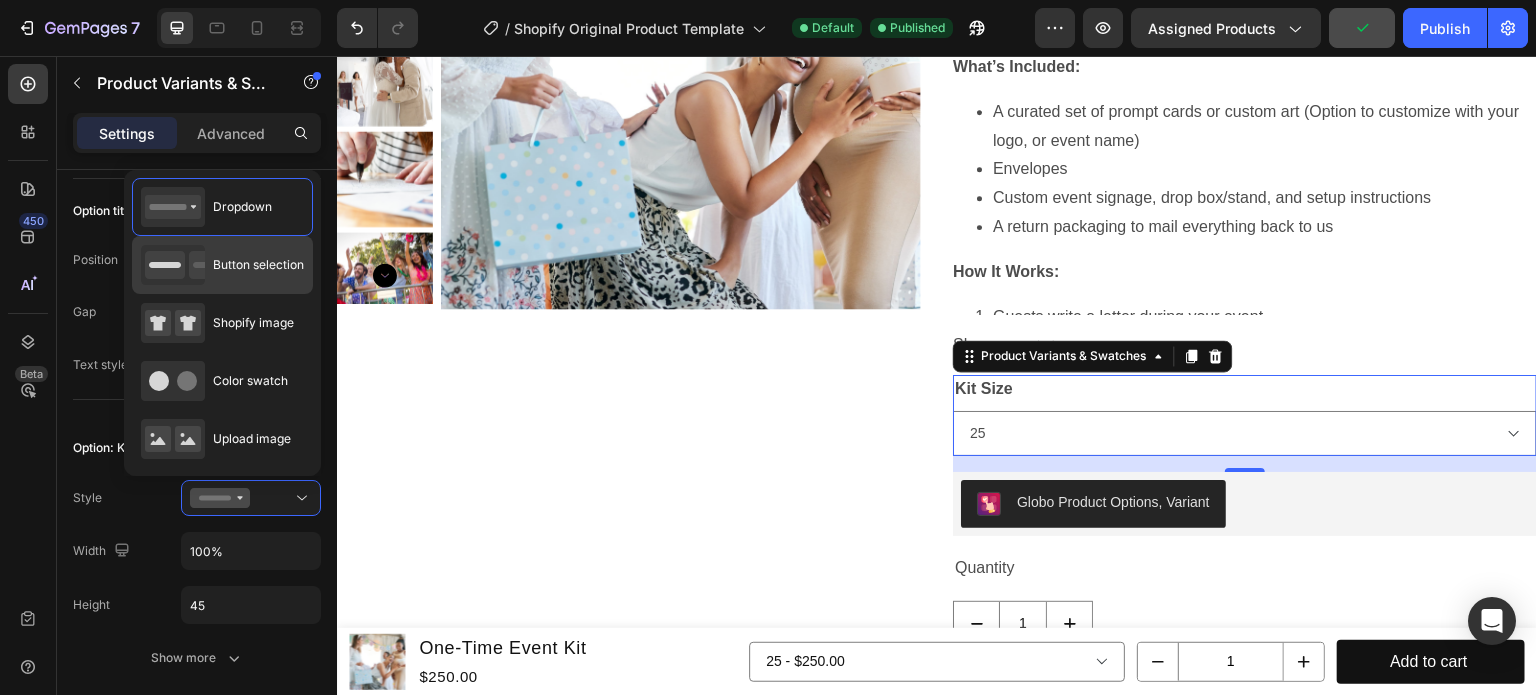click on "Button selection" at bounding box center [258, 265] 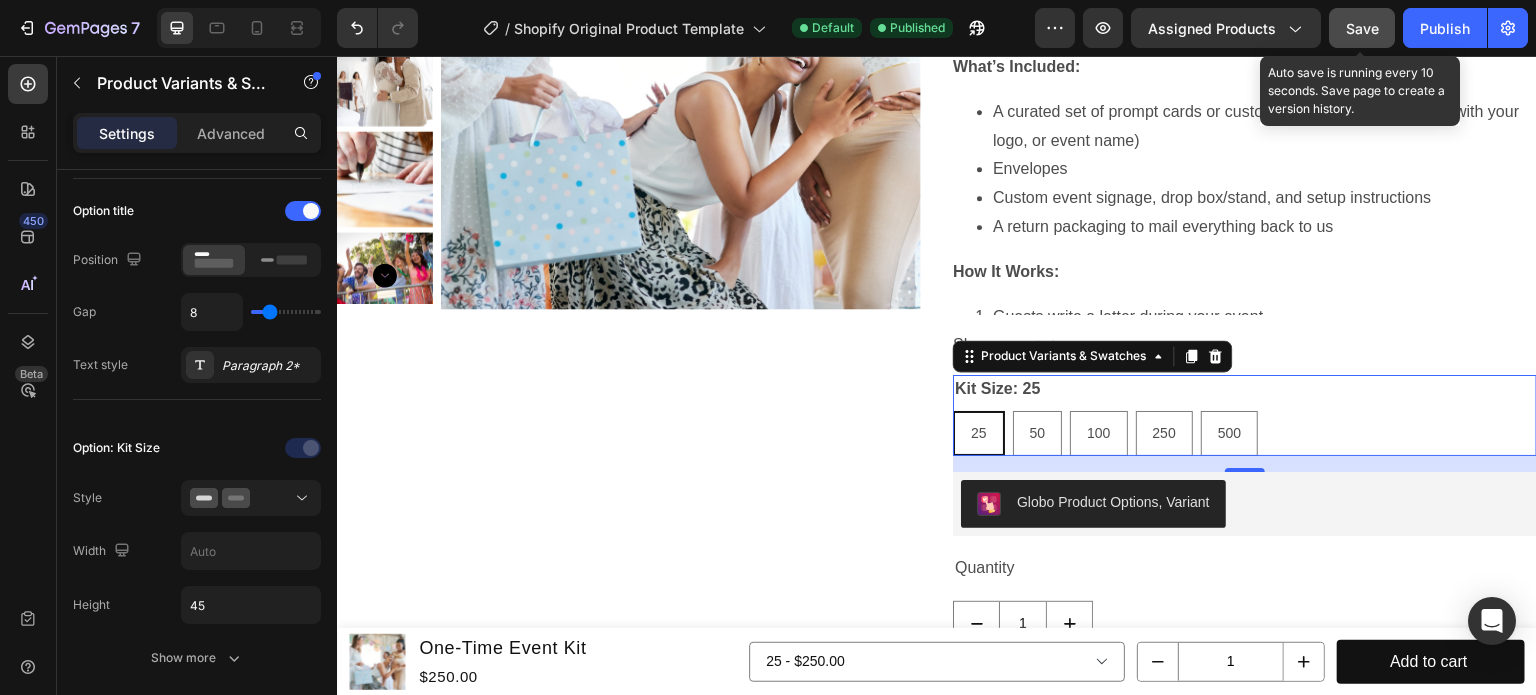 click on "Save" at bounding box center [1362, 28] 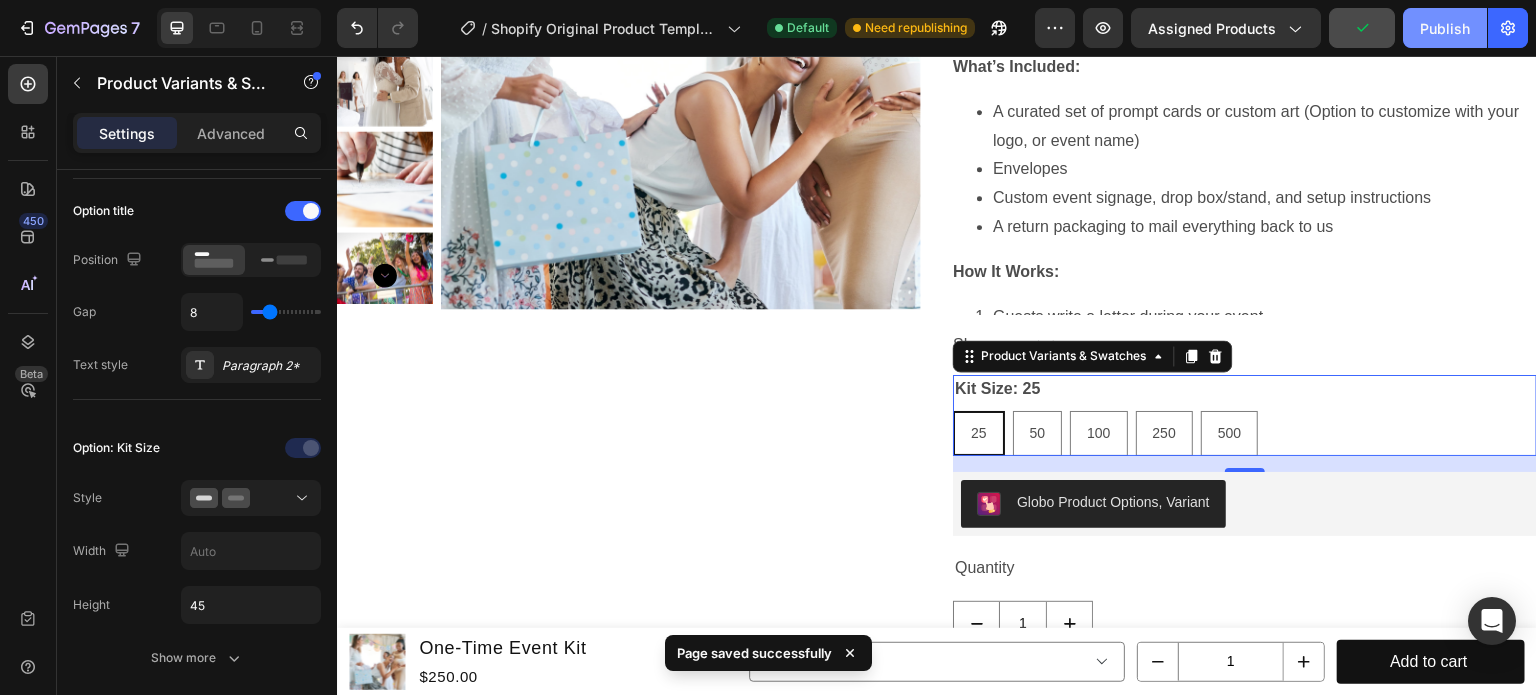 click on "Publish" at bounding box center (1445, 28) 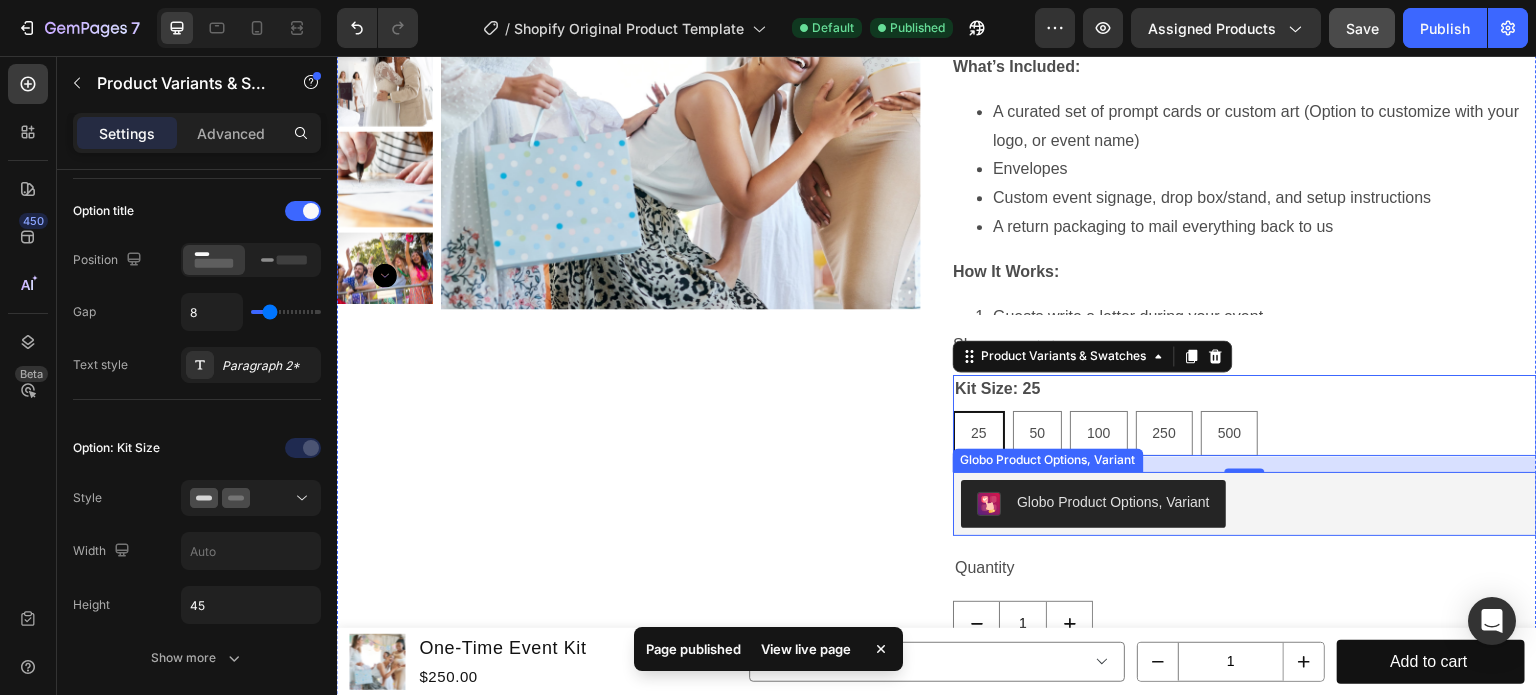 scroll, scrollTop: 0, scrollLeft: 0, axis: both 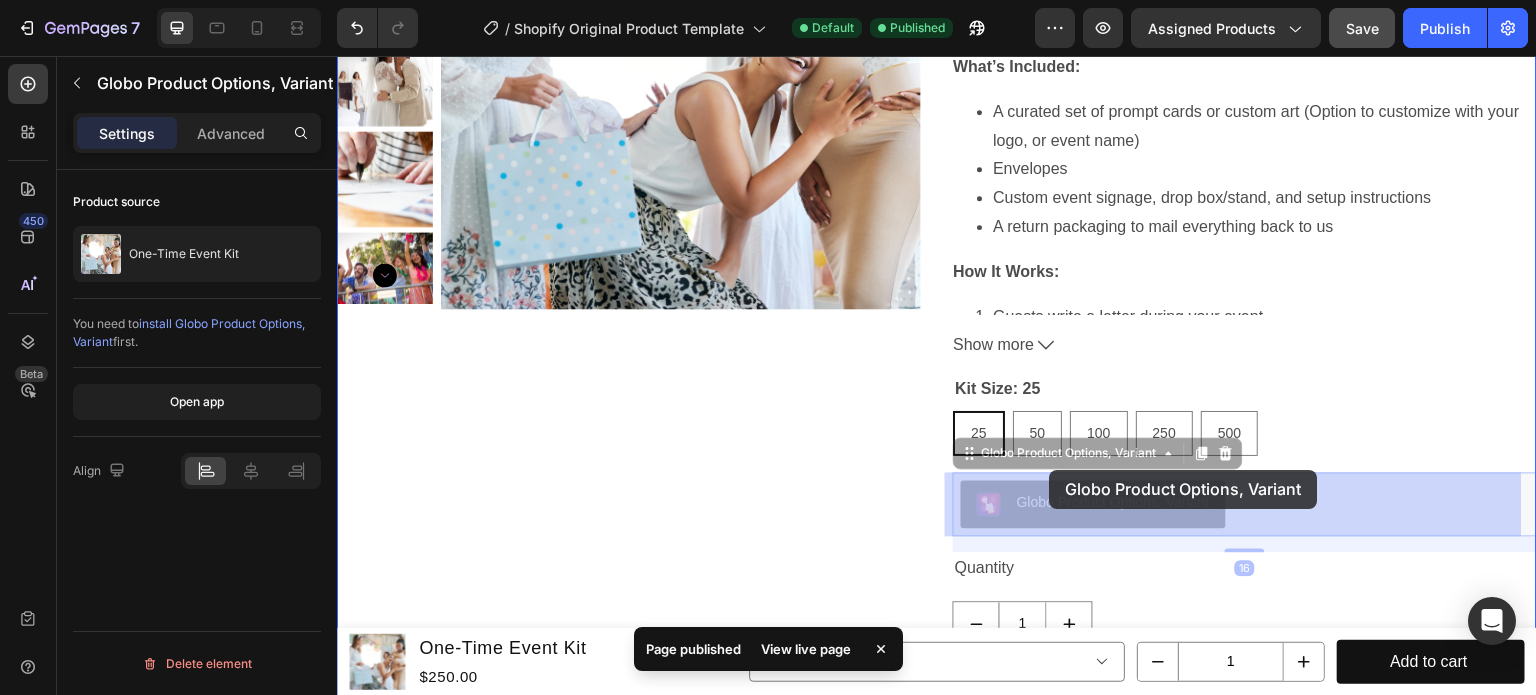 drag, startPoint x: 1024, startPoint y: 508, endPoint x: 1050, endPoint y: 470, distance: 46.043457 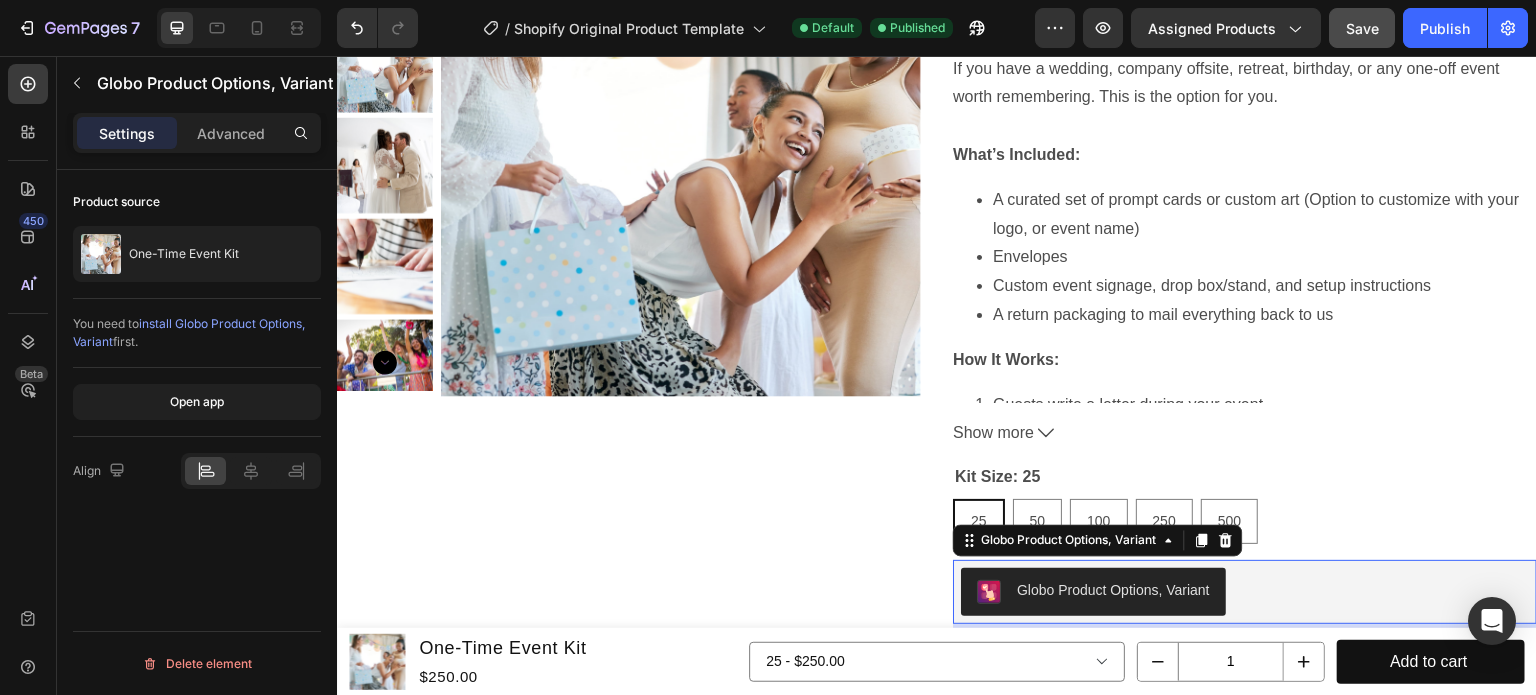 scroll, scrollTop: 0, scrollLeft: 0, axis: both 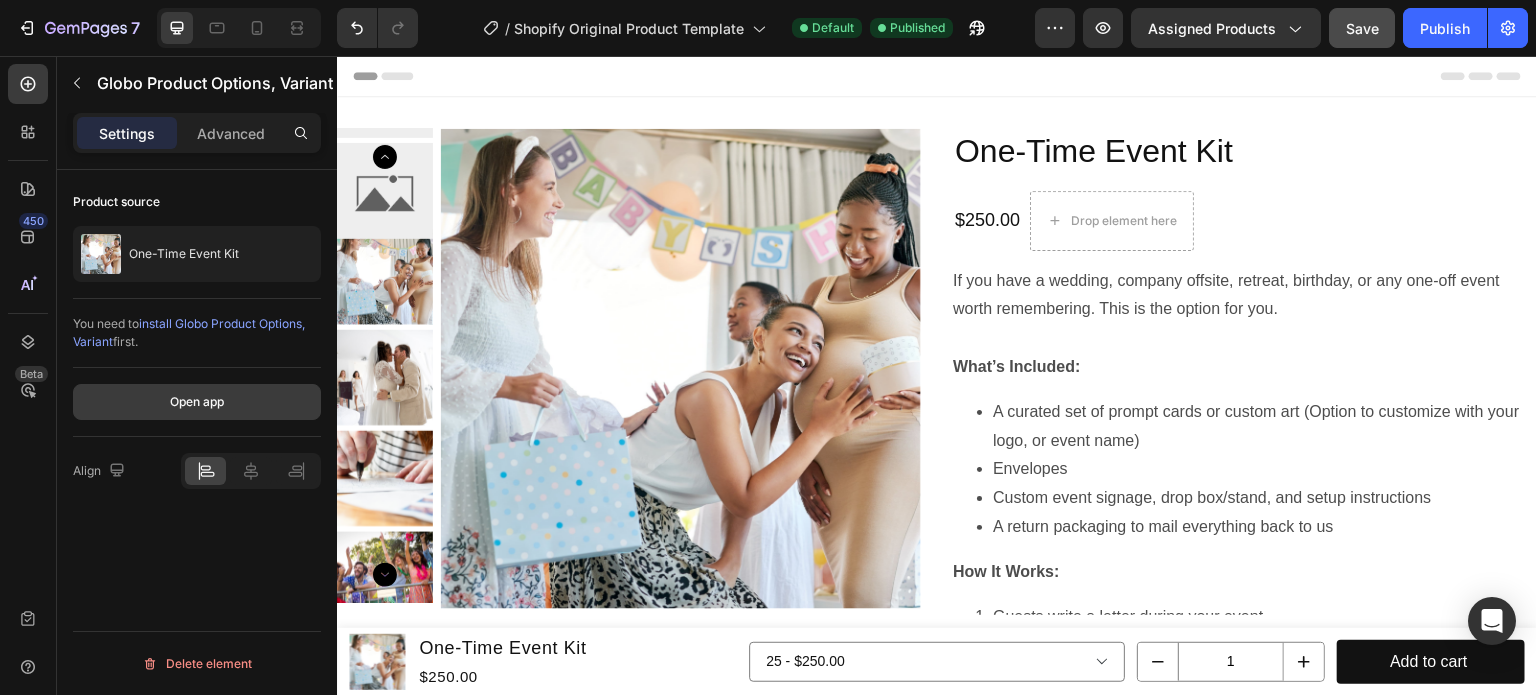 click on "Open app" at bounding box center (197, 402) 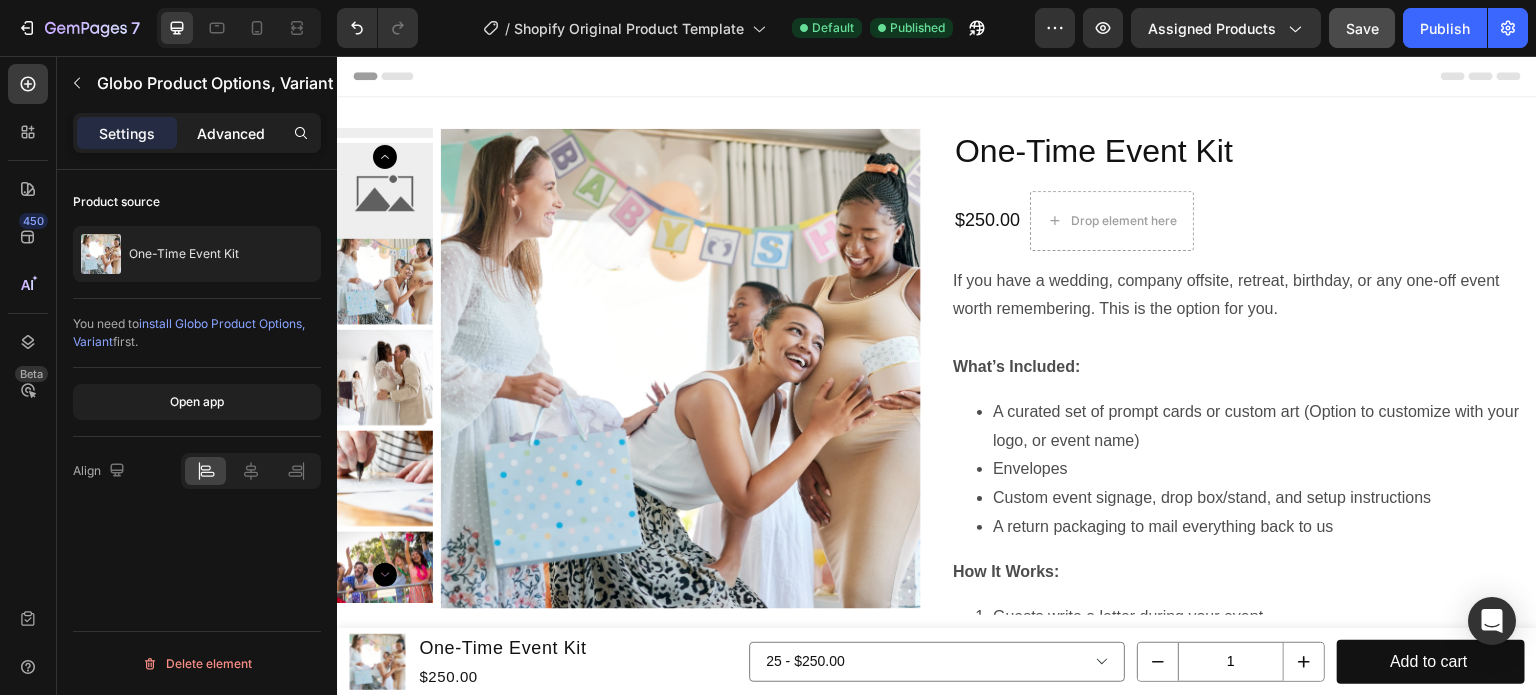 click on "Advanced" at bounding box center (231, 133) 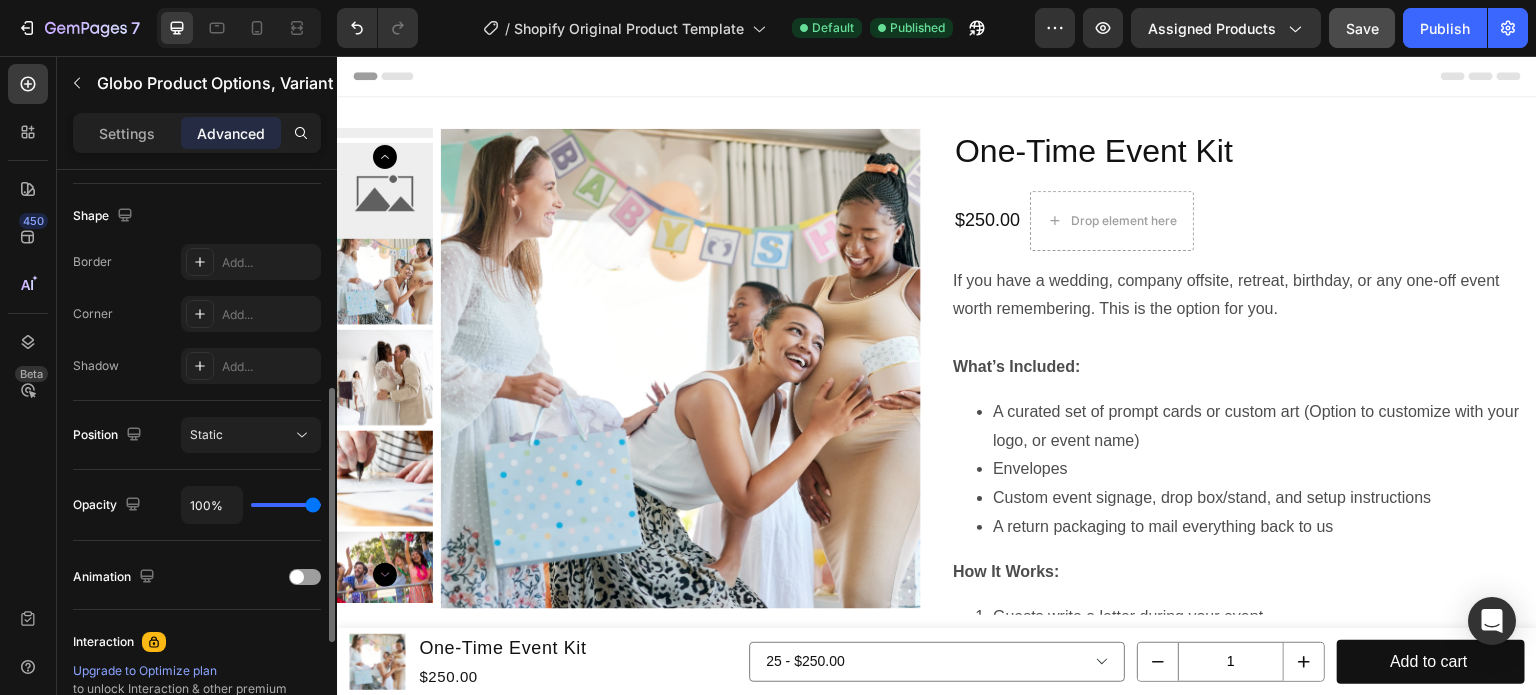 scroll, scrollTop: 750, scrollLeft: 0, axis: vertical 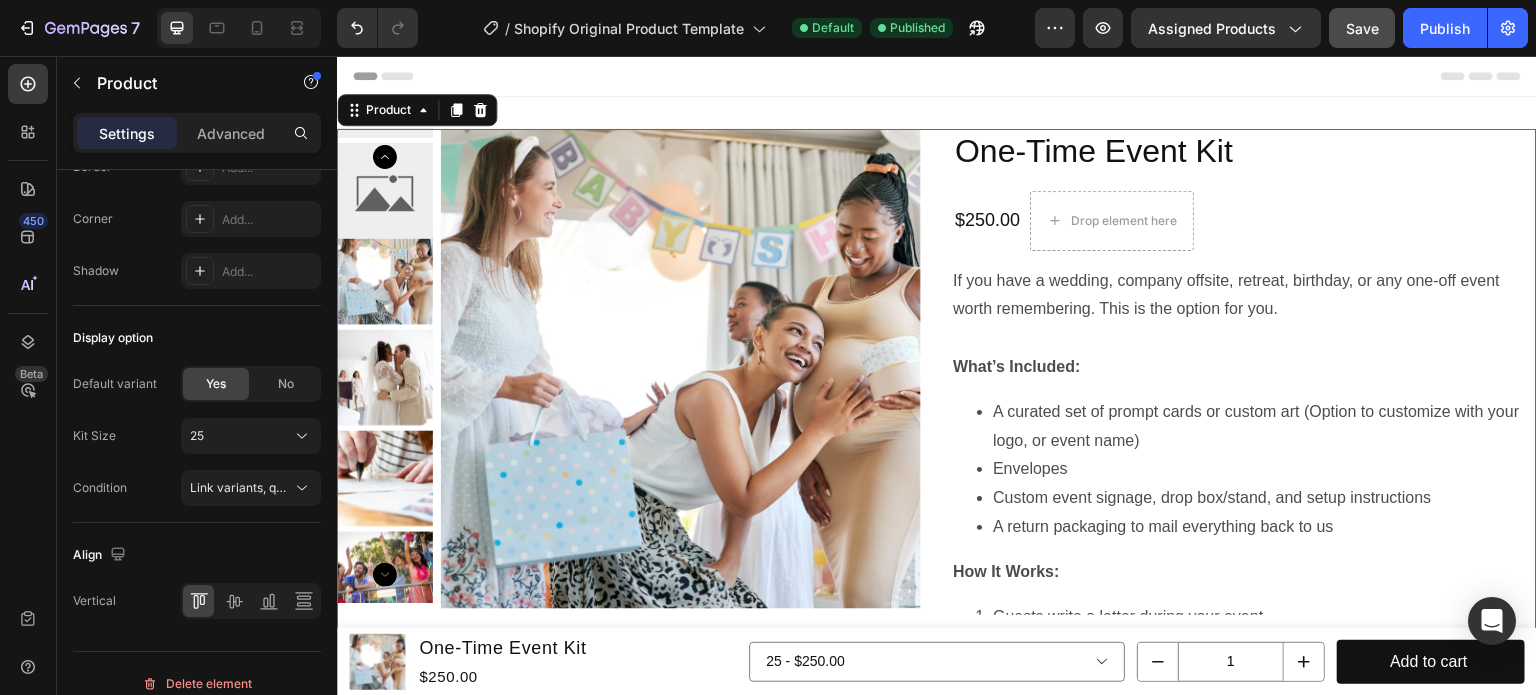 click on "Product Images One-Time Event Kit Product Title $250.00 Product Price Product Price
Drop element here Row If you have a wedding, company offsite, retreat, birthday, or any one-off event worth remembering. This is the option for you.
What’s Included:
A curated set of prompt cards or custom art (Option to customize with your logo, or event name)
Envelopes
Custom event signage, drop box/stand, and setup instructions
A return packaging to mail everything back to us
How It Works:
Guests write a letter during your event
Guests put them in the drop box, and then you mail the batch back to us
We store and deliver each letter on the future date chosen by the writer
Show more
Product Description Kit Size: 25 25 25 25 50 50 50 100 100 100 250 250 250 500 500 500 Product Variants & Swatches Globo Product Options, Variant Globo Product Options, Variant Quantity Text Block
1
Product Quantity Product" at bounding box center (937, 606) 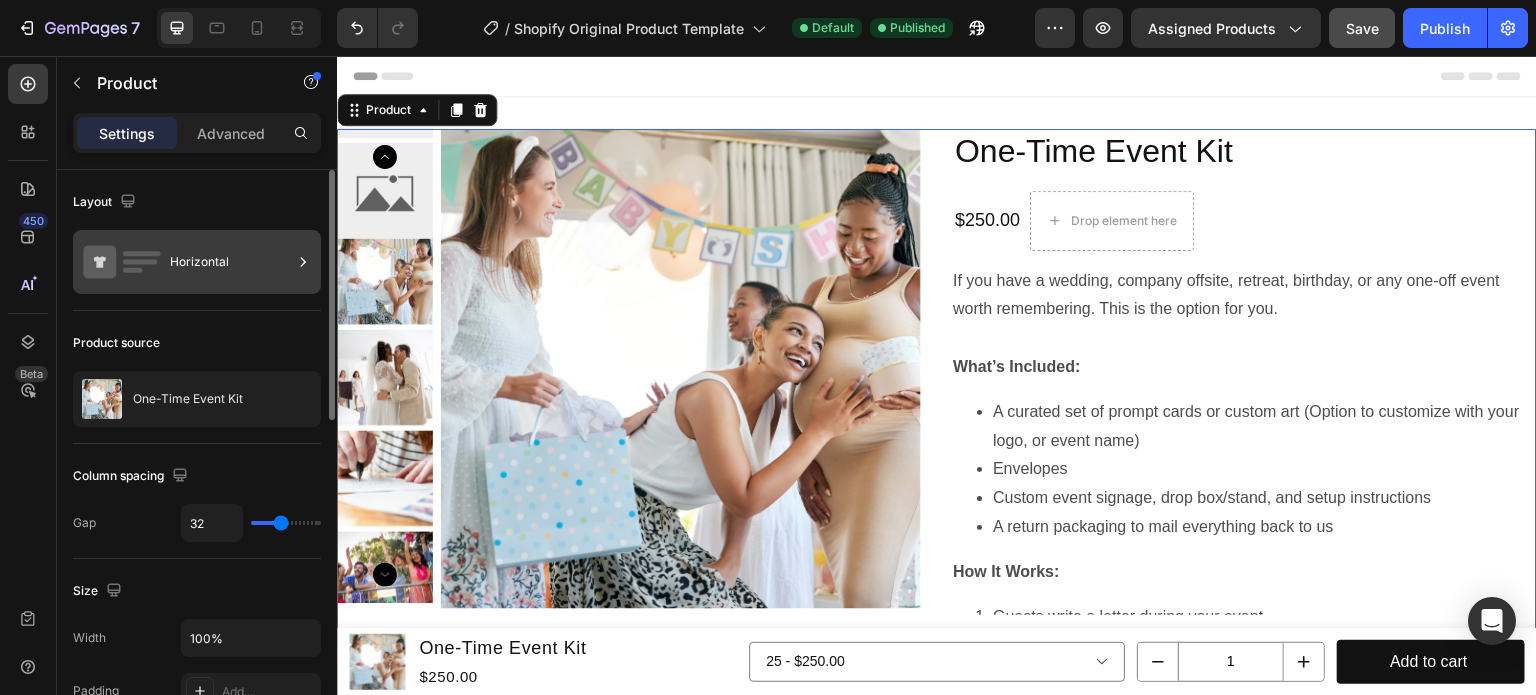 click on "Horizontal" at bounding box center [231, 262] 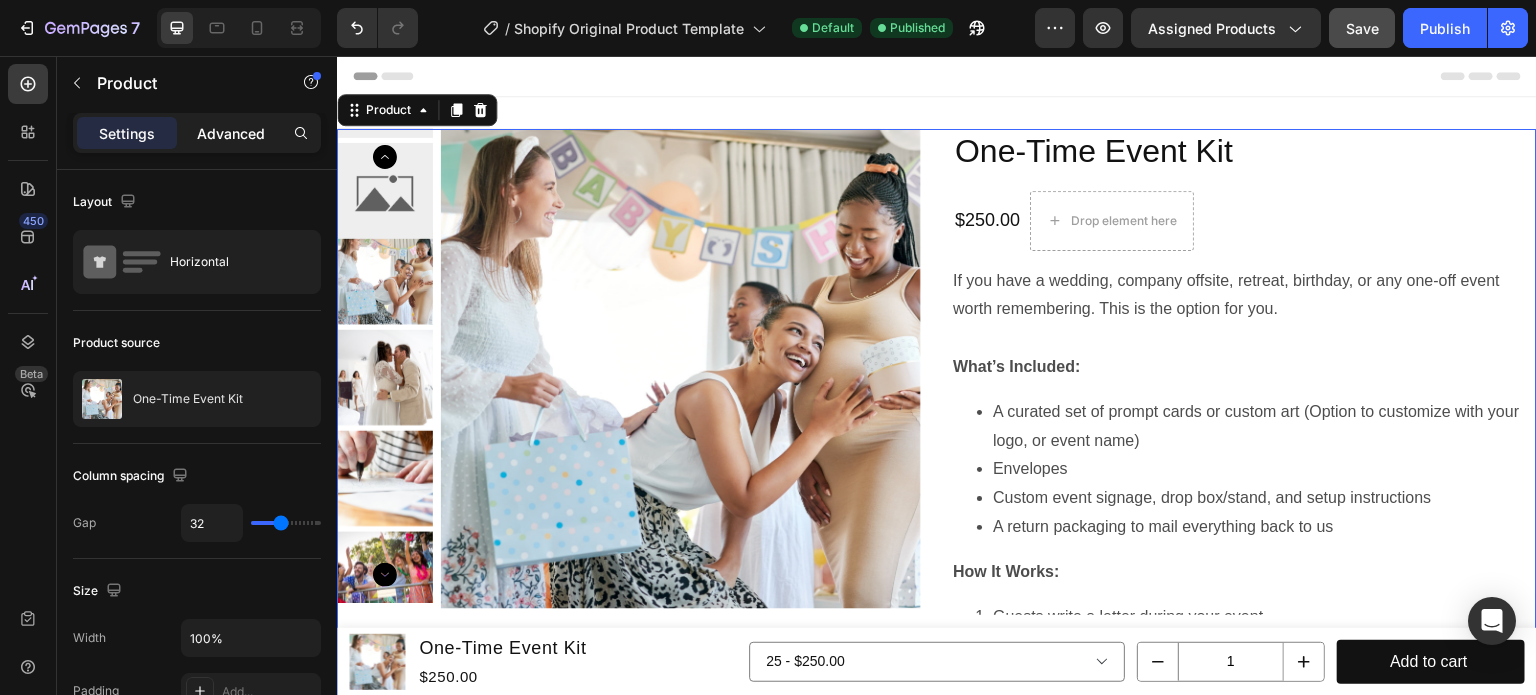 click on "Advanced" 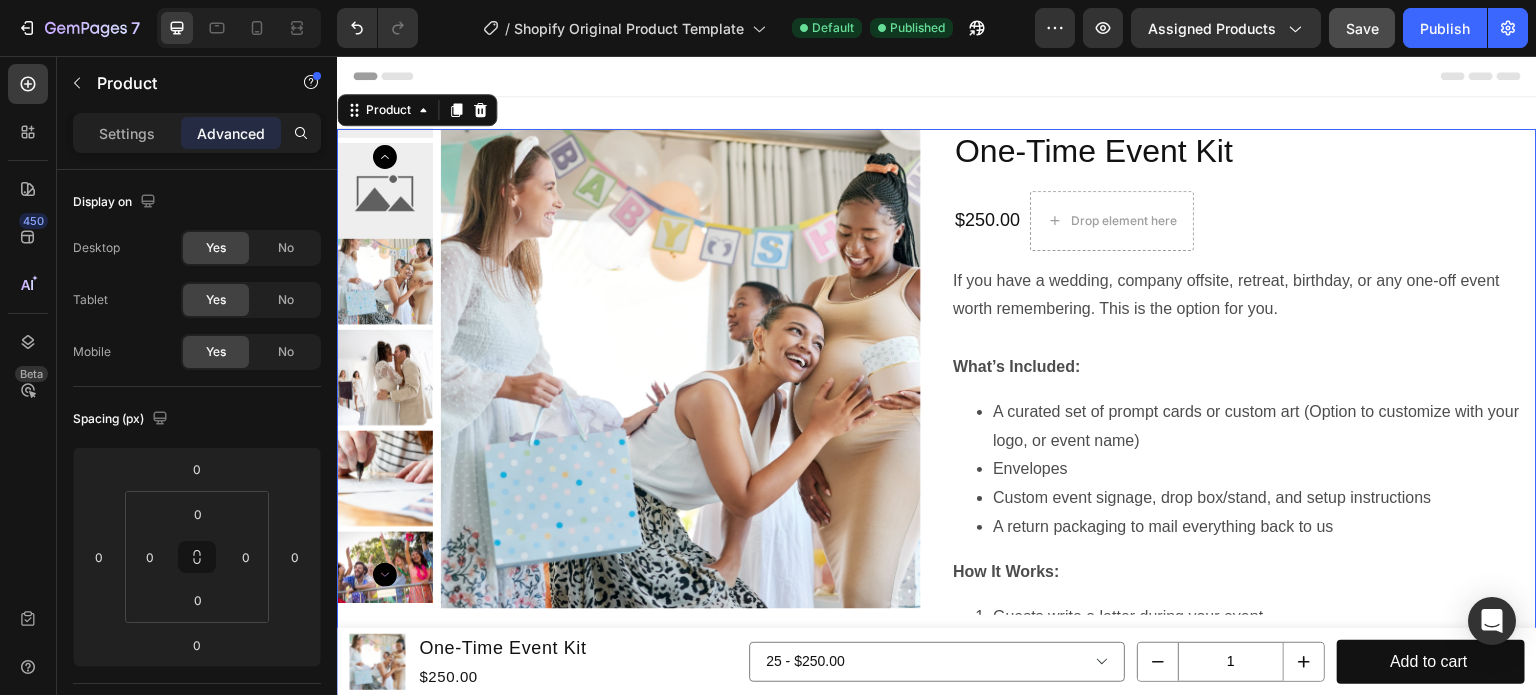 click on "Settings Advanced" at bounding box center (197, 141) 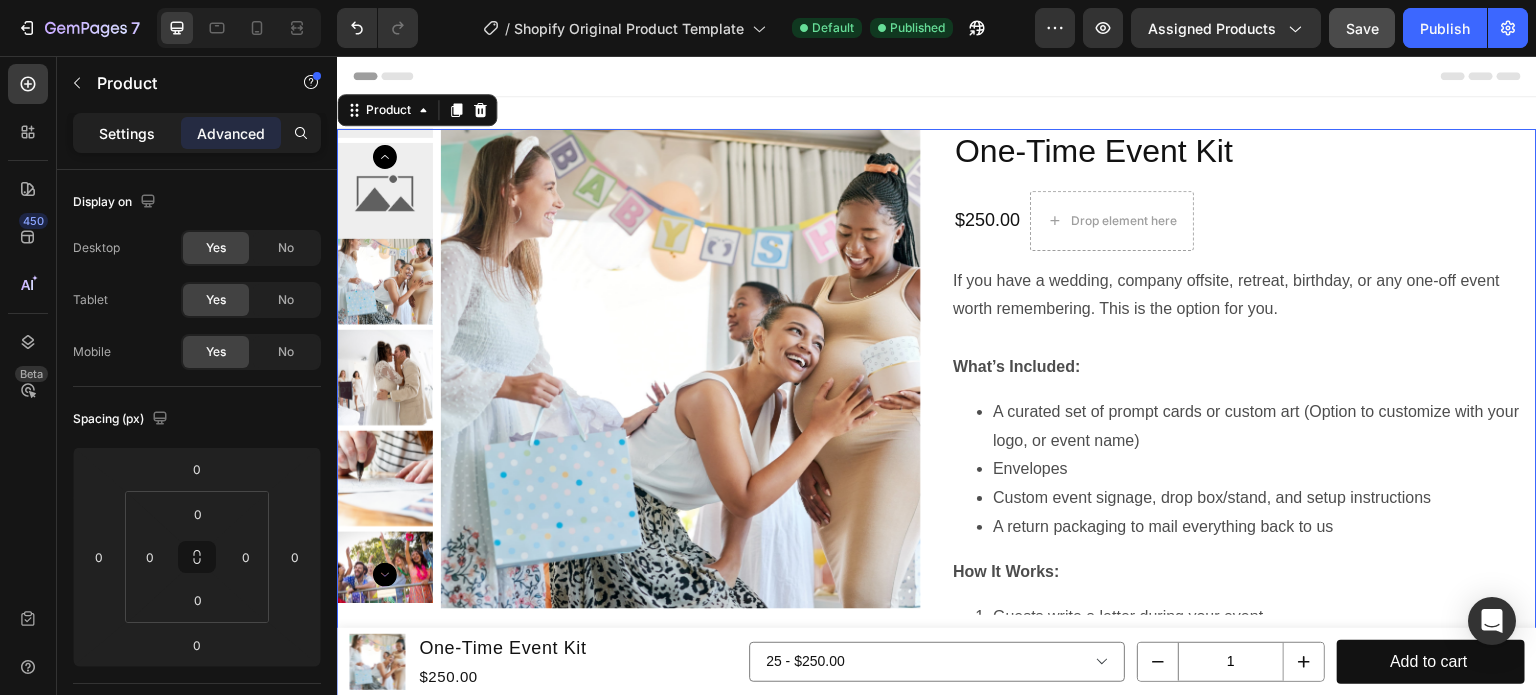 click on "Settings" at bounding box center (127, 133) 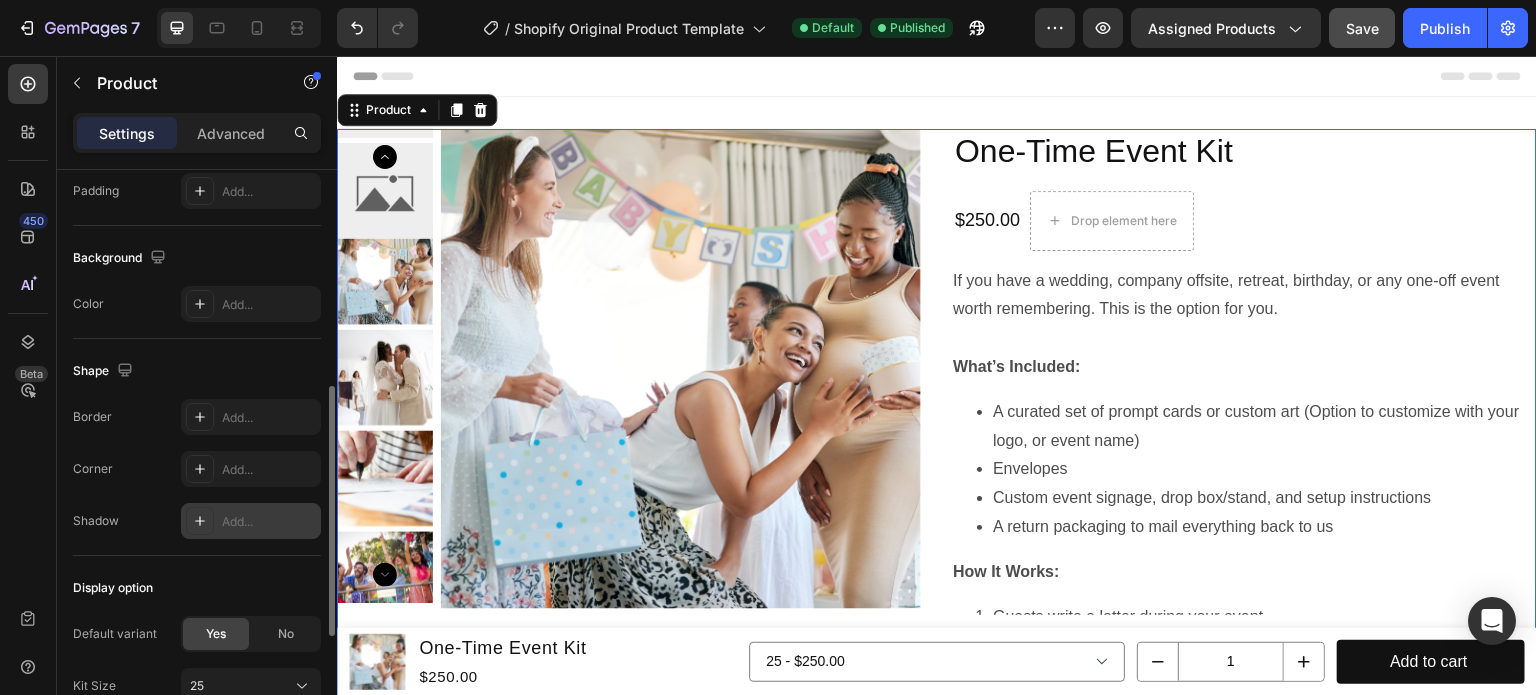 scroll, scrollTop: 767, scrollLeft: 0, axis: vertical 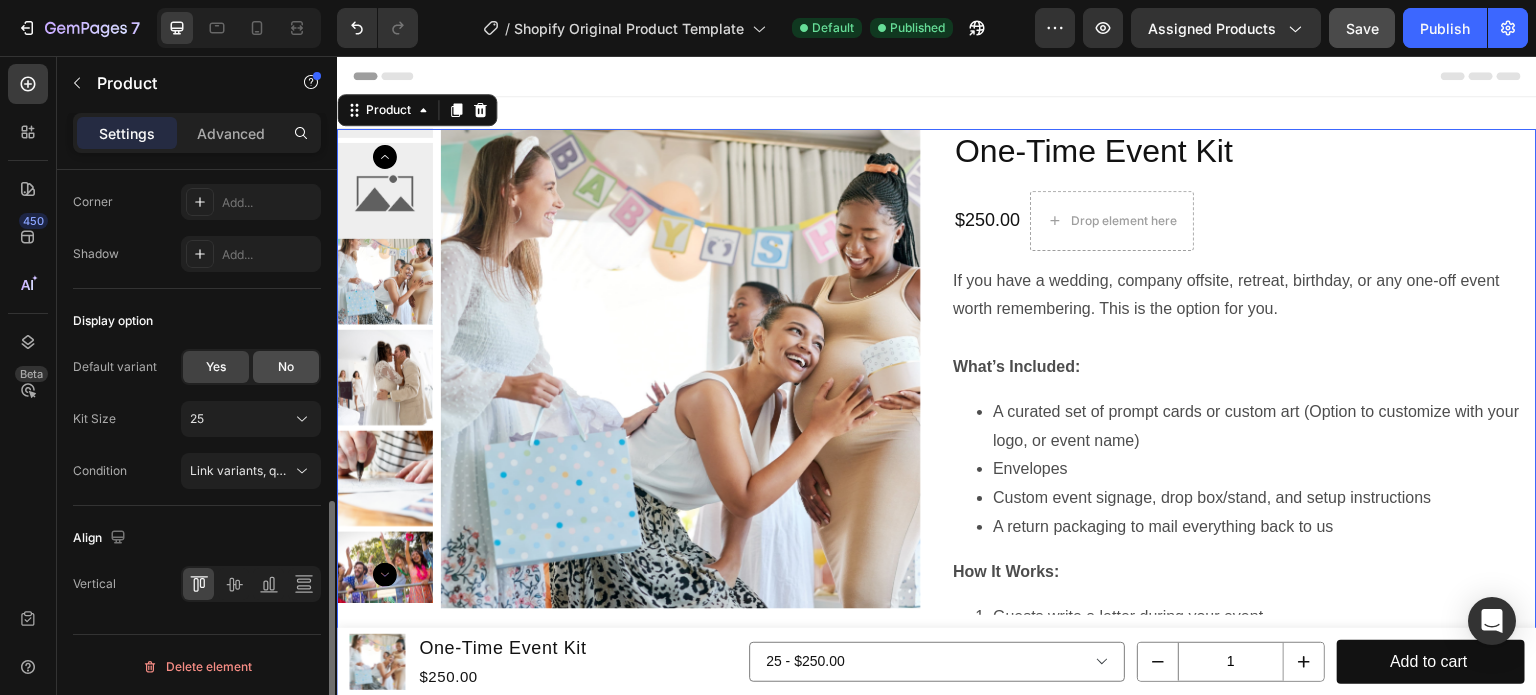 click on "No" 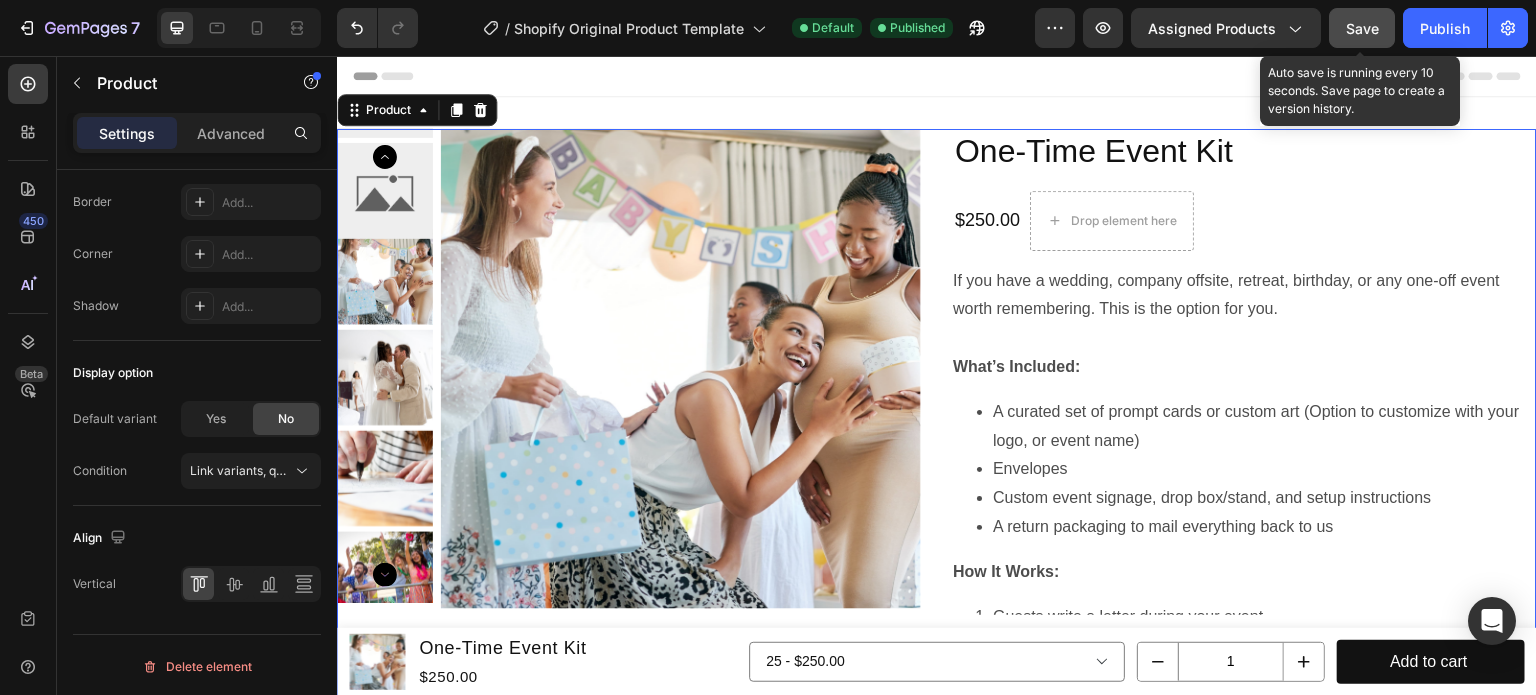 click on "Save" at bounding box center [1362, 28] 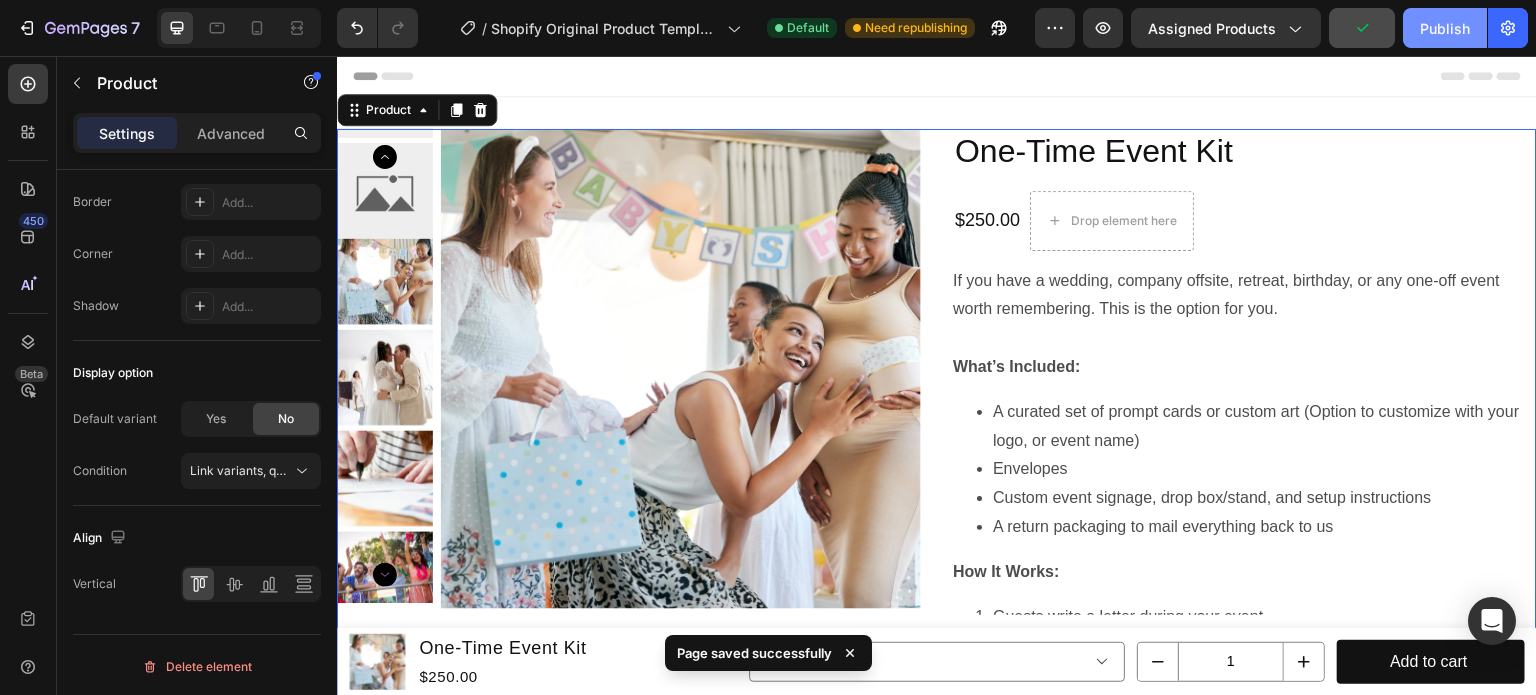 click on "Publish" at bounding box center (1445, 28) 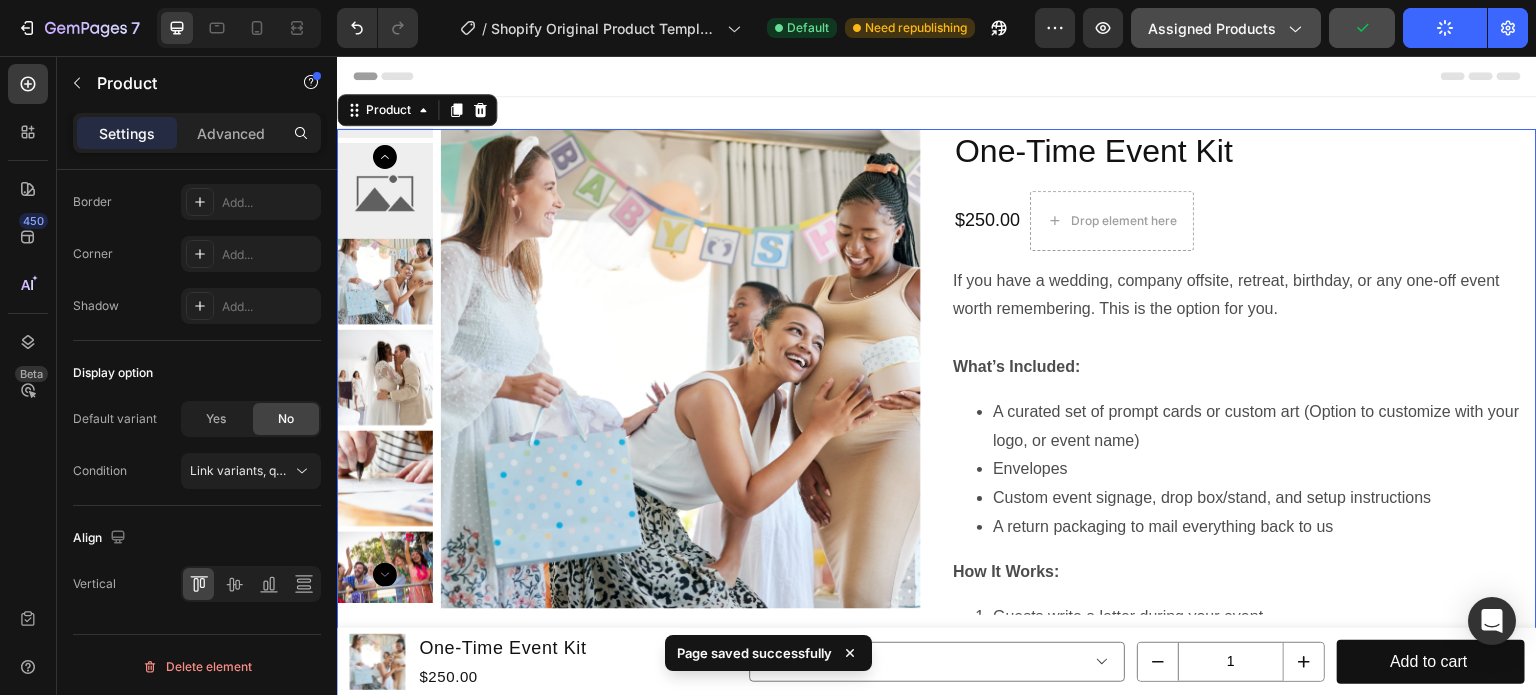 click on "Assigned Products" 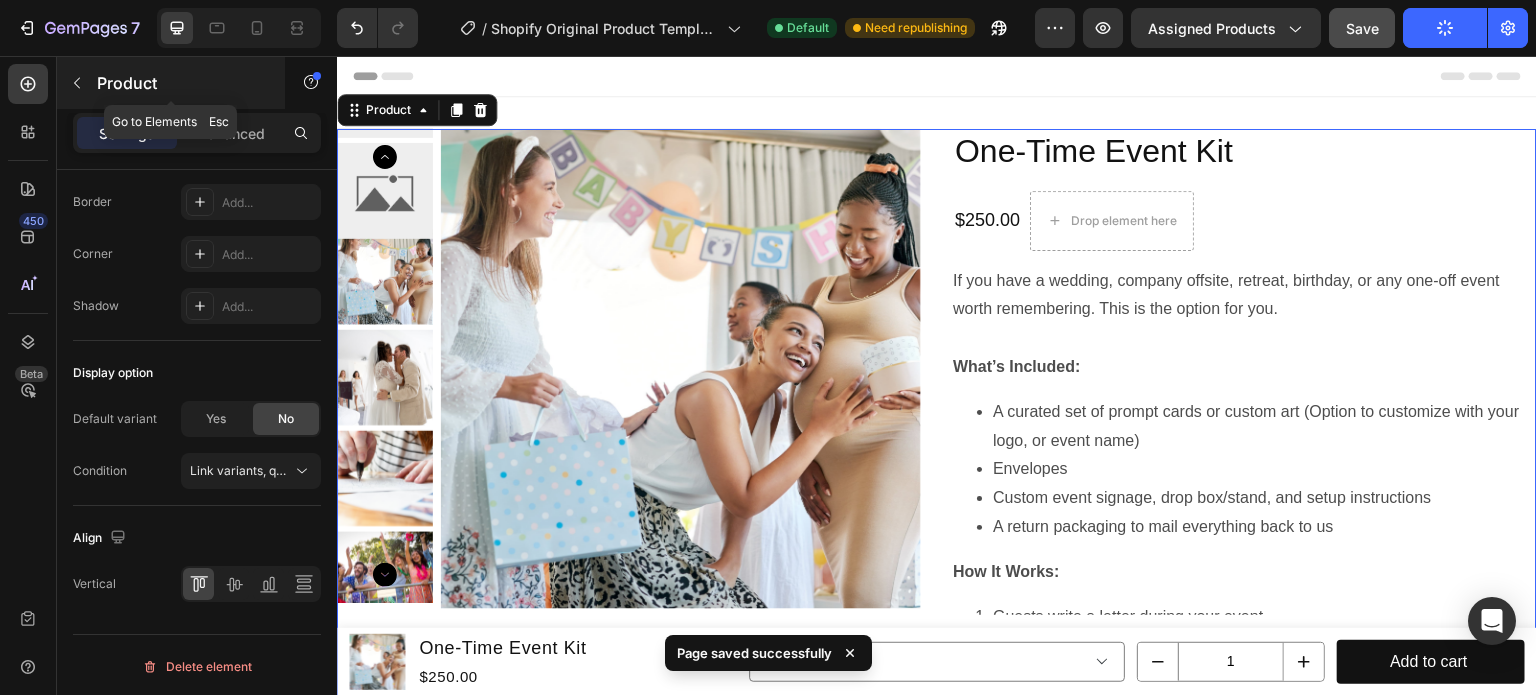 click 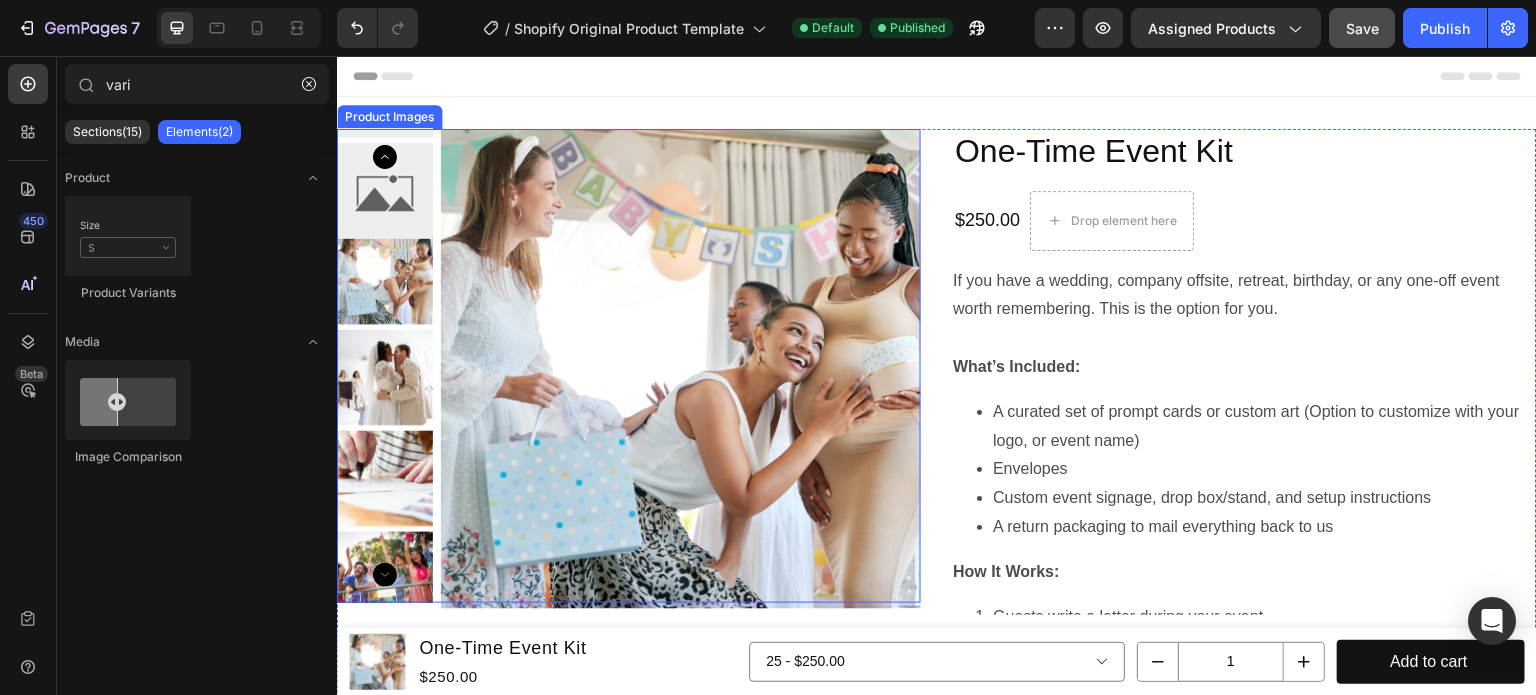 click at bounding box center [681, 369] 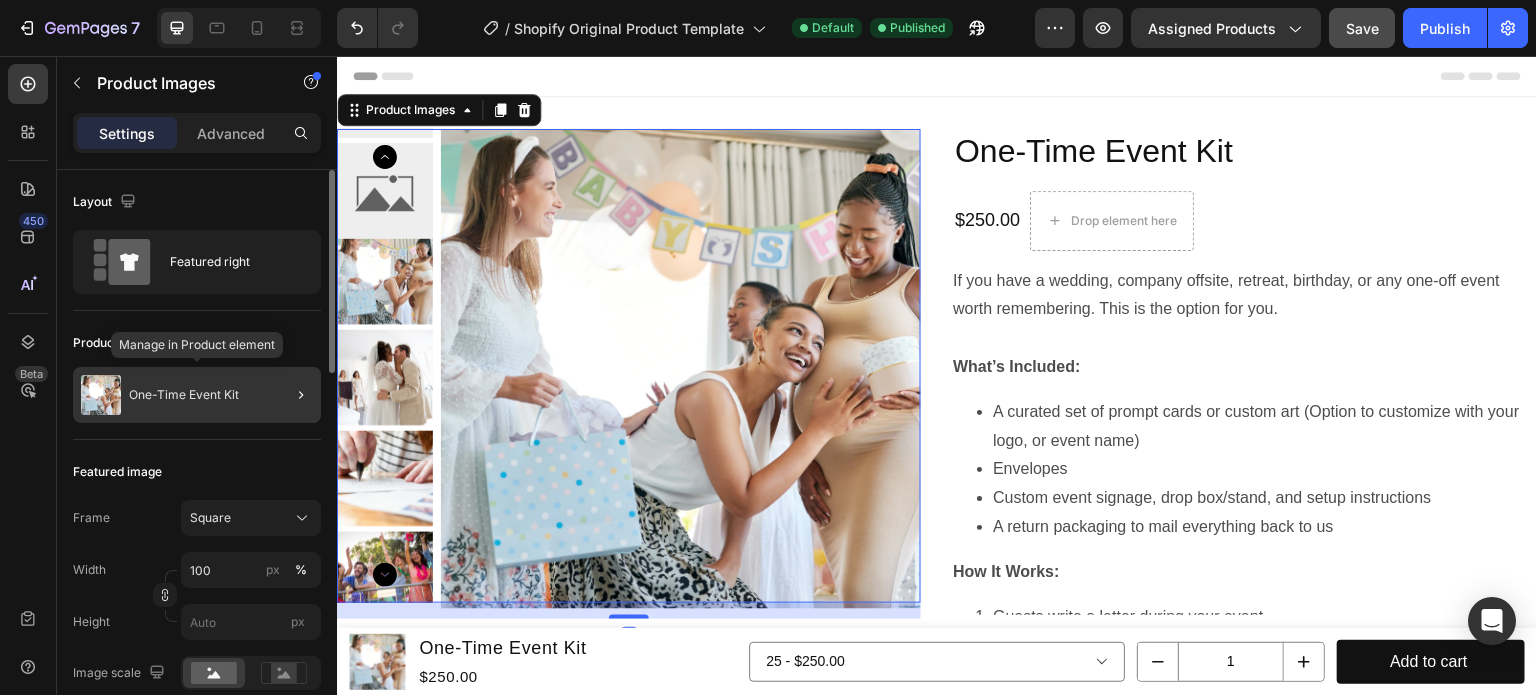 click on "One-Time Event Kit" 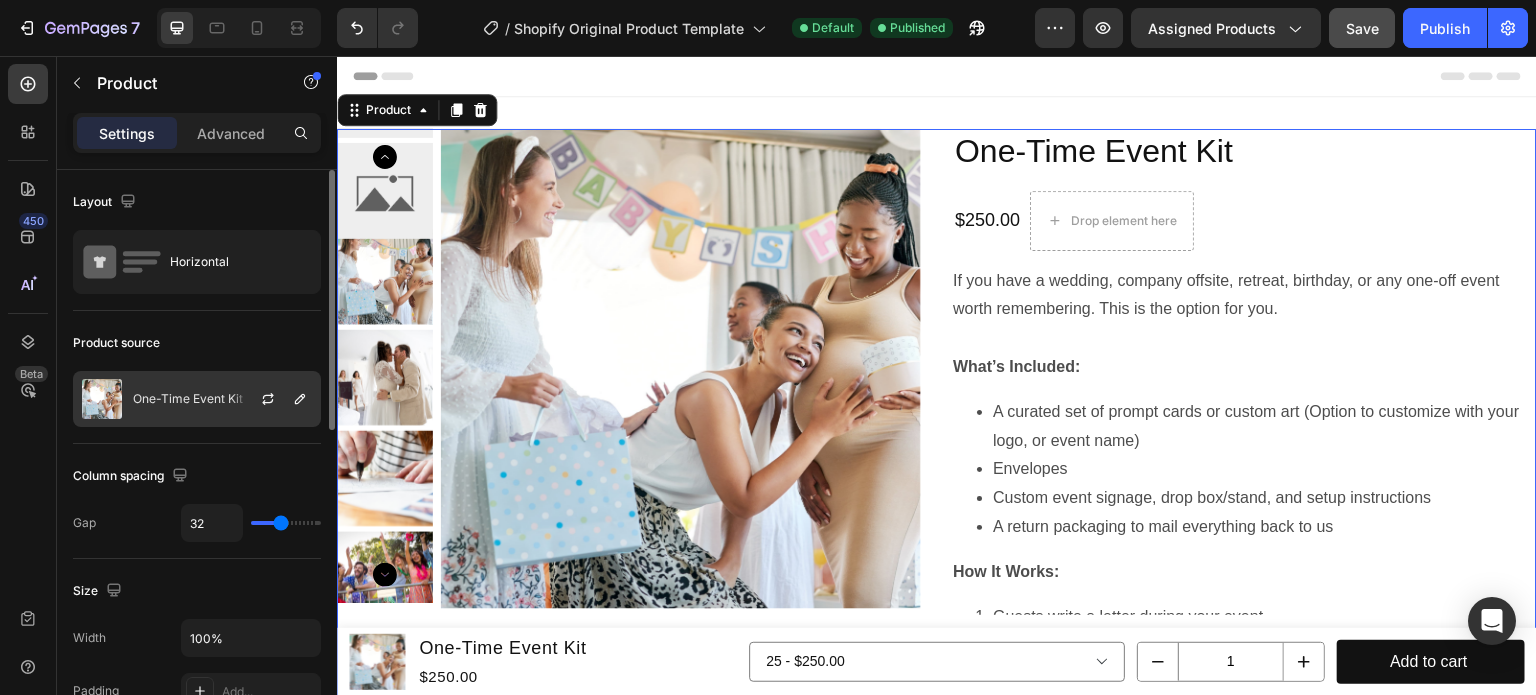 click on "One-Time Event Kit" 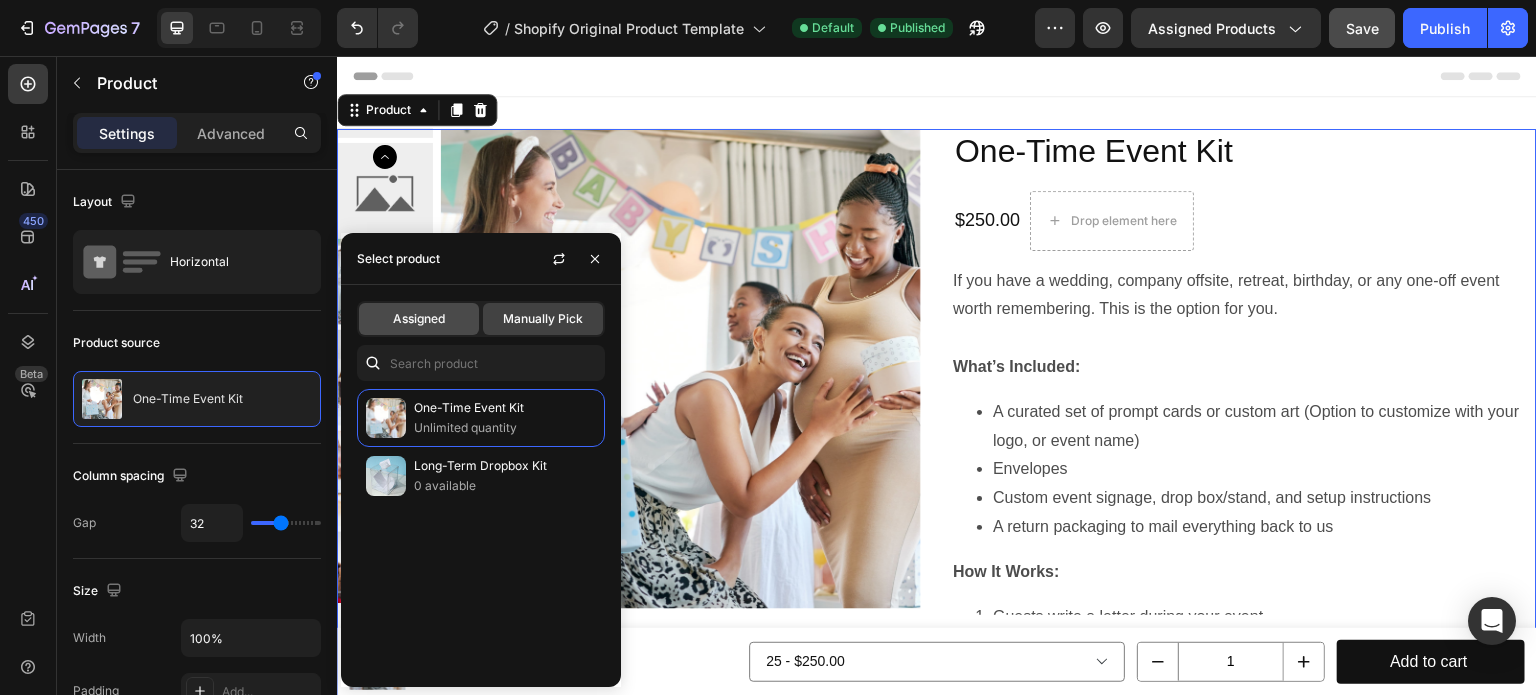 click on "Assigned" 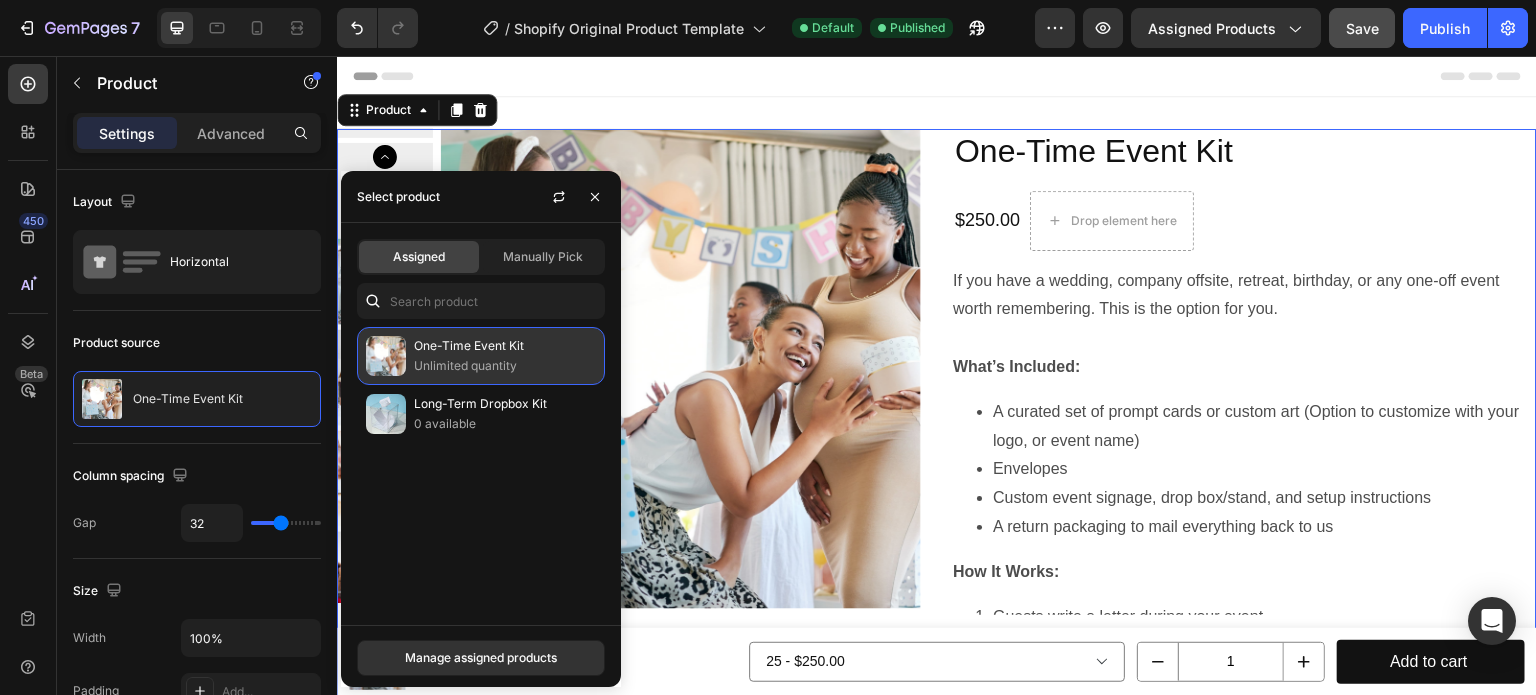 click on "One-Time Event Kit" at bounding box center (505, 346) 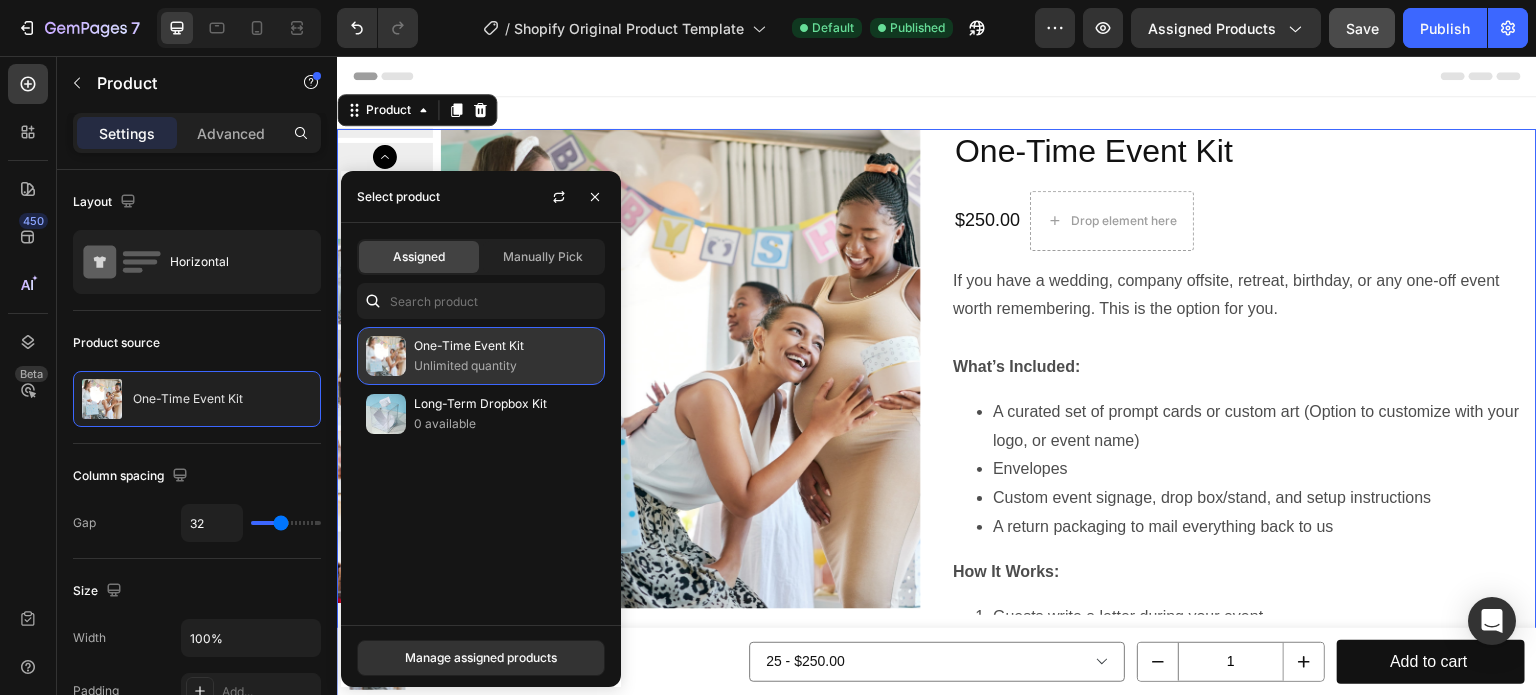 click on "Unlimited quantity" at bounding box center [505, 366] 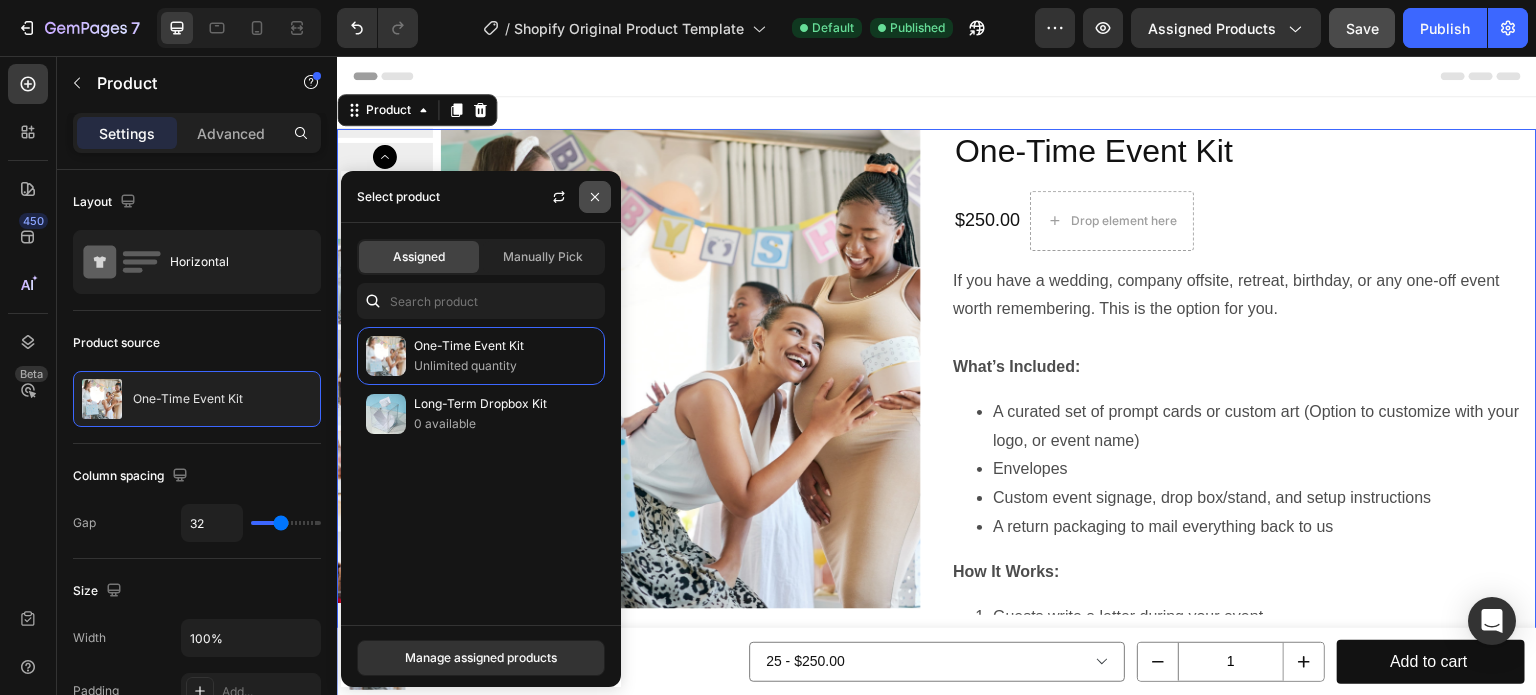 click 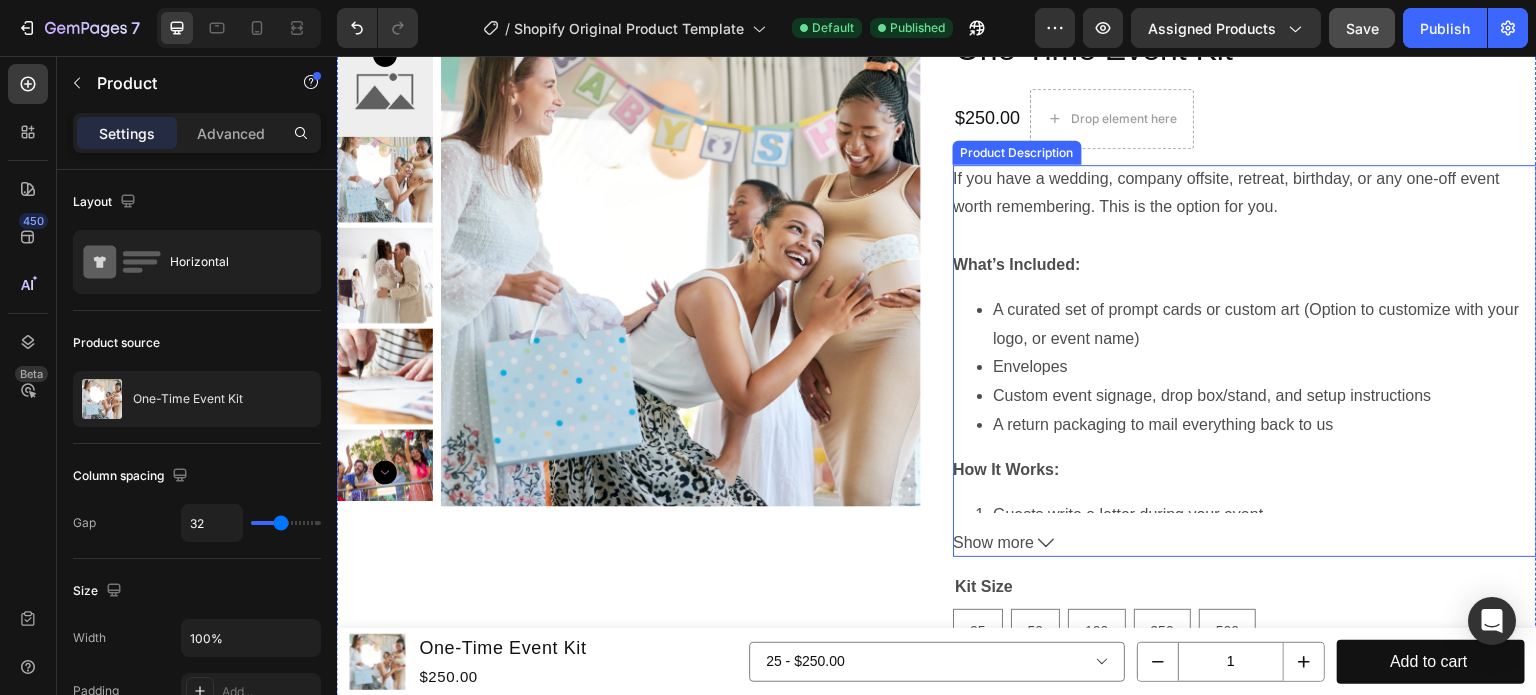 scroll, scrollTop: 200, scrollLeft: 0, axis: vertical 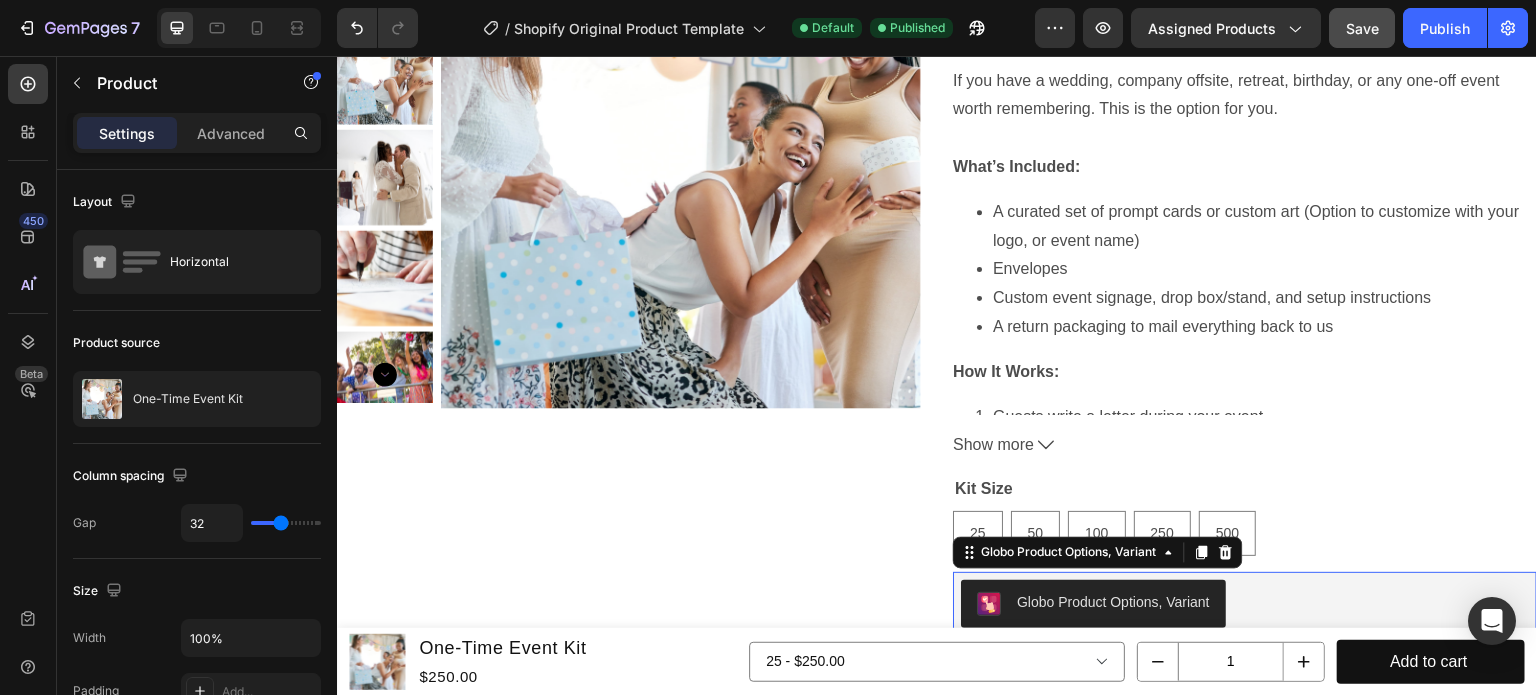click on "Globo Product Options, Variant" at bounding box center [1093, 604] 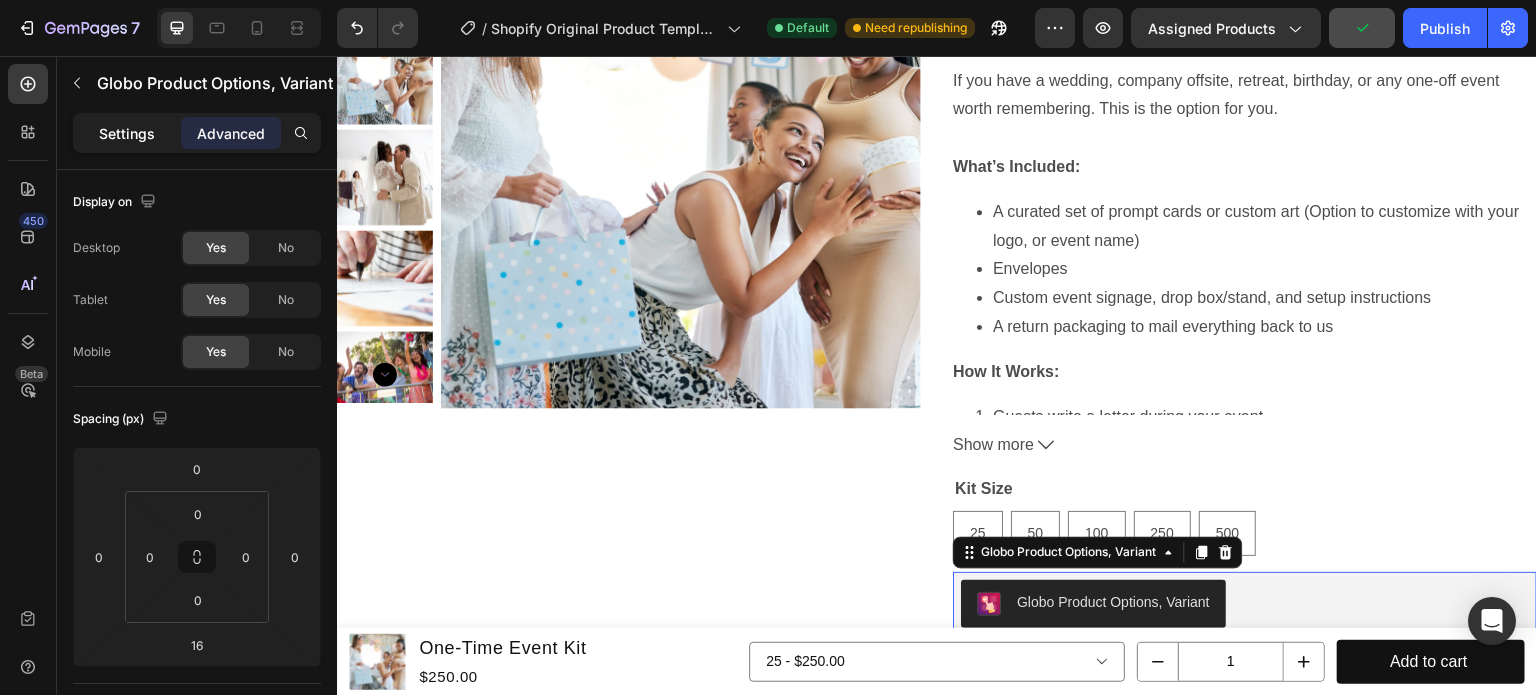 click on "Settings" at bounding box center (127, 133) 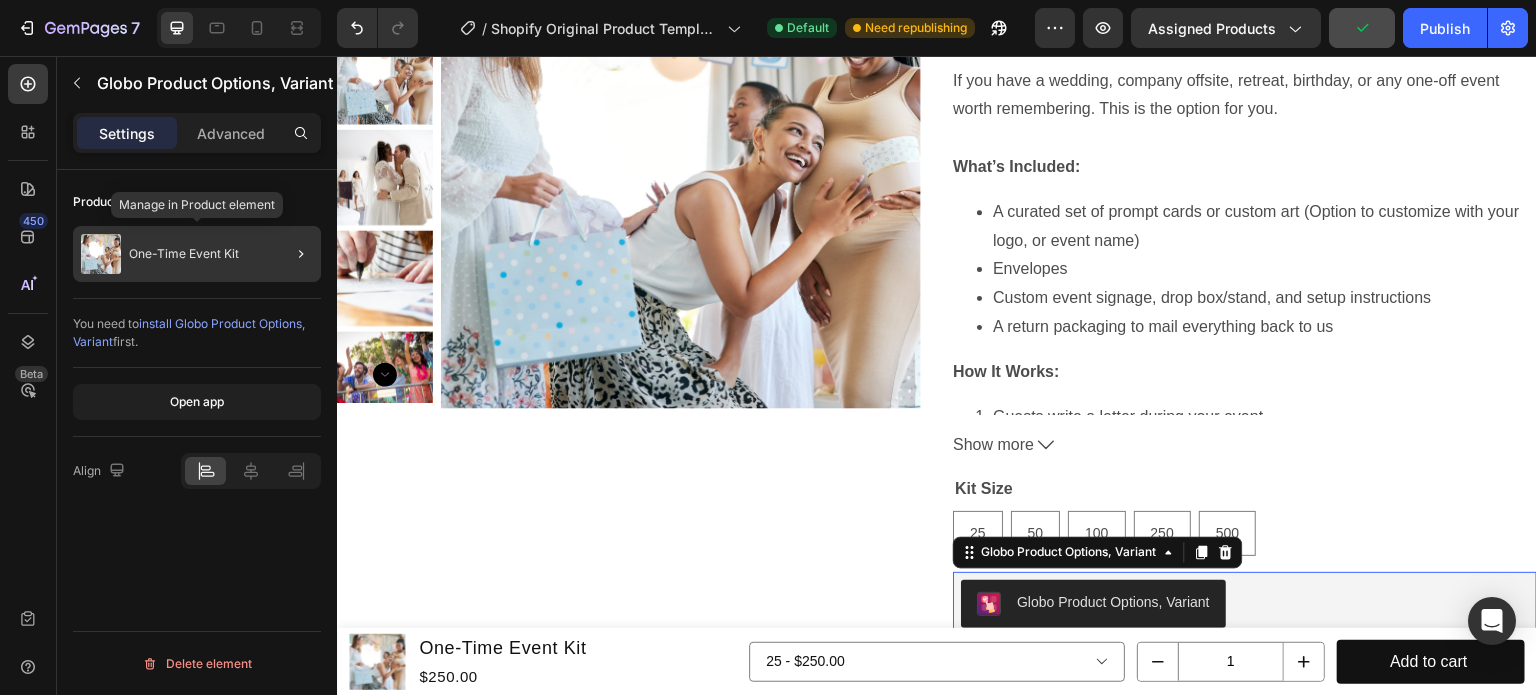 click on "One-Time Event Kit" 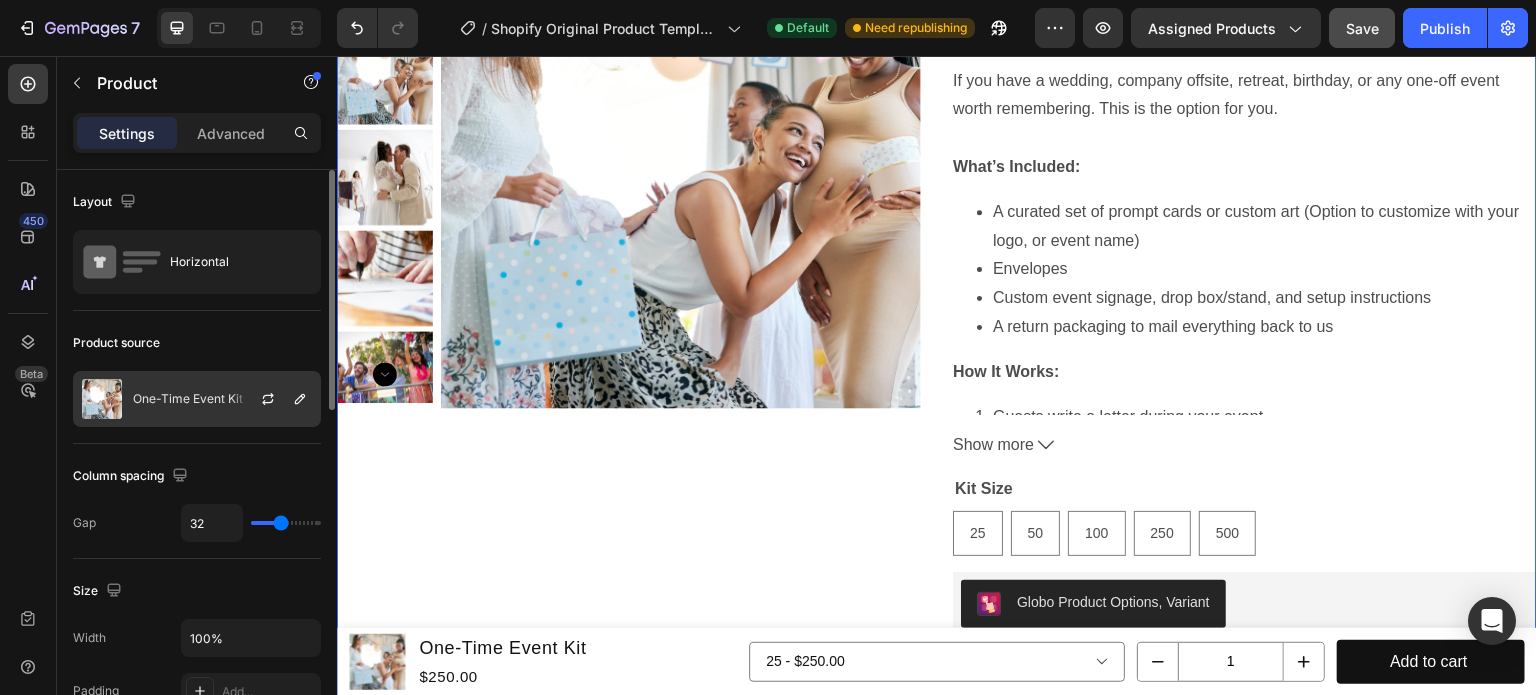 click on "One-Time Event Kit" 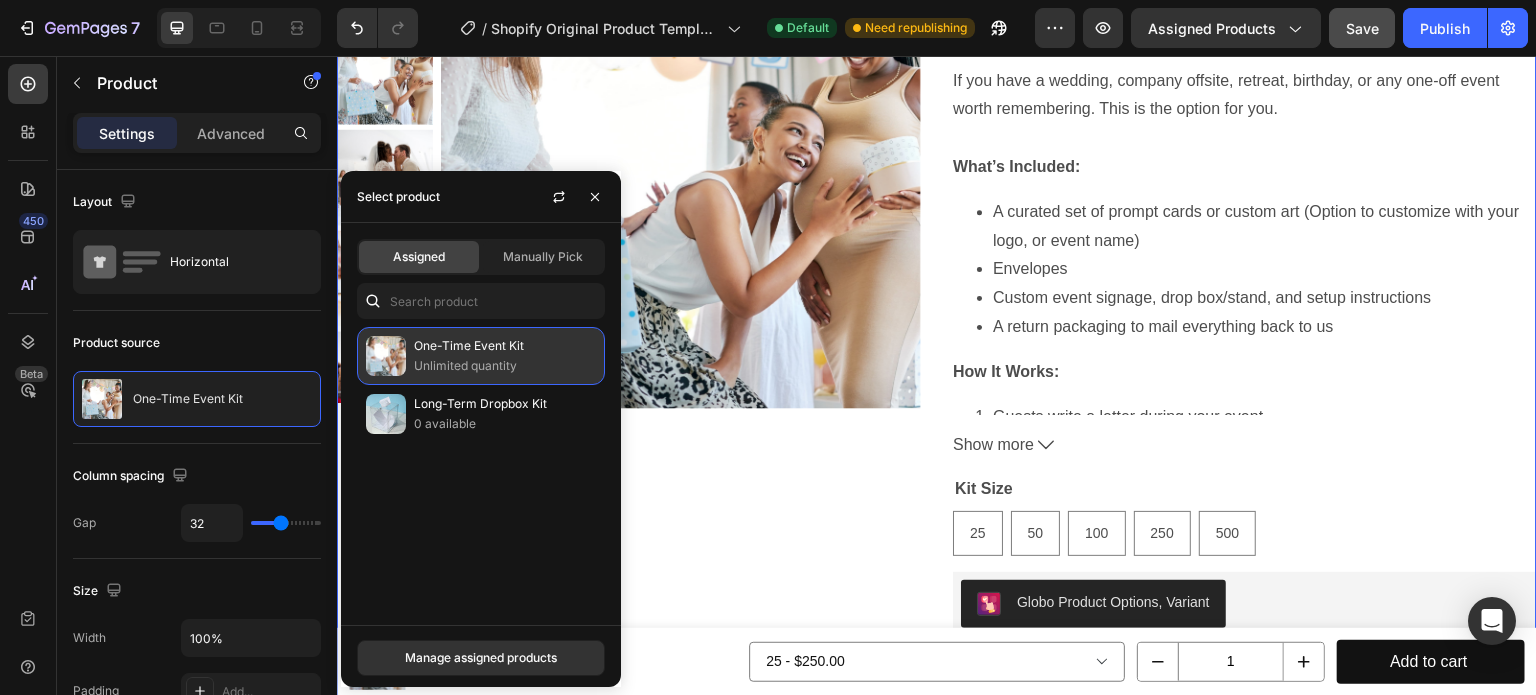 click on "Unlimited quantity" at bounding box center [505, 366] 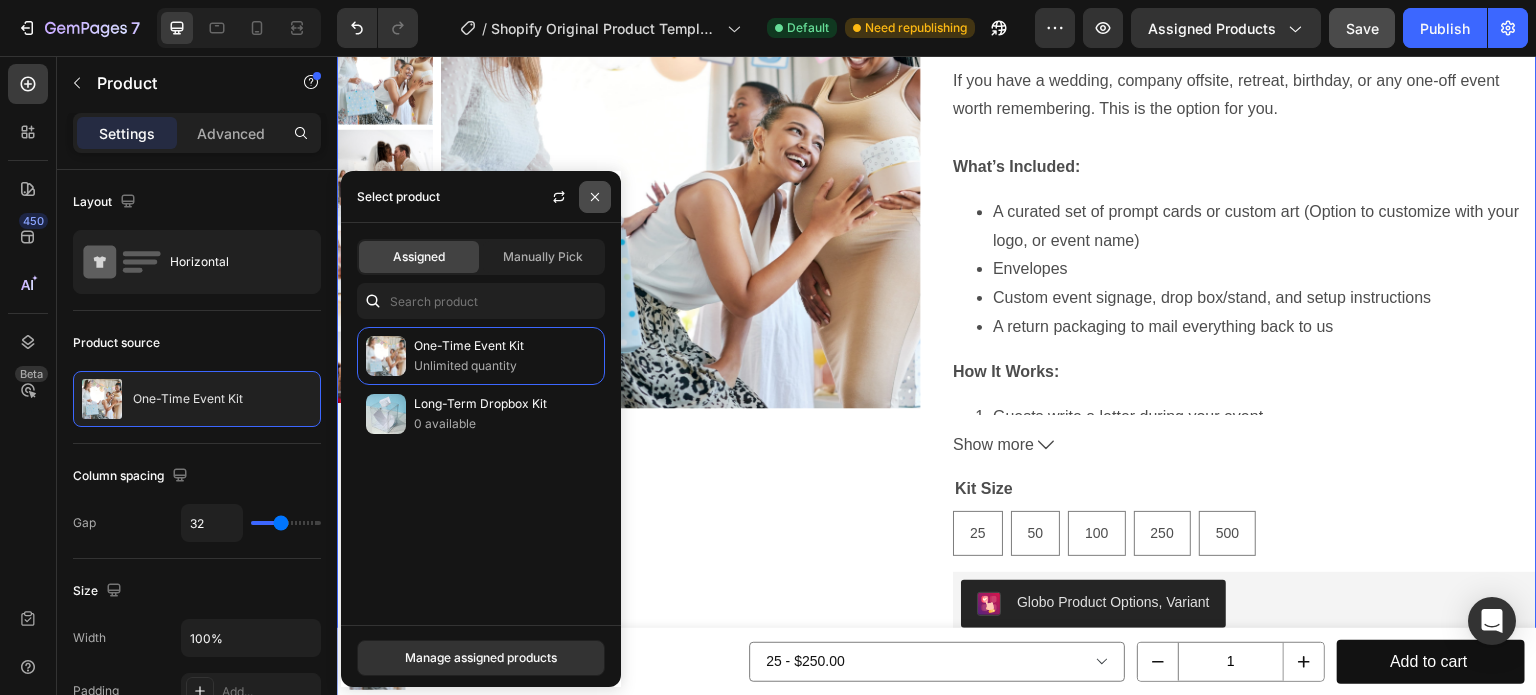 click 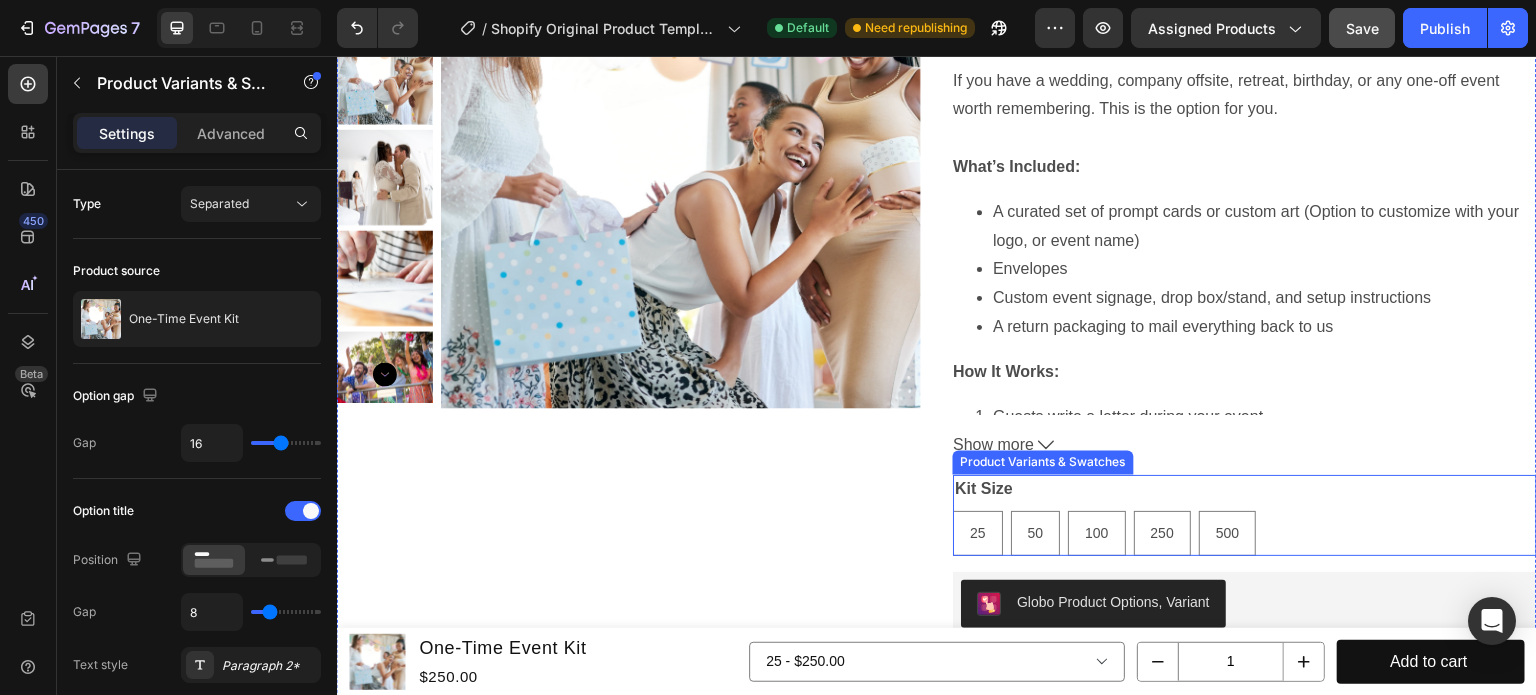 click on "Kit Size 25 25 25 50 50 50 100 100 100 250 250 250 500 500 500" at bounding box center (1245, 515) 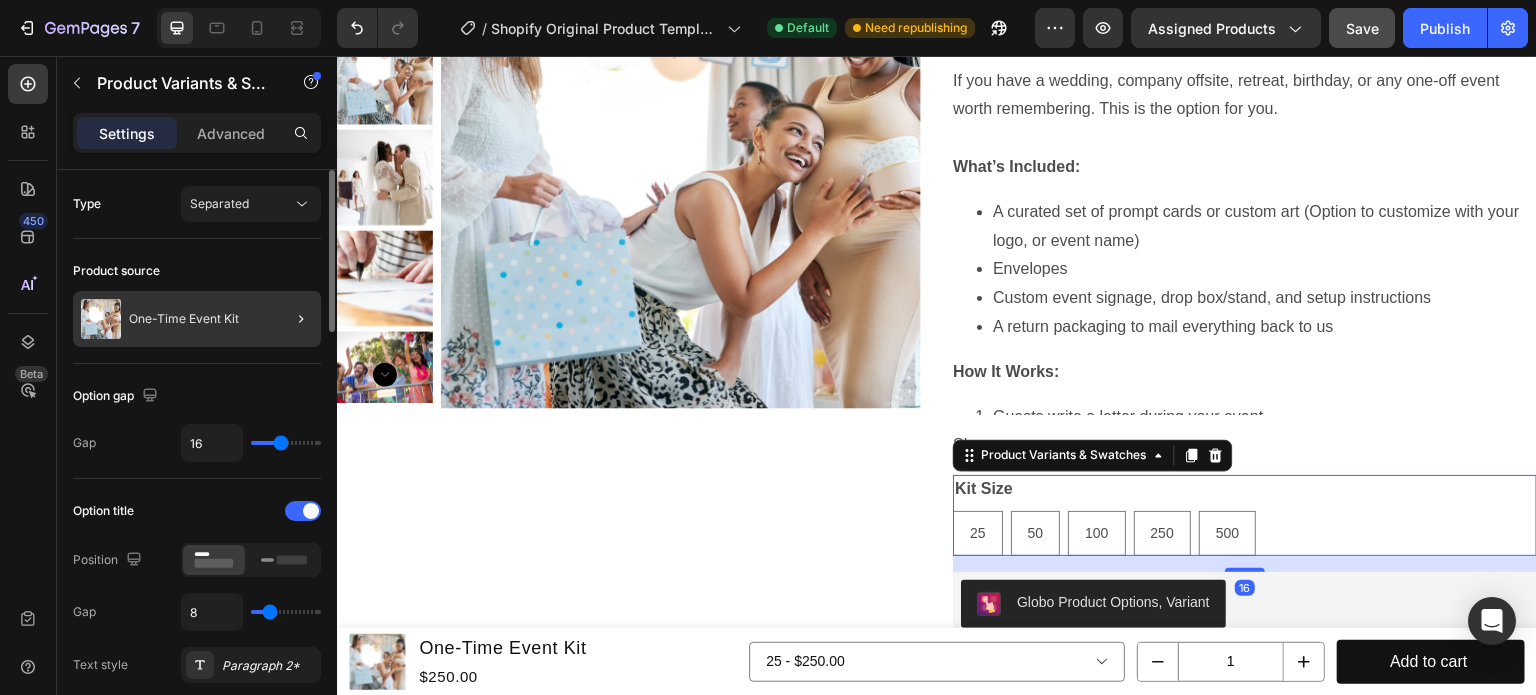 click on "One-Time Event Kit" at bounding box center (184, 319) 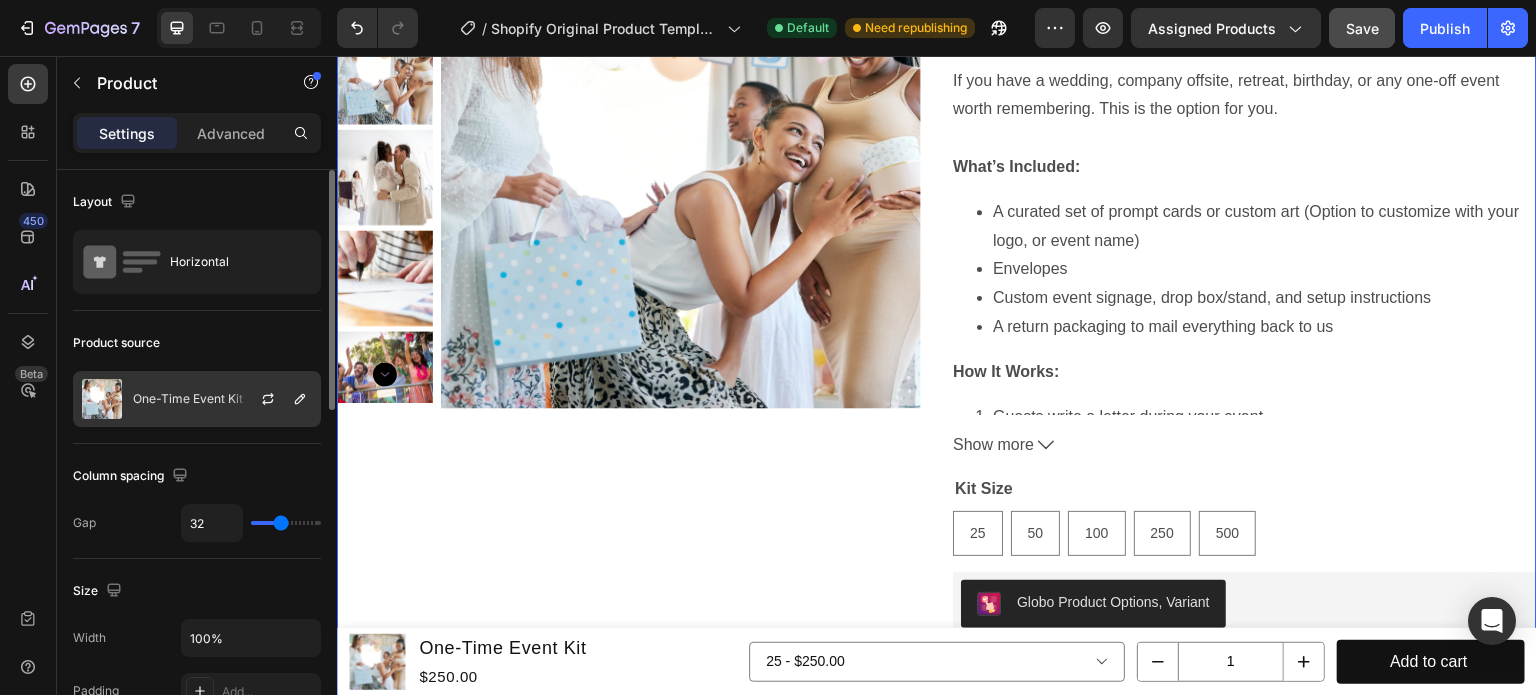 click on "One-Time Event Kit" at bounding box center [188, 399] 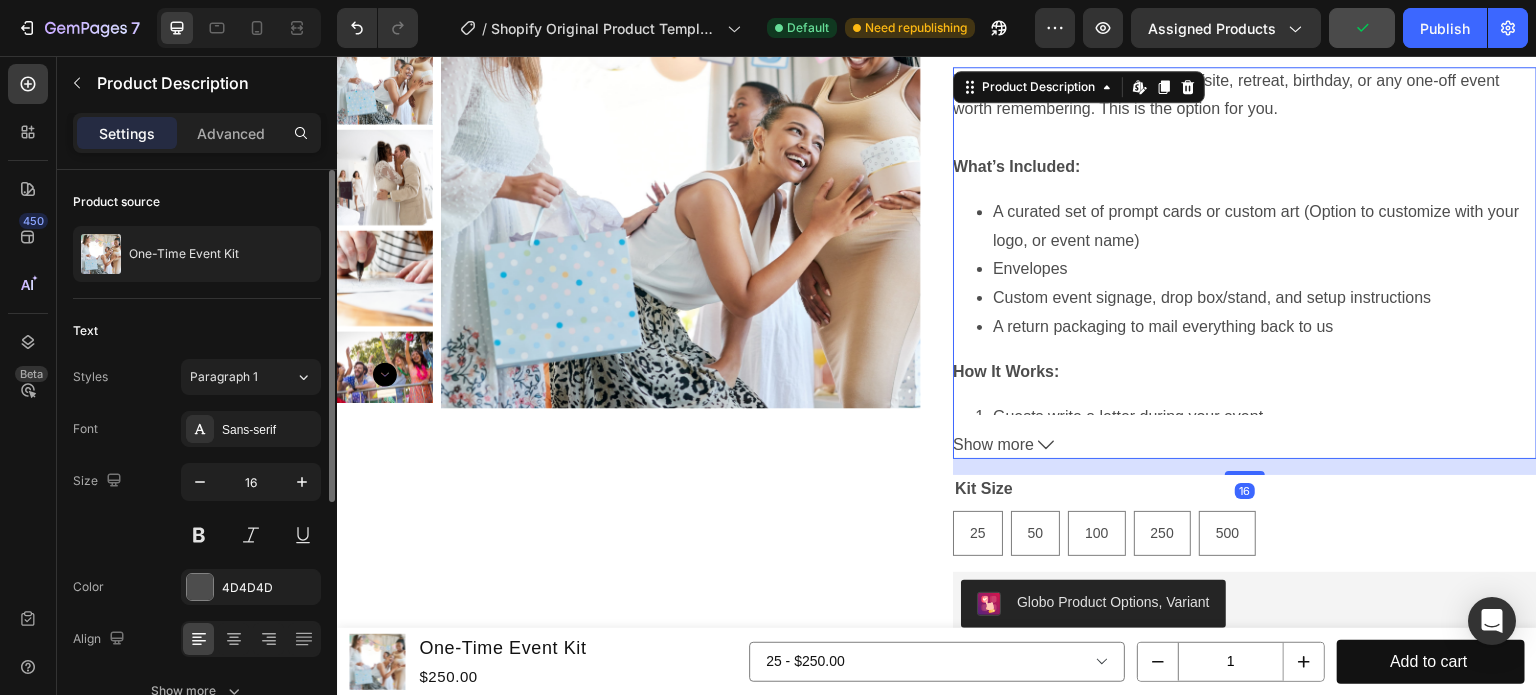 click on "If you have a wedding, company offsite, retreat, birthday, or any one-off event worth remembering. This is the option for you.
What’s Included:
A curated set of prompt cards or custom art (Option to customize with your logo, or event name)
Envelopes
Custom event signage, drop box/stand, and setup instructions
A return packaging to mail everything back to us
How It Works:
Guests write a letter during your event
Guests put them in the drop box, and then you mail the batch back to us
We store and deliver each letter on the future date chosen by the writer
Show more" at bounding box center (1245, 263) 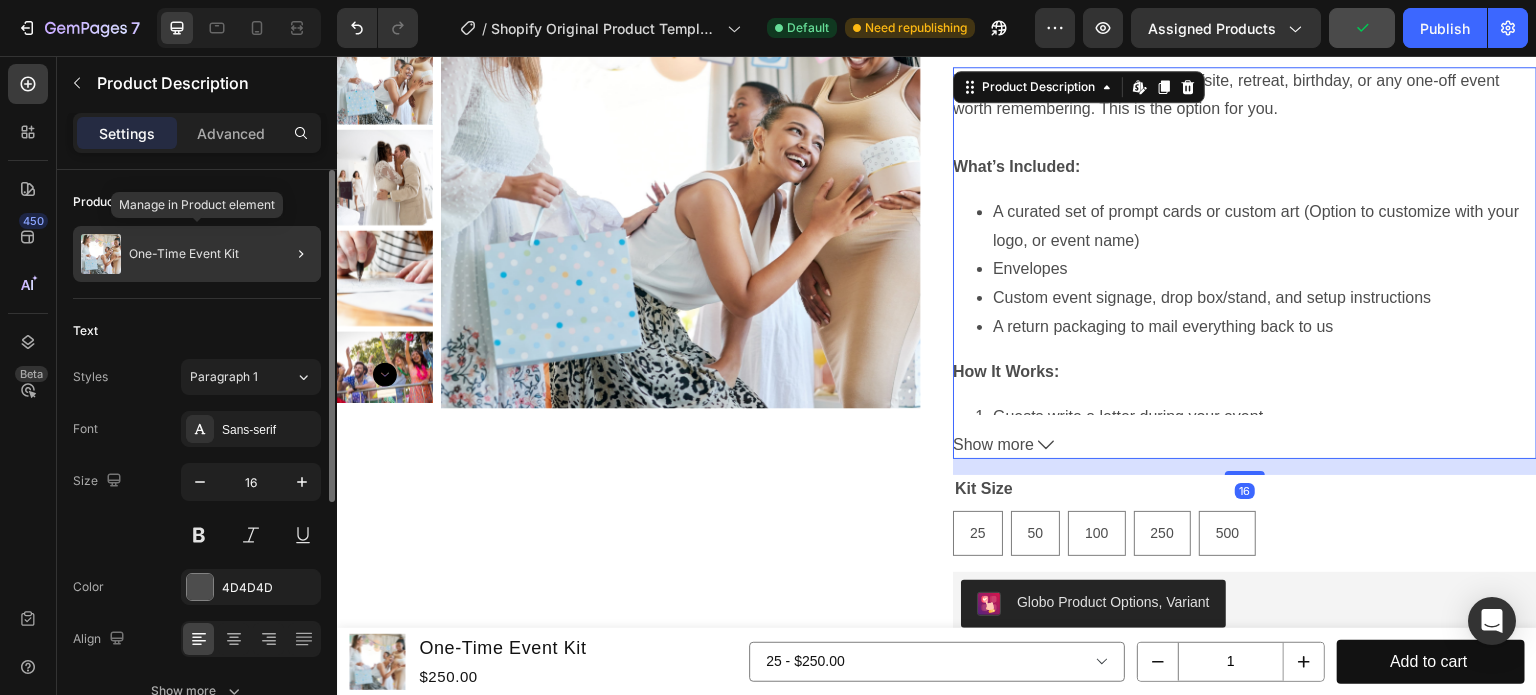 click on "One-Time Event Kit" 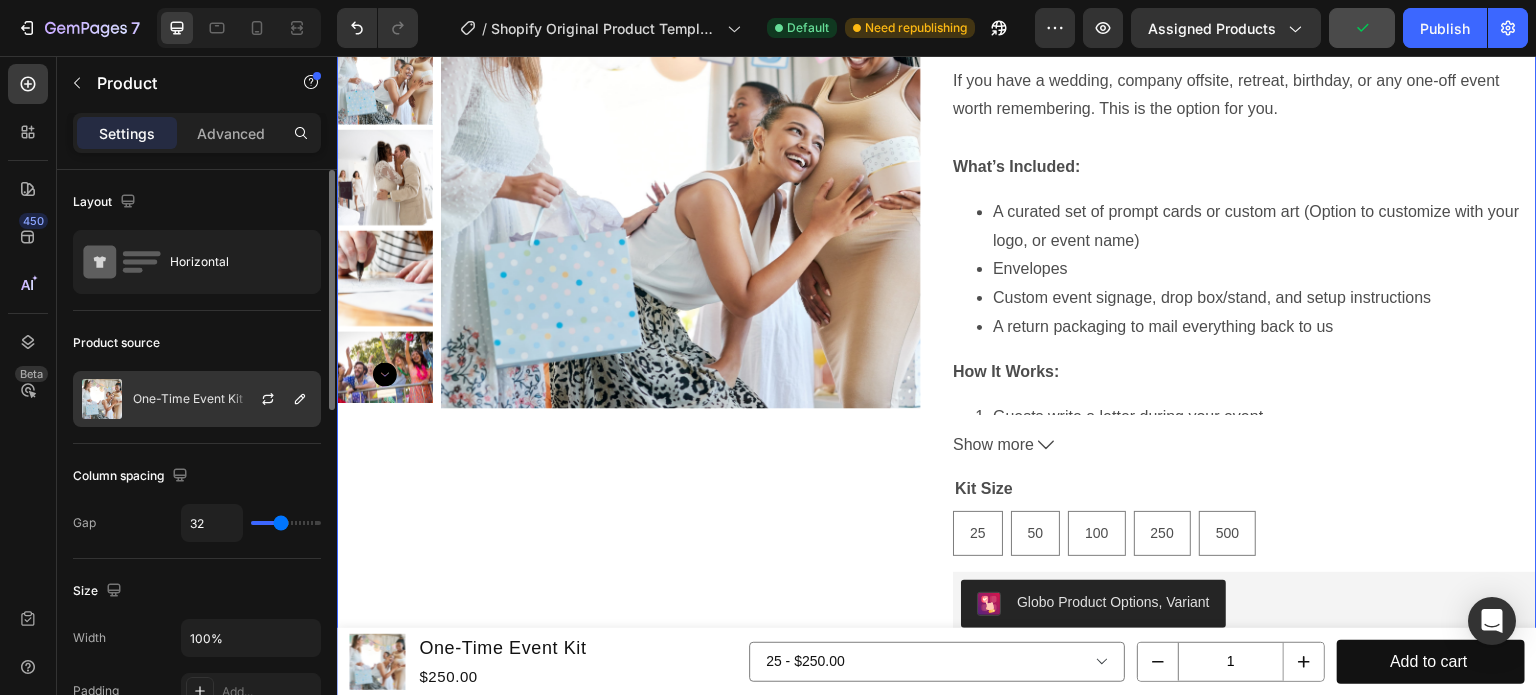 click at bounding box center [276, 399] 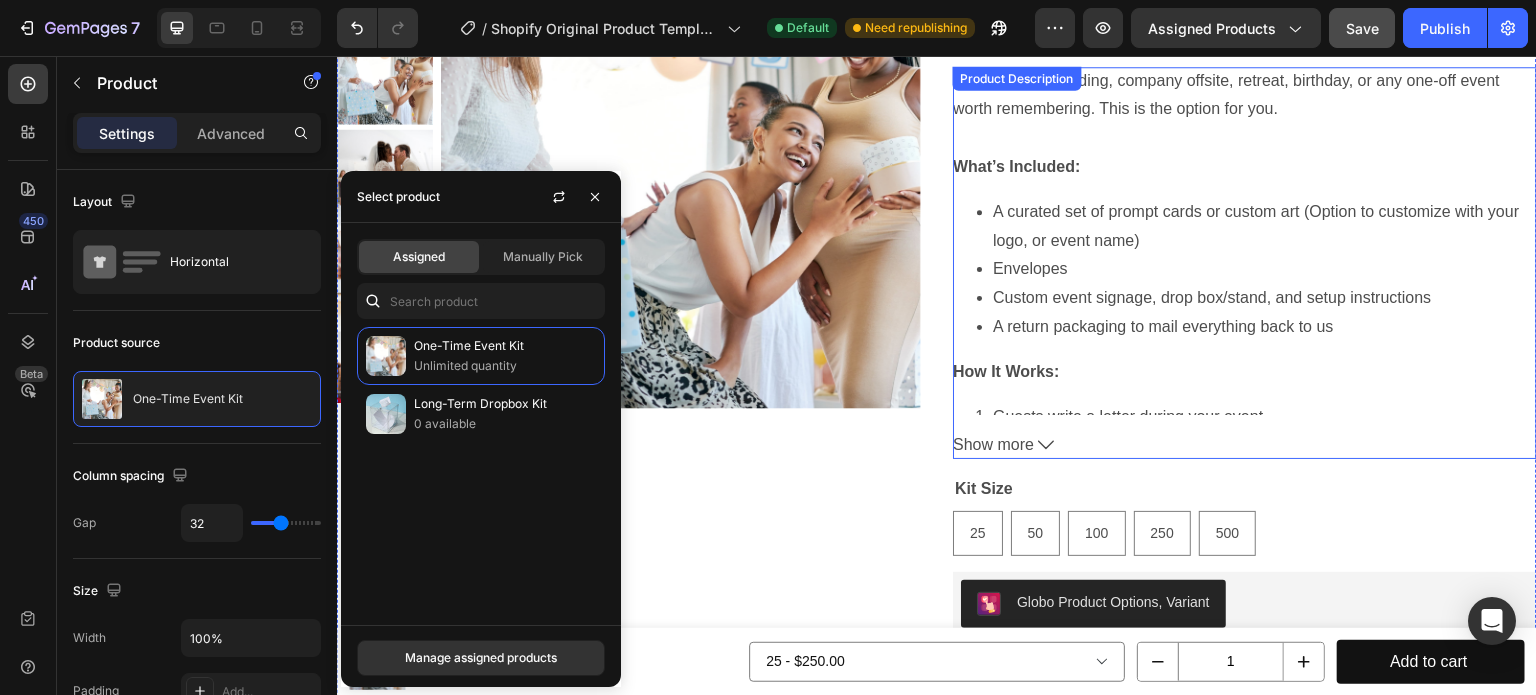 scroll, scrollTop: 0, scrollLeft: 0, axis: both 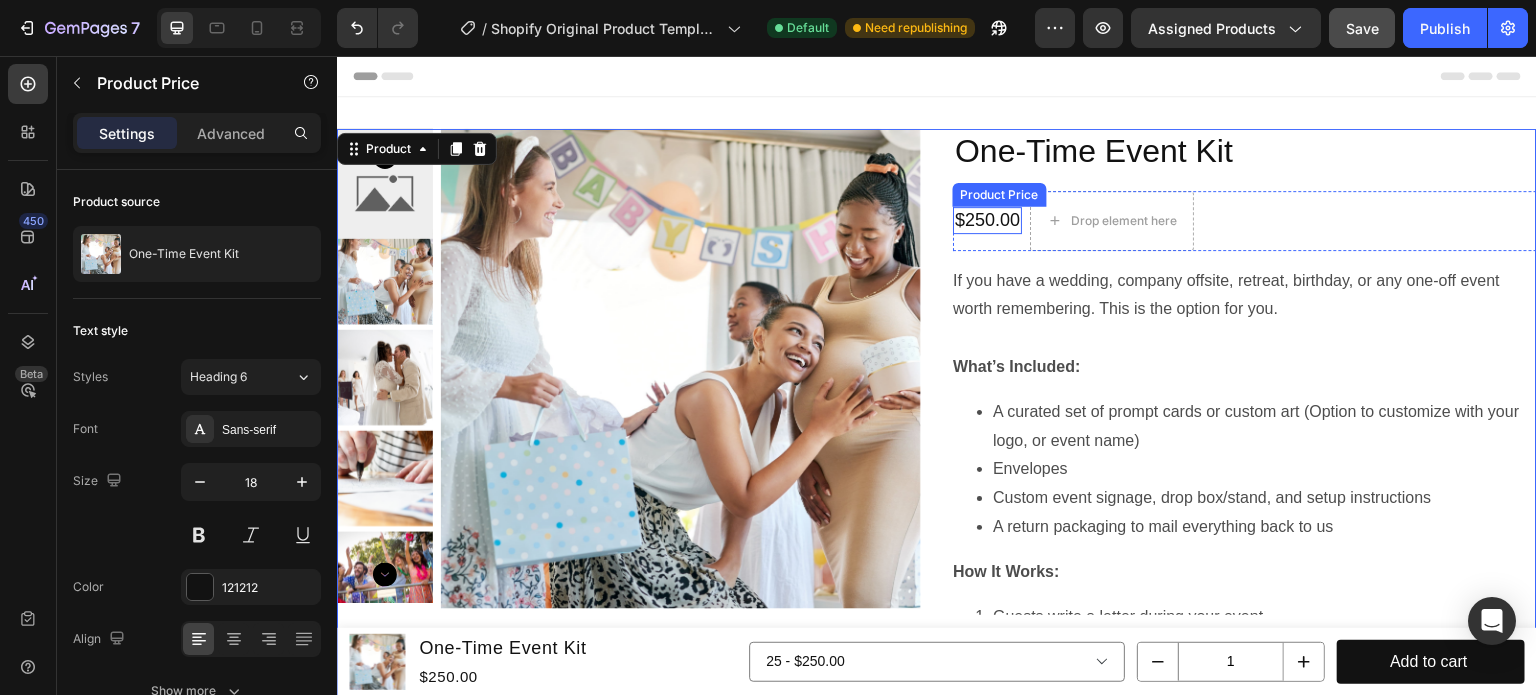 click on "$250.00" at bounding box center (987, 220) 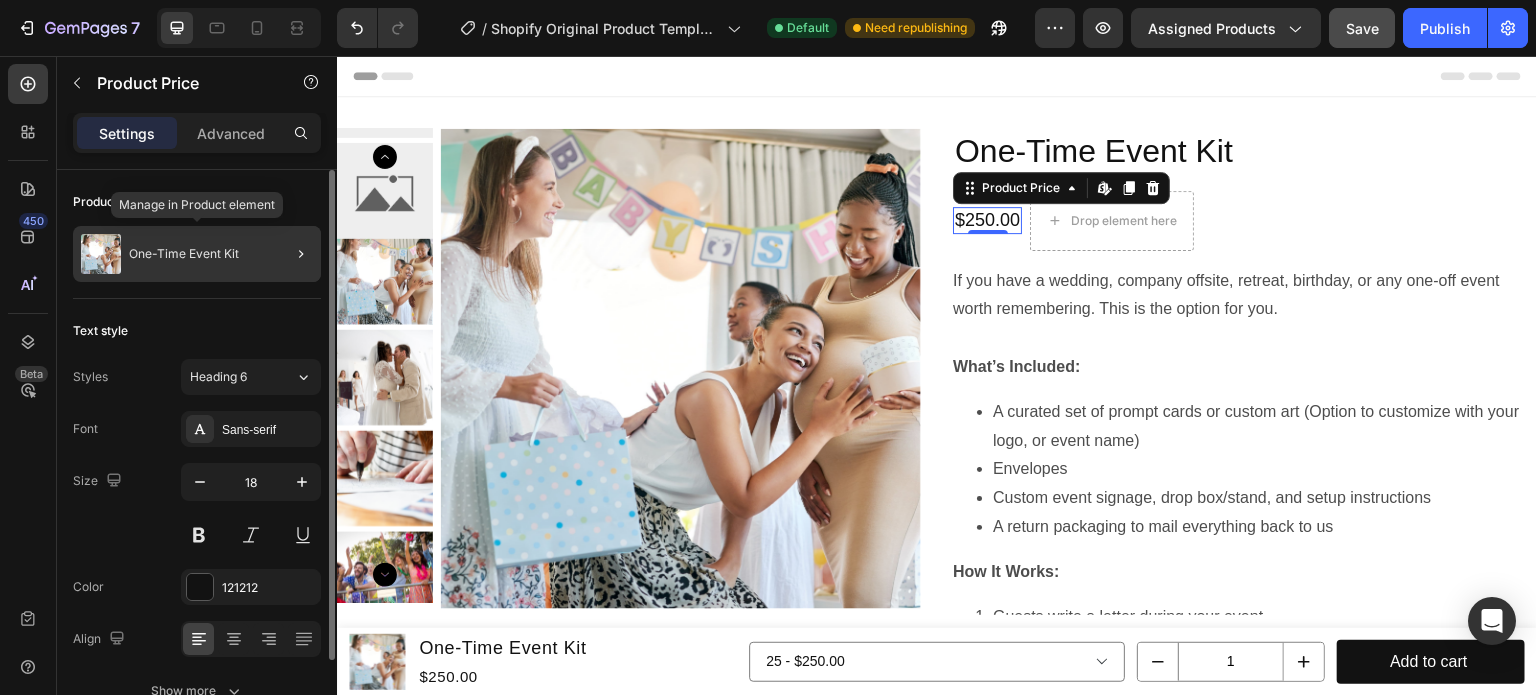 click on "One-Time Event Kit" 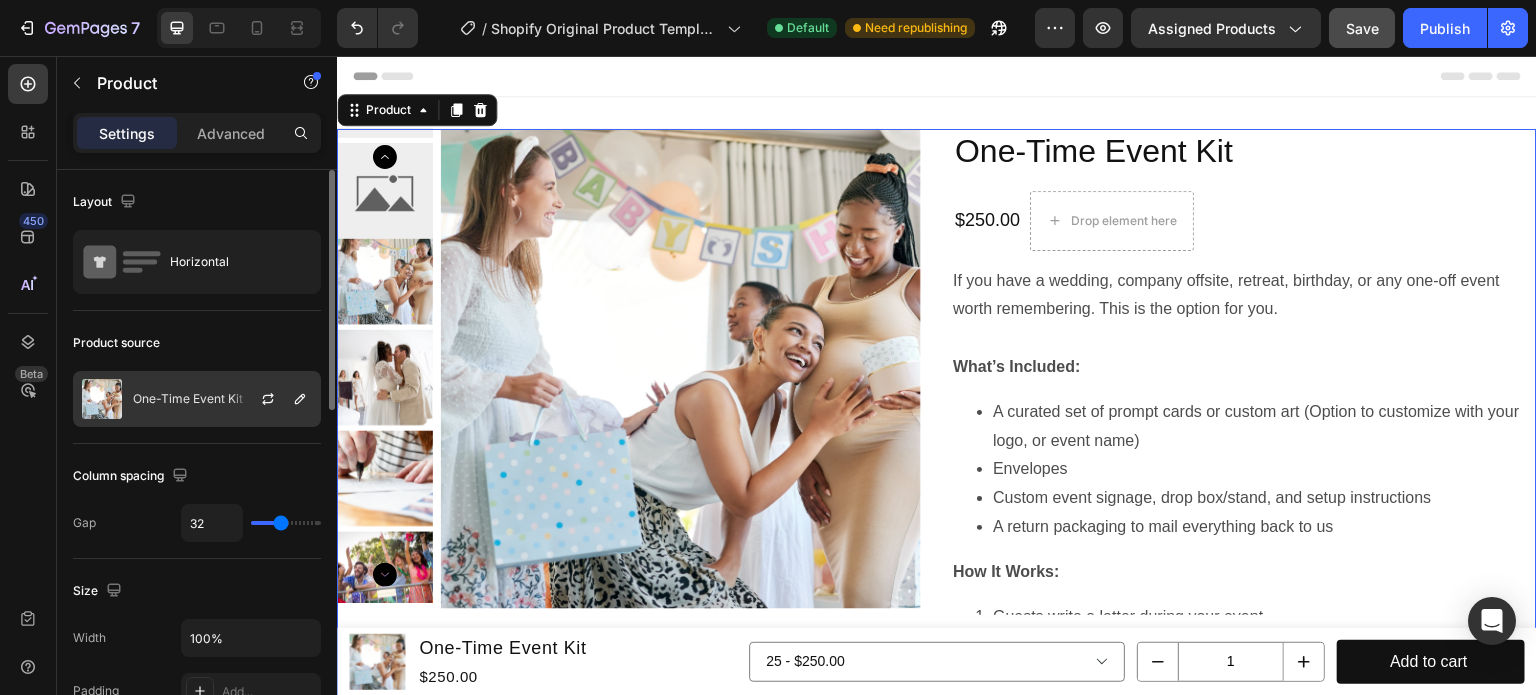 click at bounding box center (276, 399) 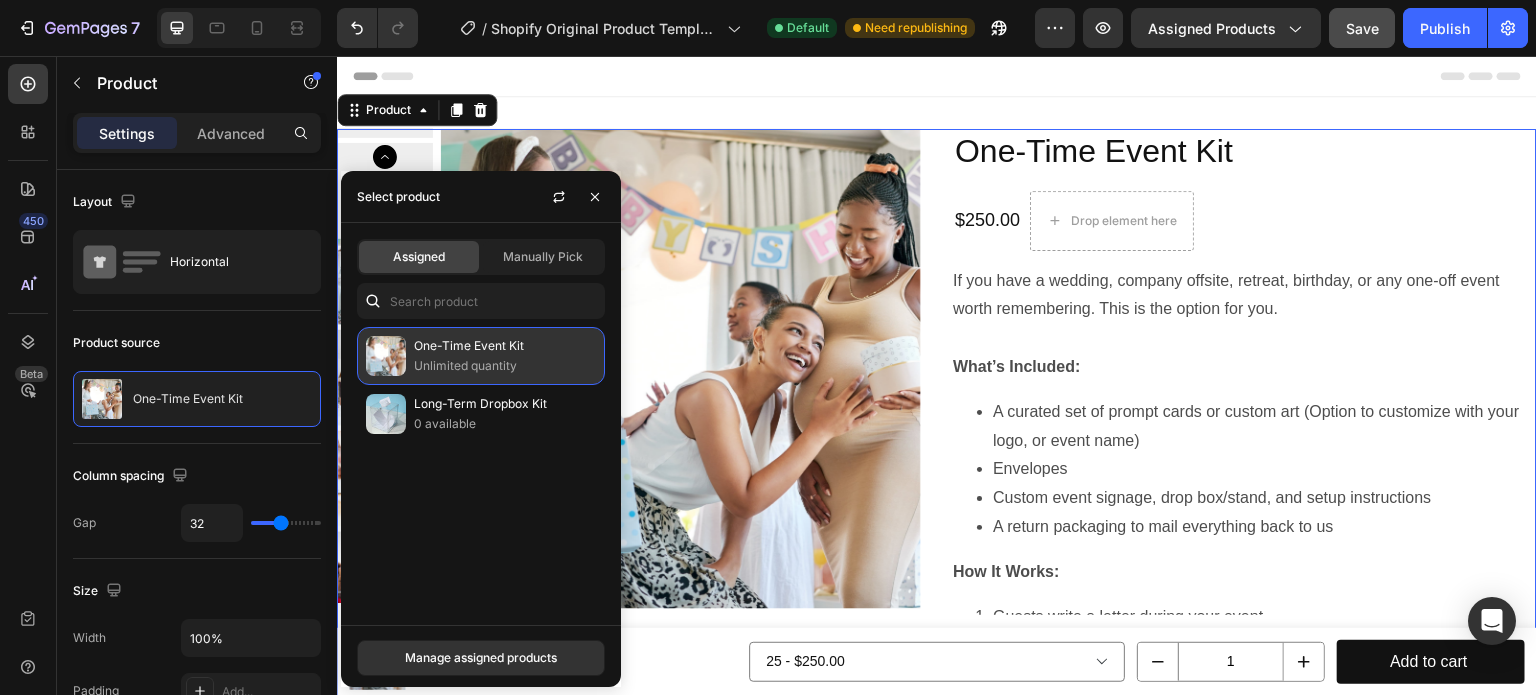 click on "Unlimited quantity" at bounding box center (505, 366) 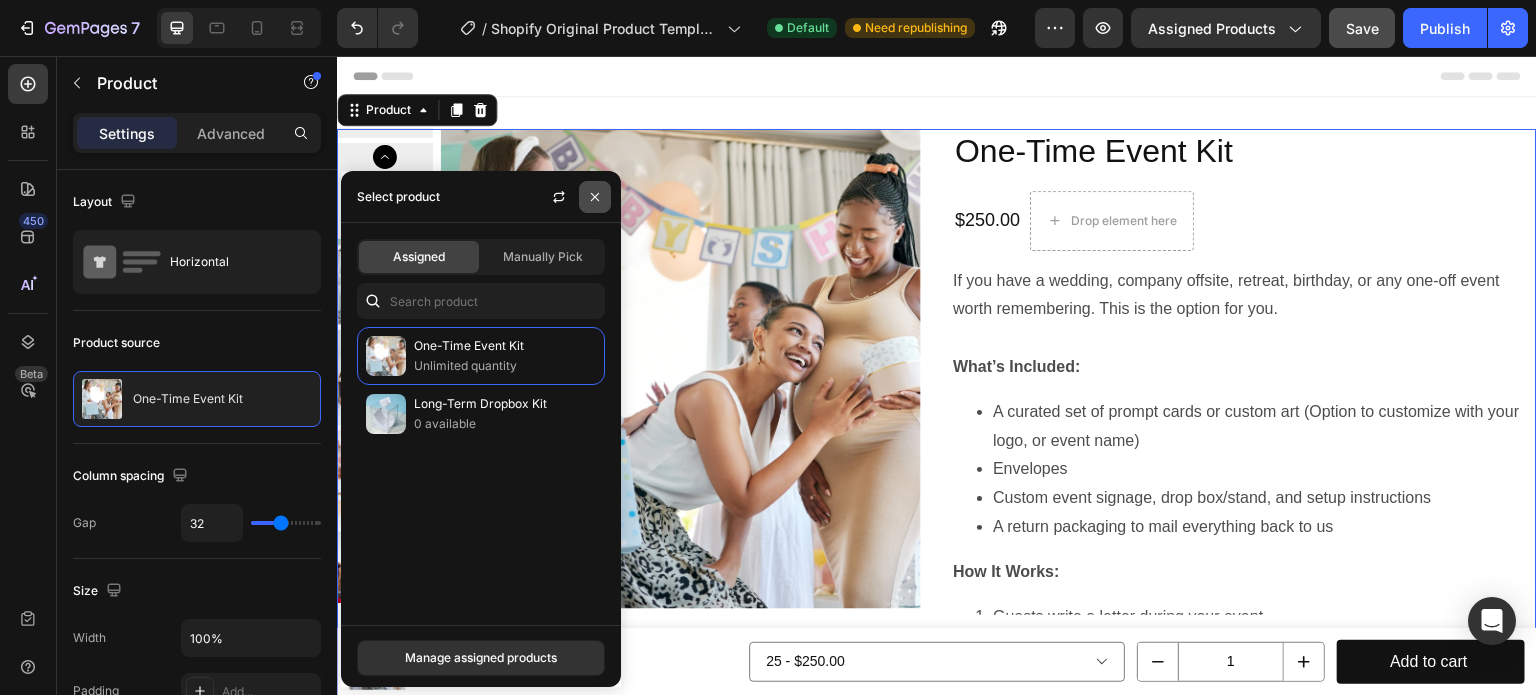 drag, startPoint x: 593, startPoint y: 193, endPoint x: 399, endPoint y: 139, distance: 201.37527 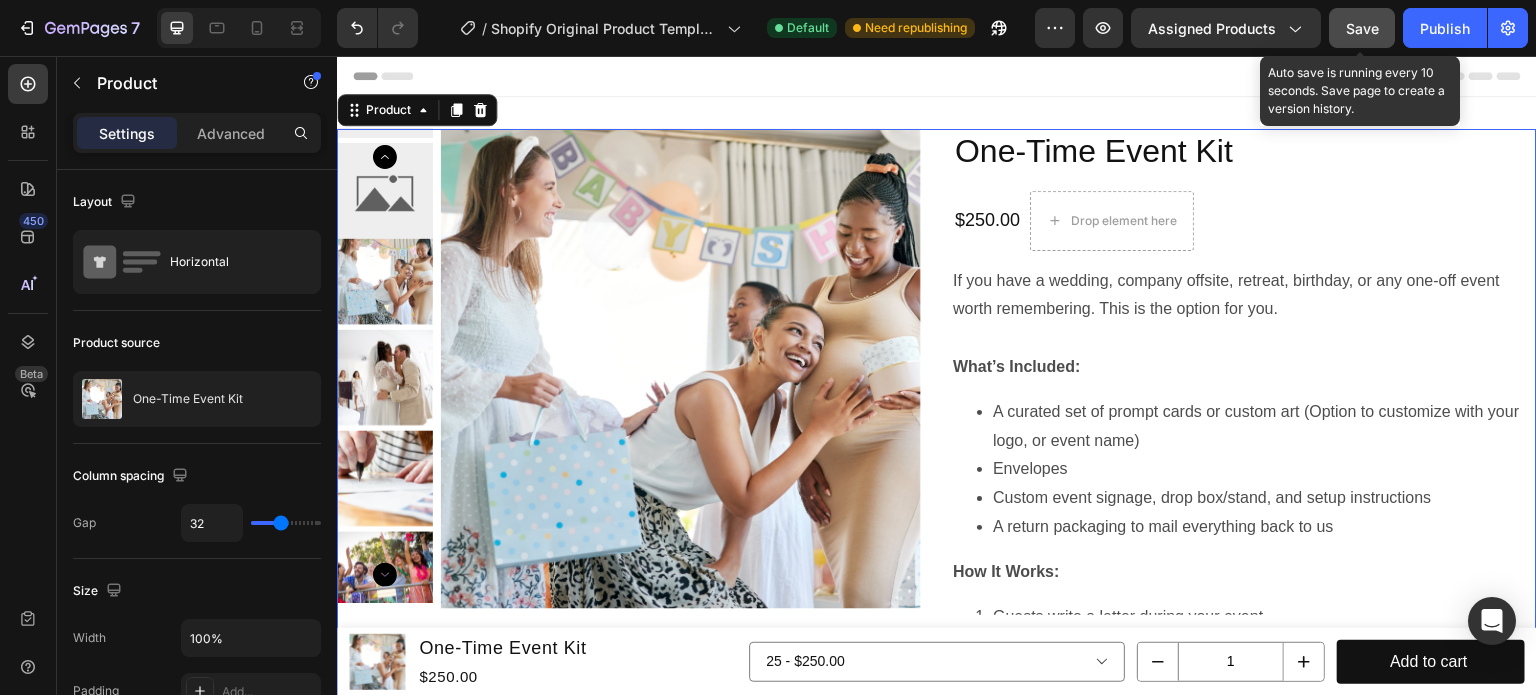 click on "Save" at bounding box center [1362, 28] 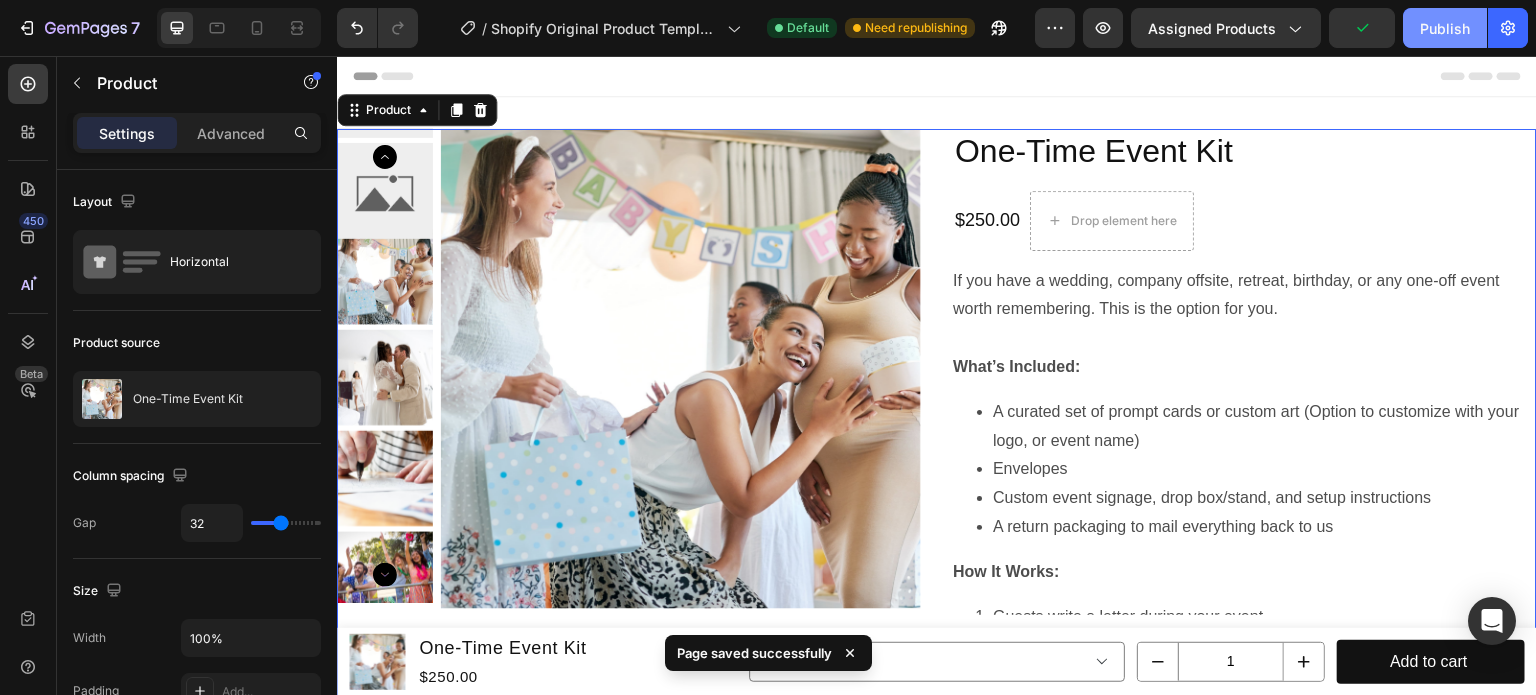 click on "Publish" at bounding box center [1445, 28] 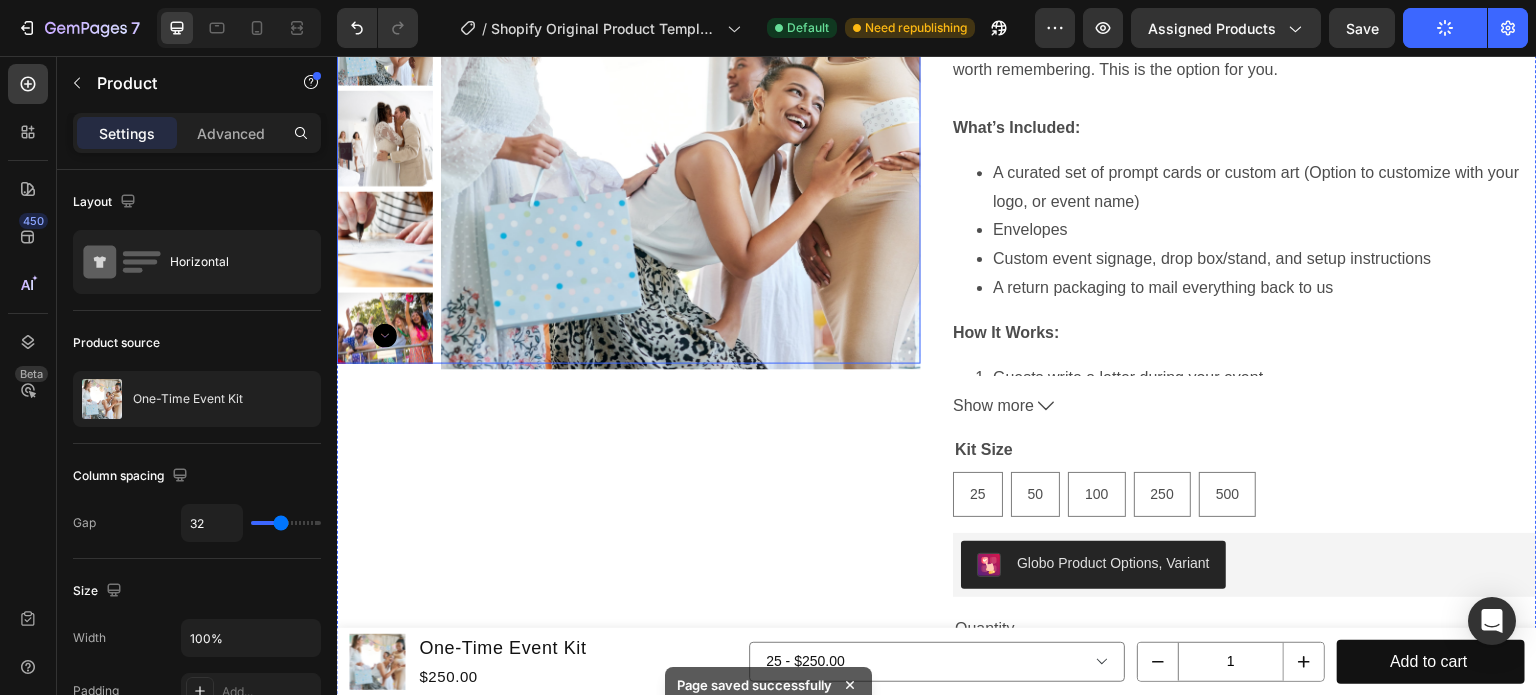 scroll, scrollTop: 300, scrollLeft: 0, axis: vertical 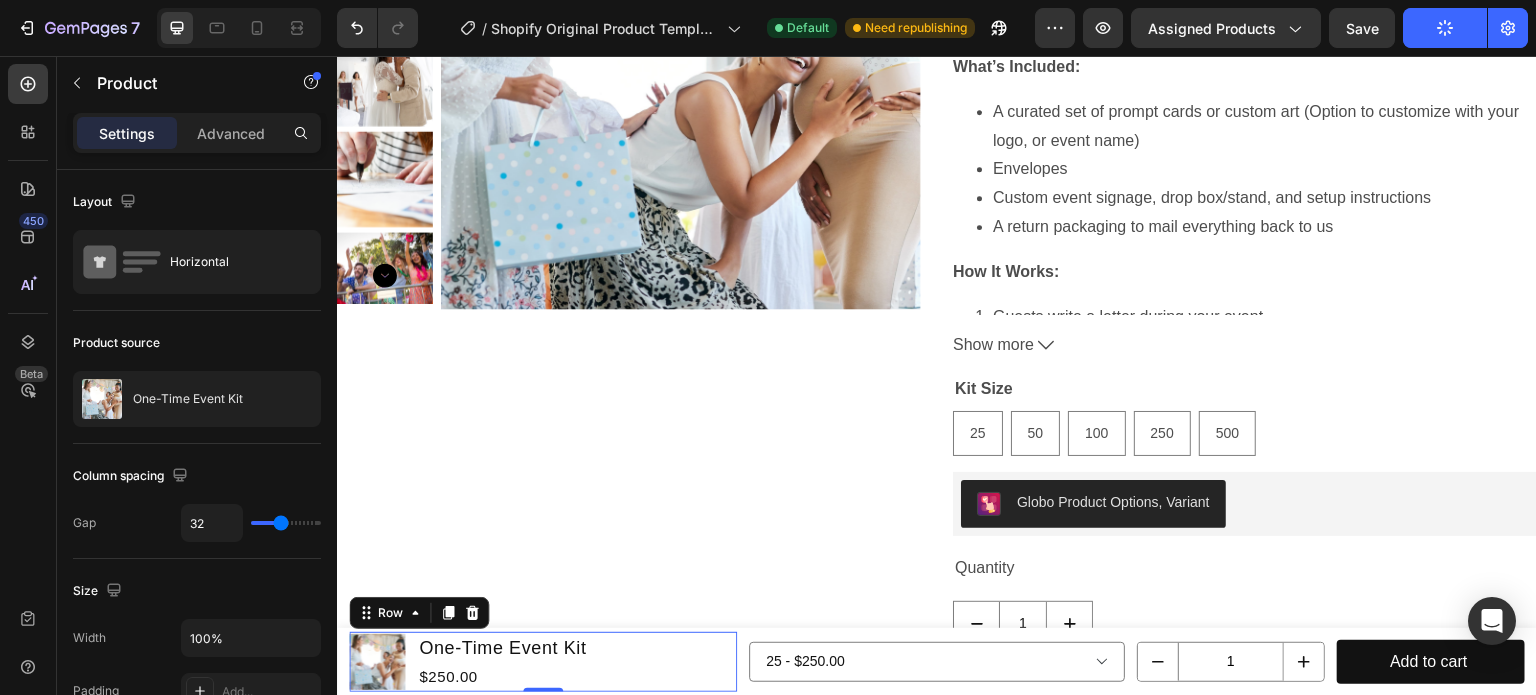 click on "Product Images One-Time Event Kit Product Title $250.00 Product Price Product Price Row   0" at bounding box center [543, 662] 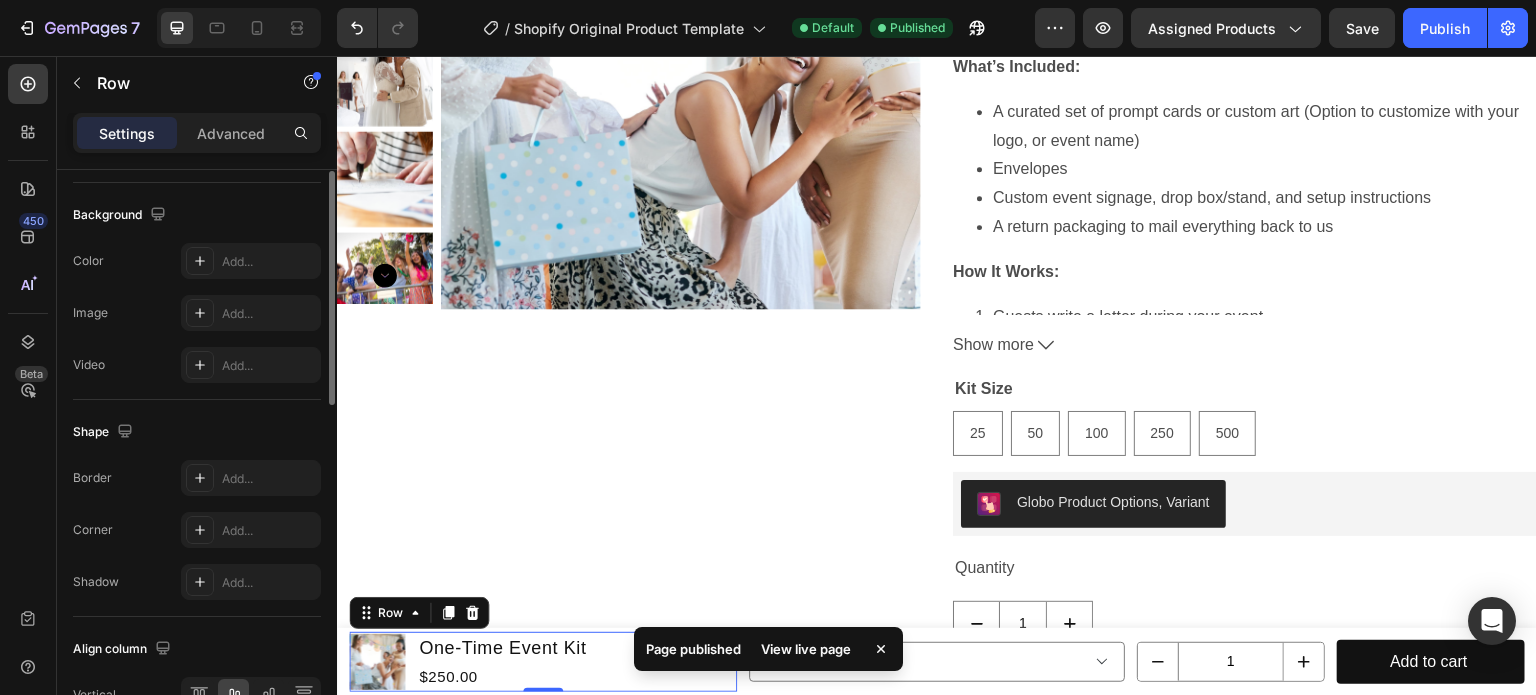 scroll, scrollTop: 800, scrollLeft: 0, axis: vertical 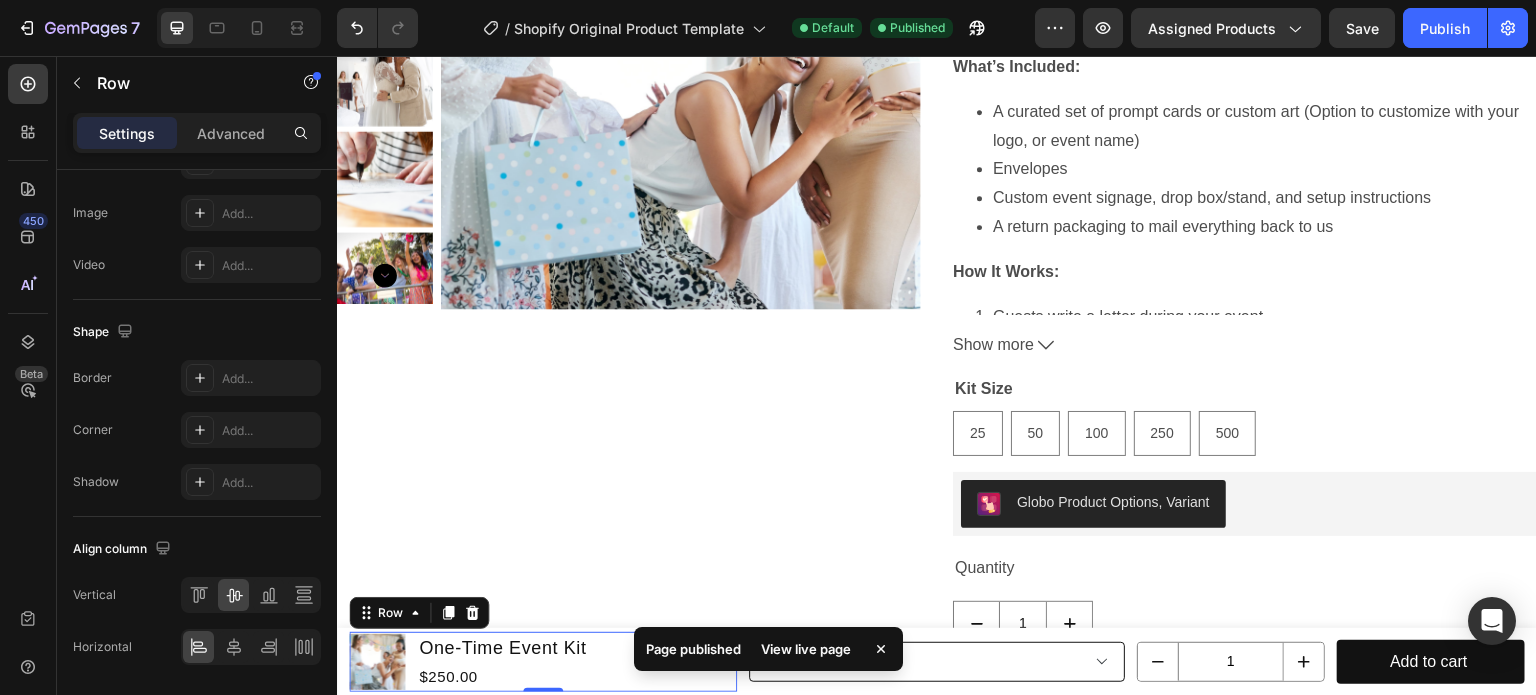 click on "25 - $250.00  50 - $500.00  100 - $950.00  250 - $2,250.00  500 - $4,250.00" at bounding box center (937, 662) 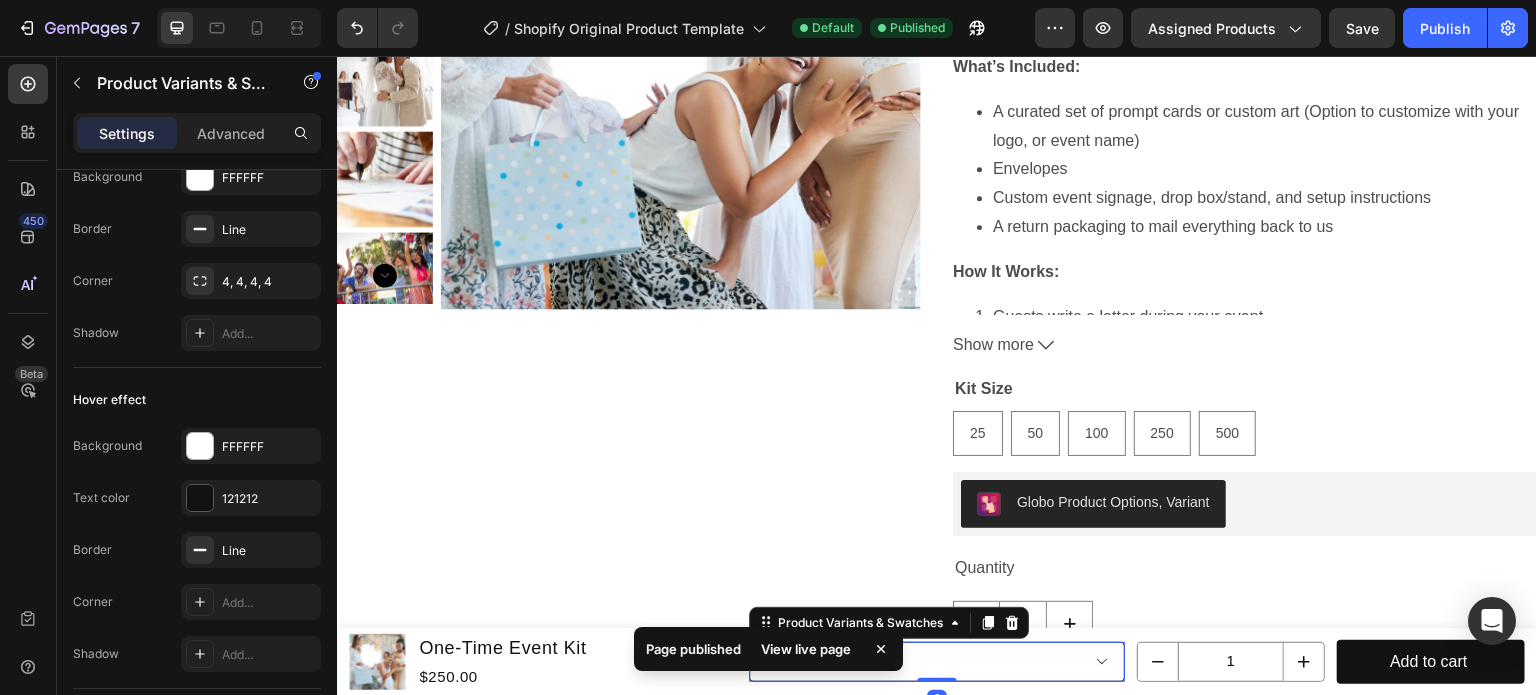 scroll, scrollTop: 0, scrollLeft: 0, axis: both 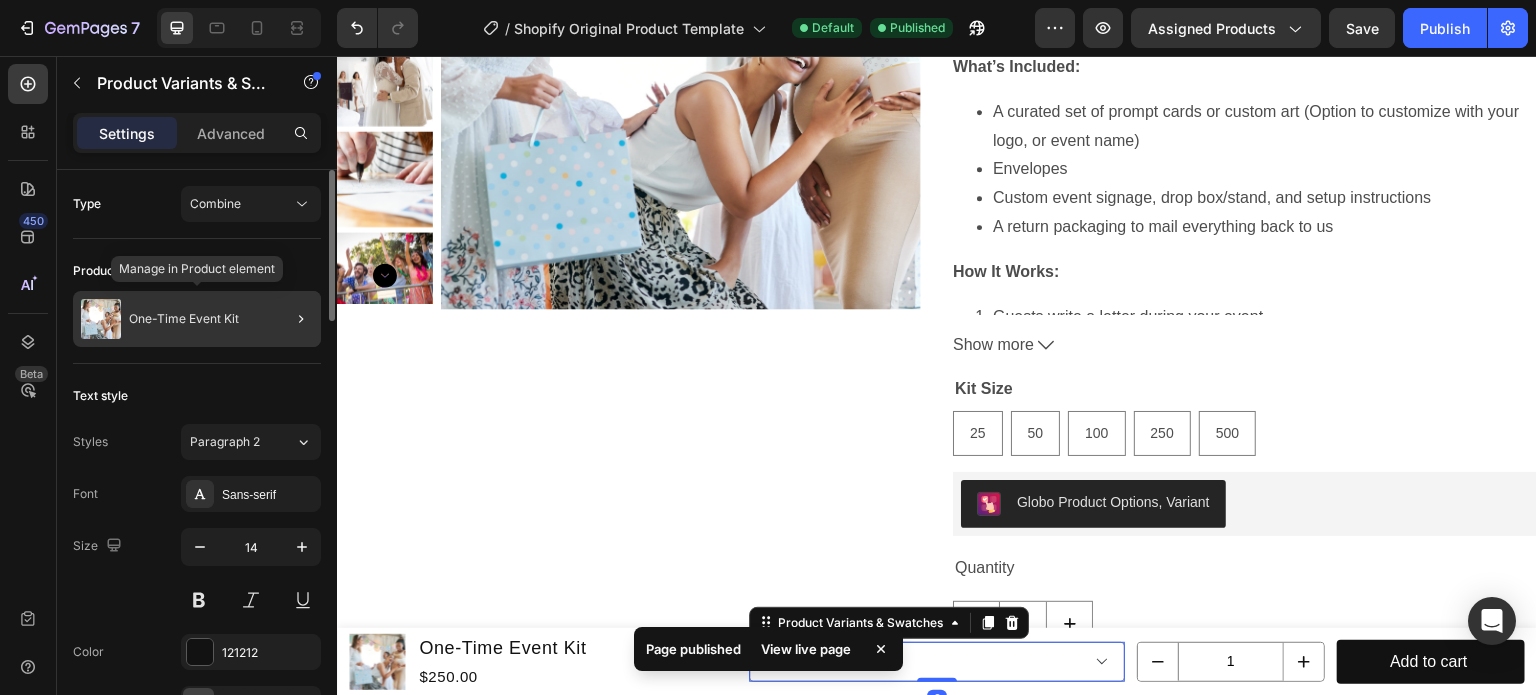 click on "One-Time Event Kit" at bounding box center (184, 319) 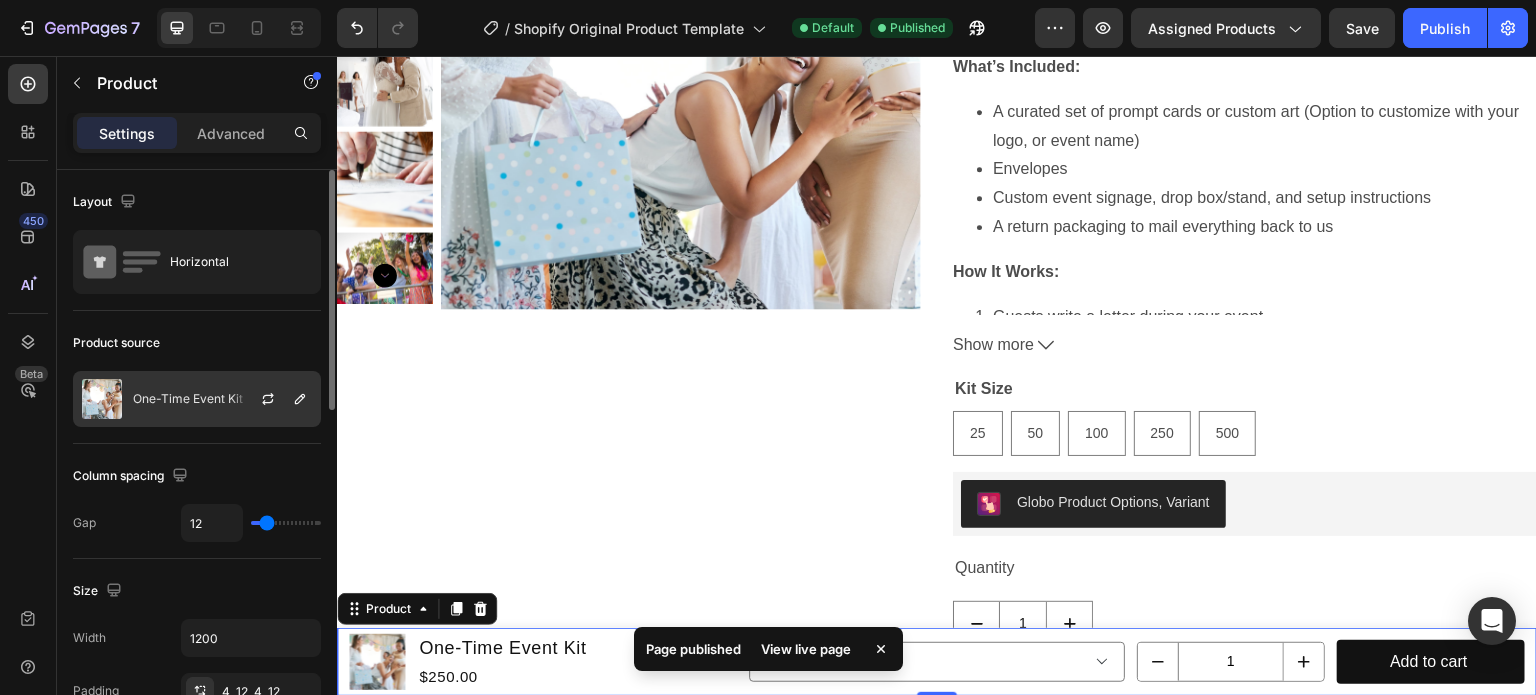 click on "One-Time Event Kit" 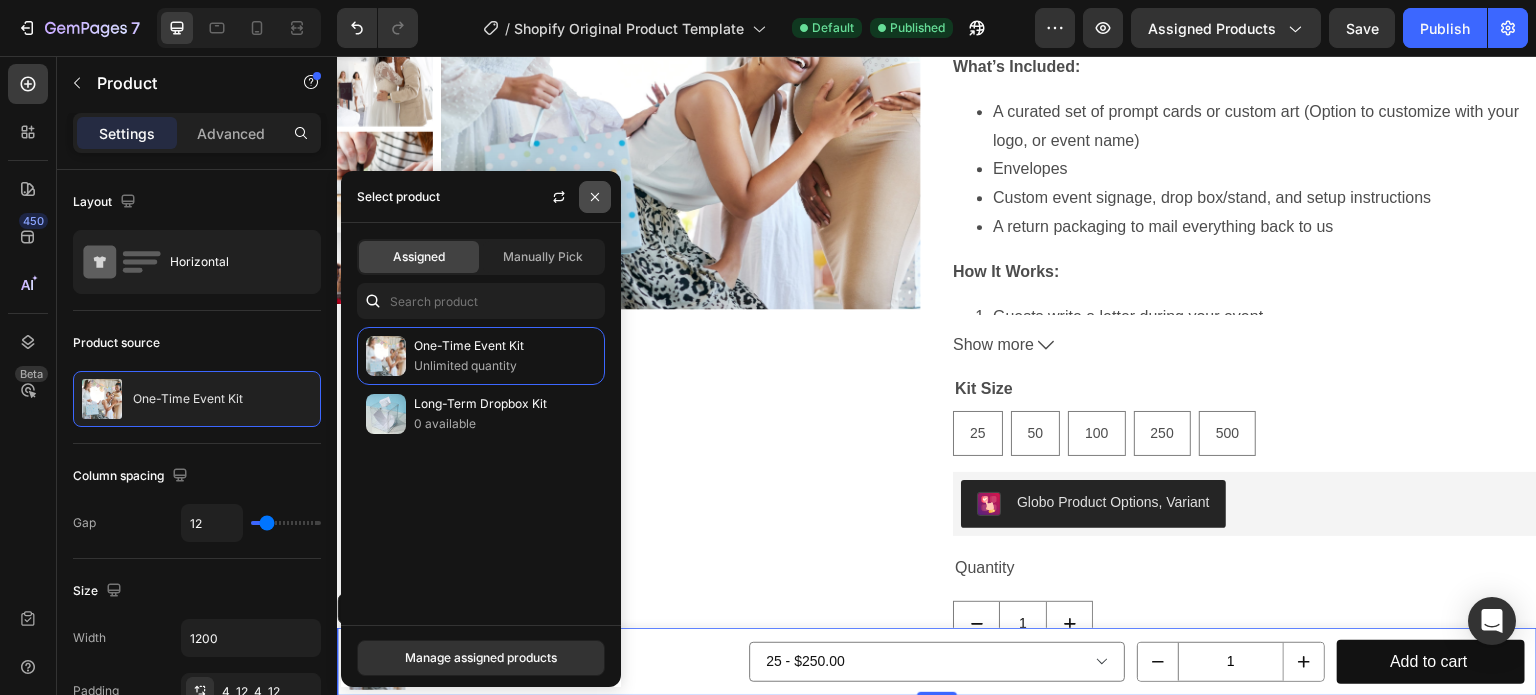 click 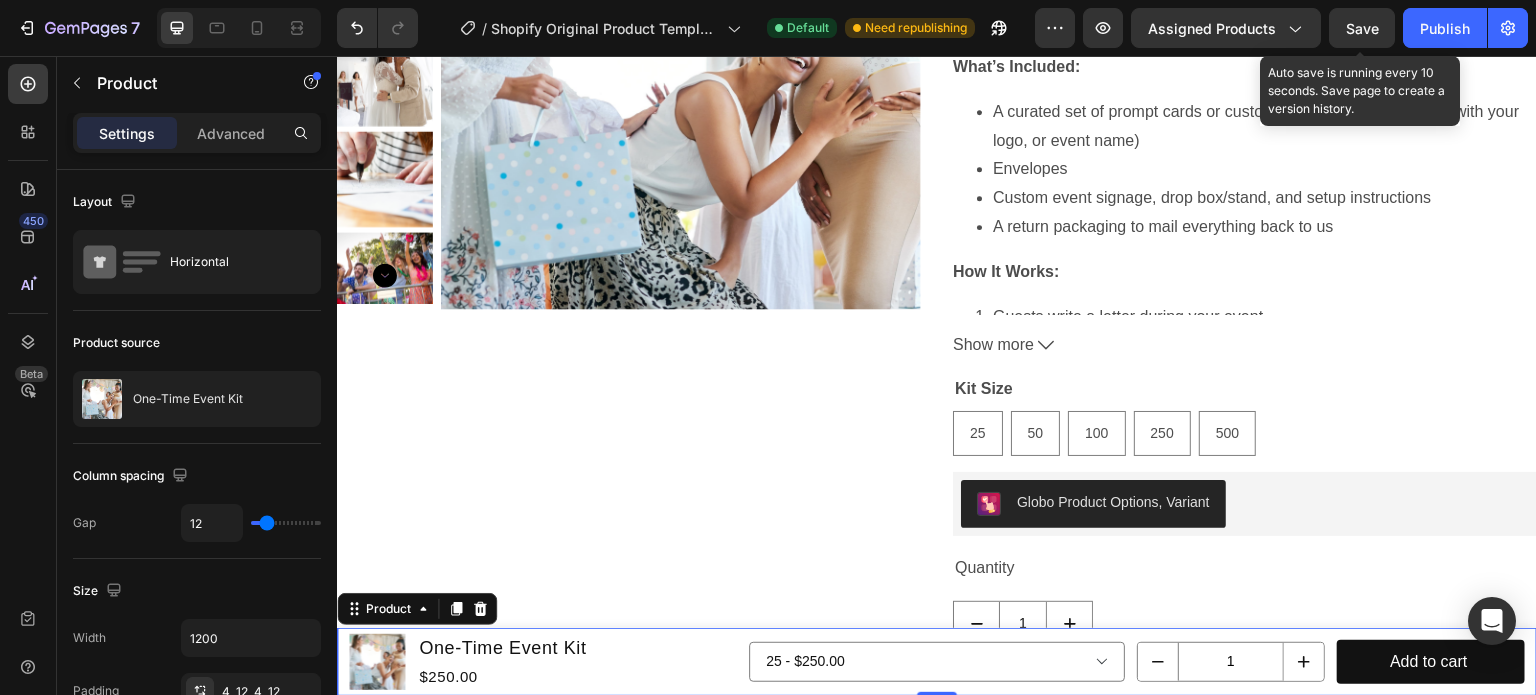 click on "Save" at bounding box center (1362, 28) 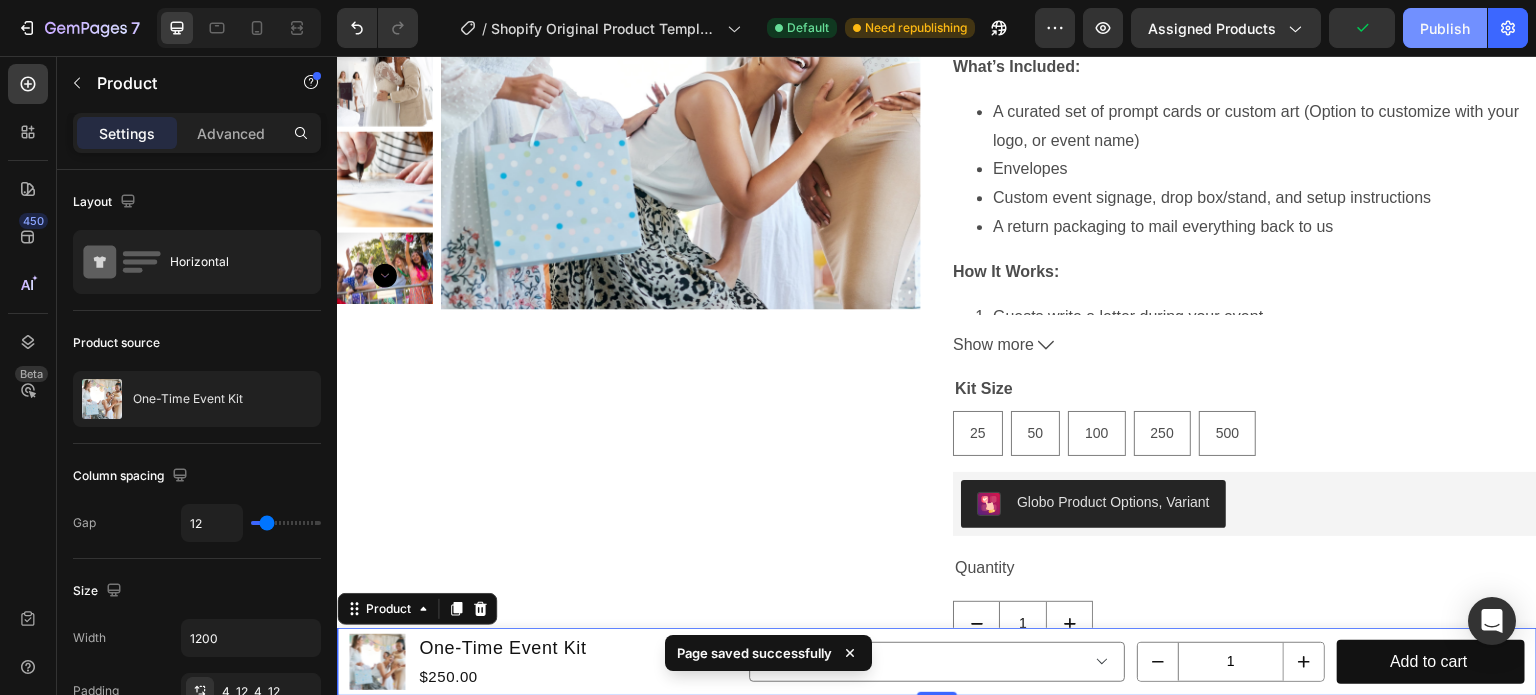 click on "Publish" at bounding box center [1445, 28] 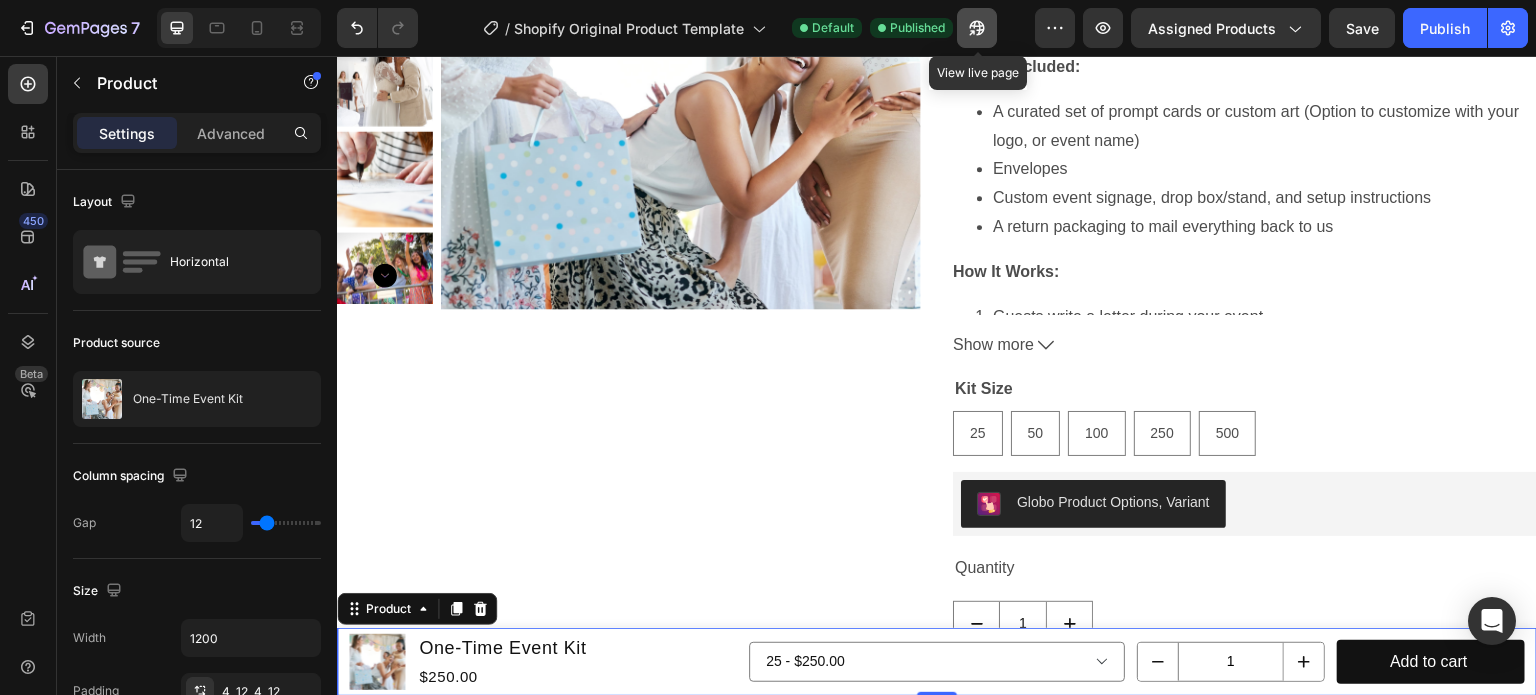 click 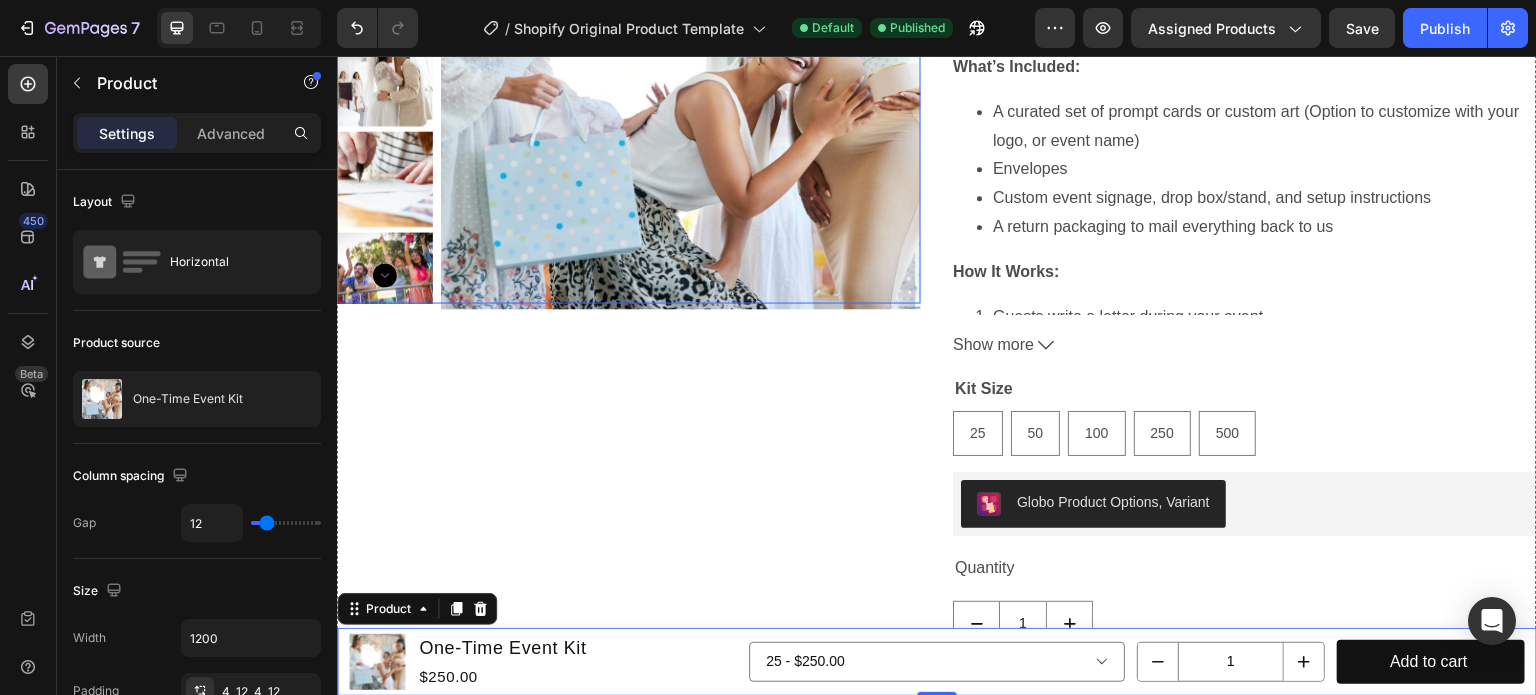 scroll, scrollTop: 600, scrollLeft: 0, axis: vertical 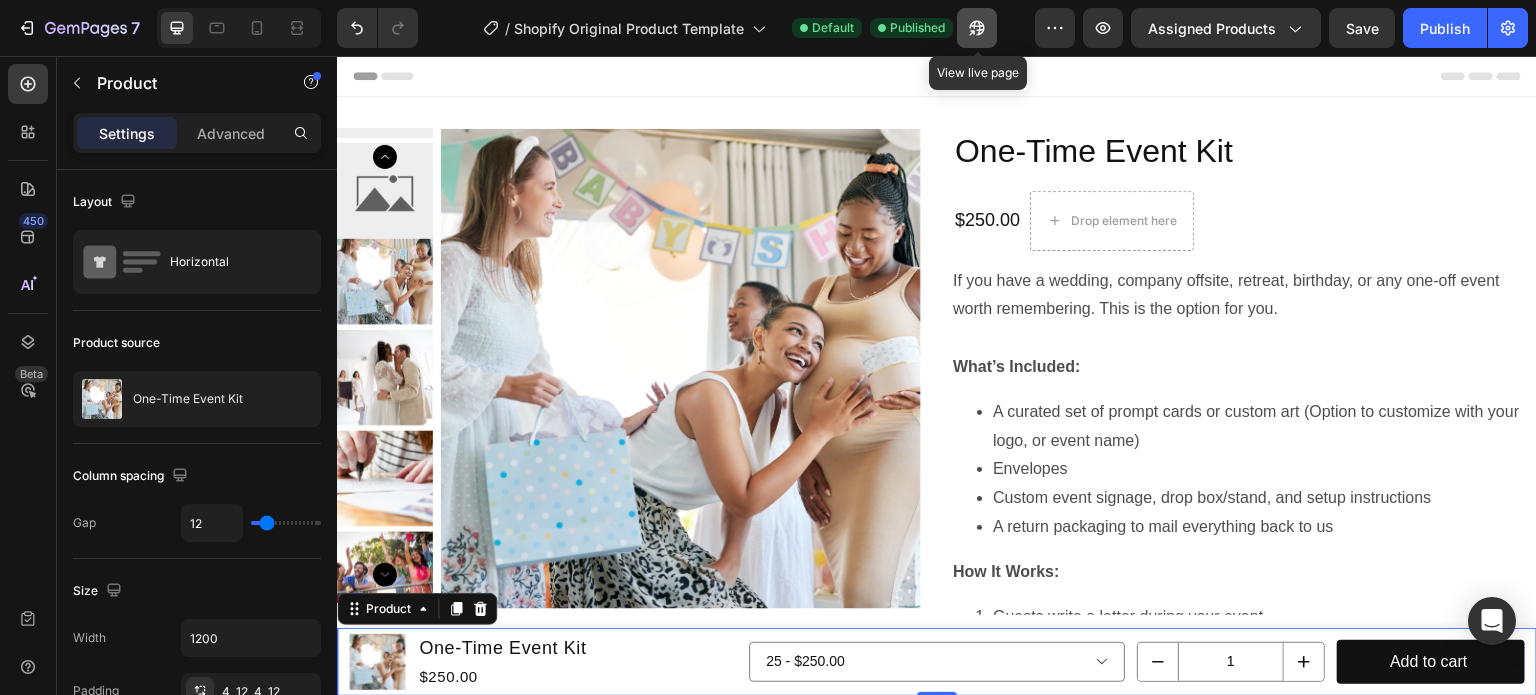 click 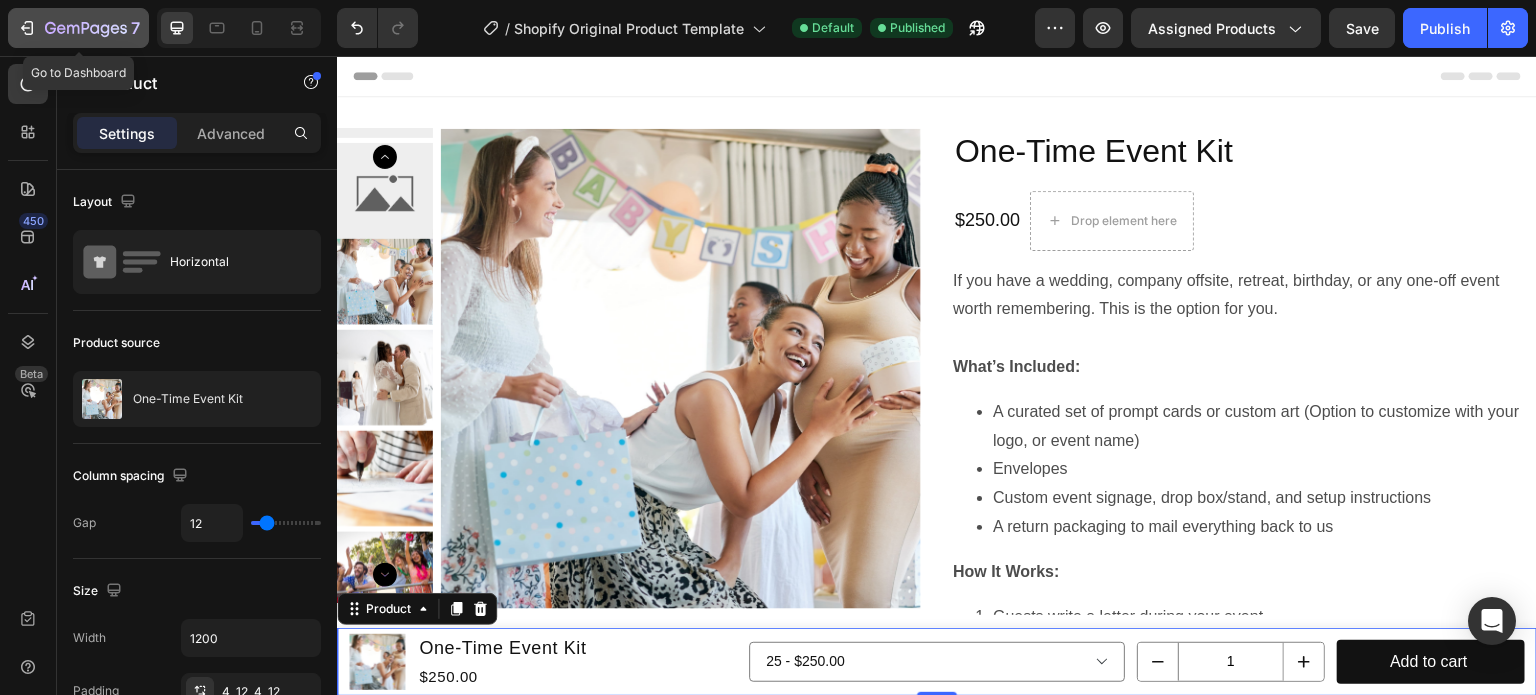 click 